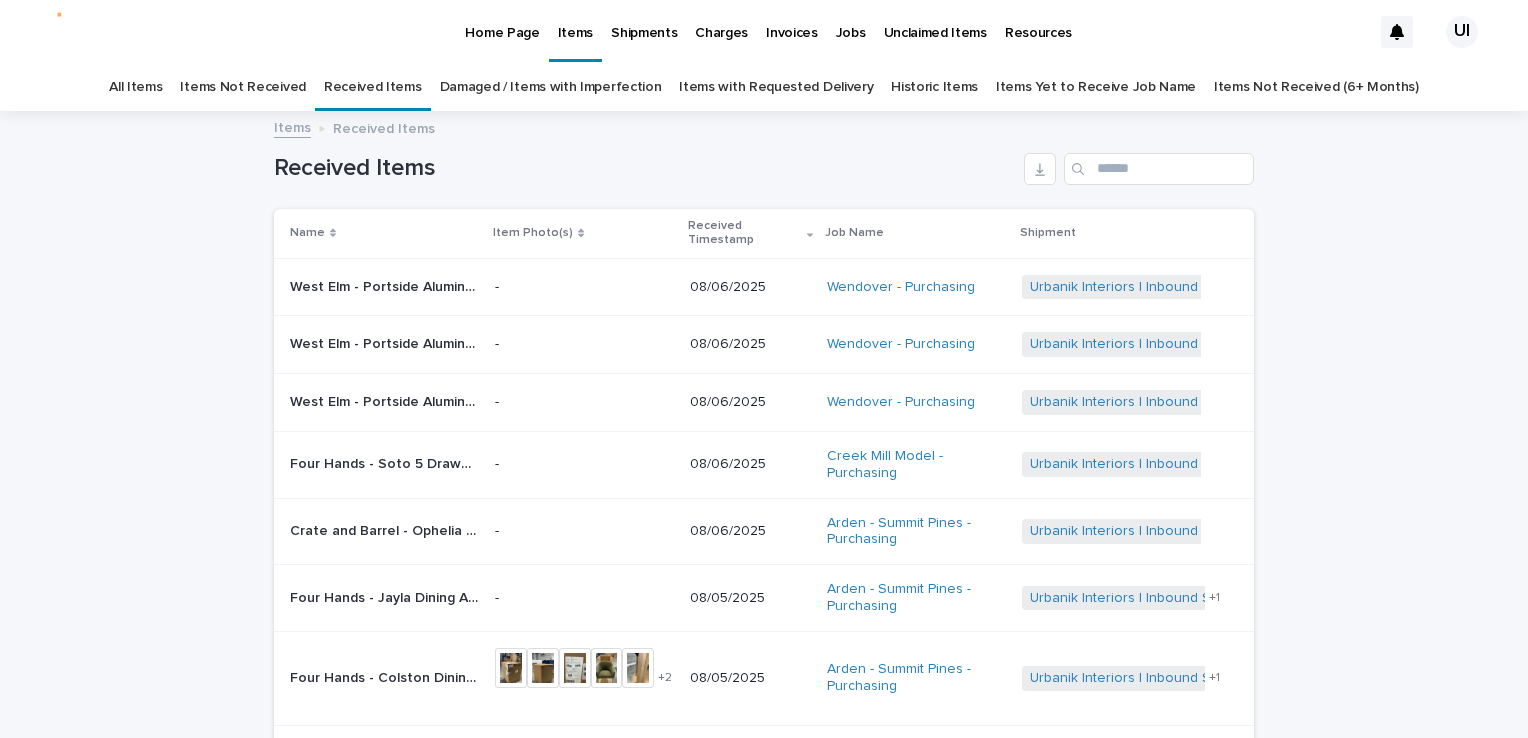scroll, scrollTop: 0, scrollLeft: 0, axis: both 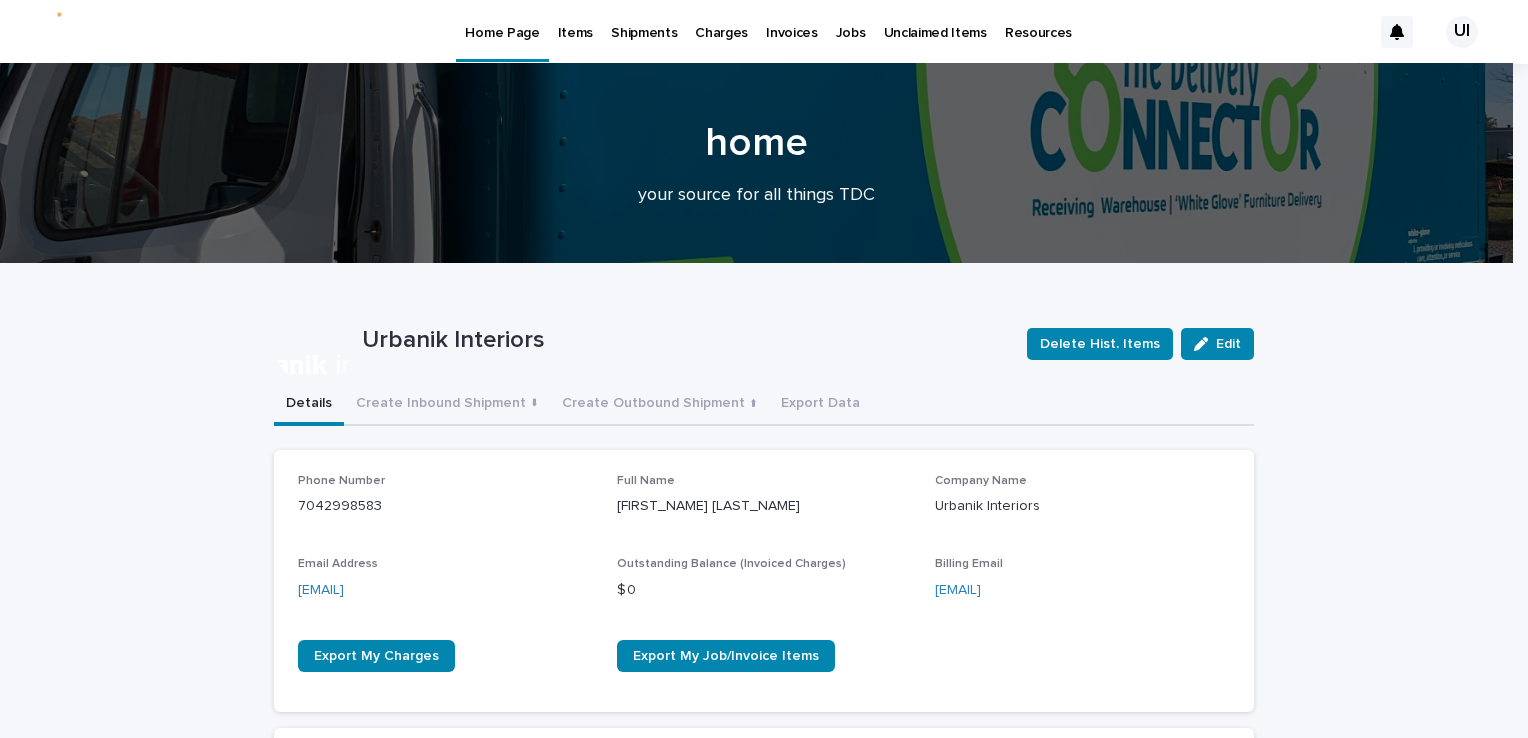 click on "Items" at bounding box center (575, 21) 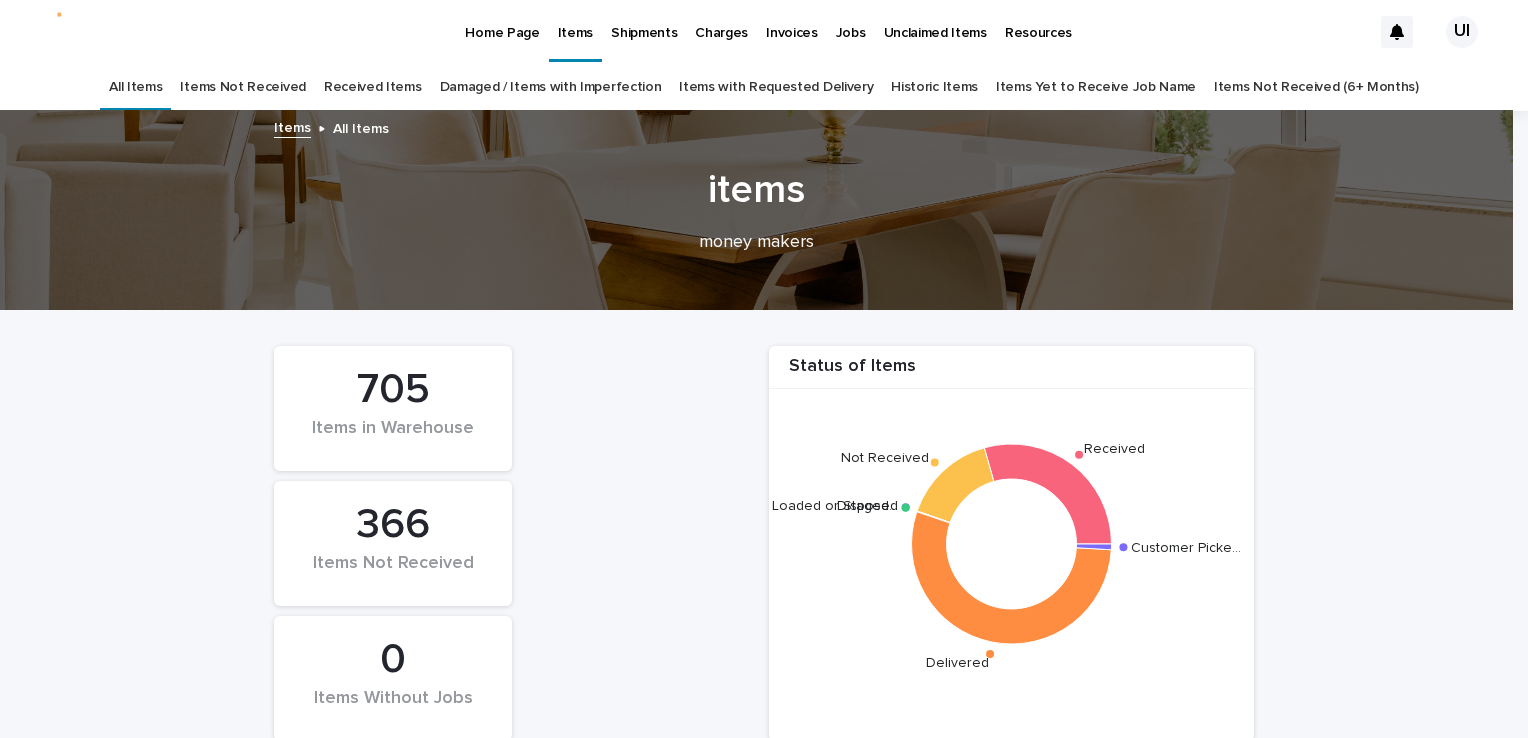 click on "Received Items" at bounding box center [373, 87] 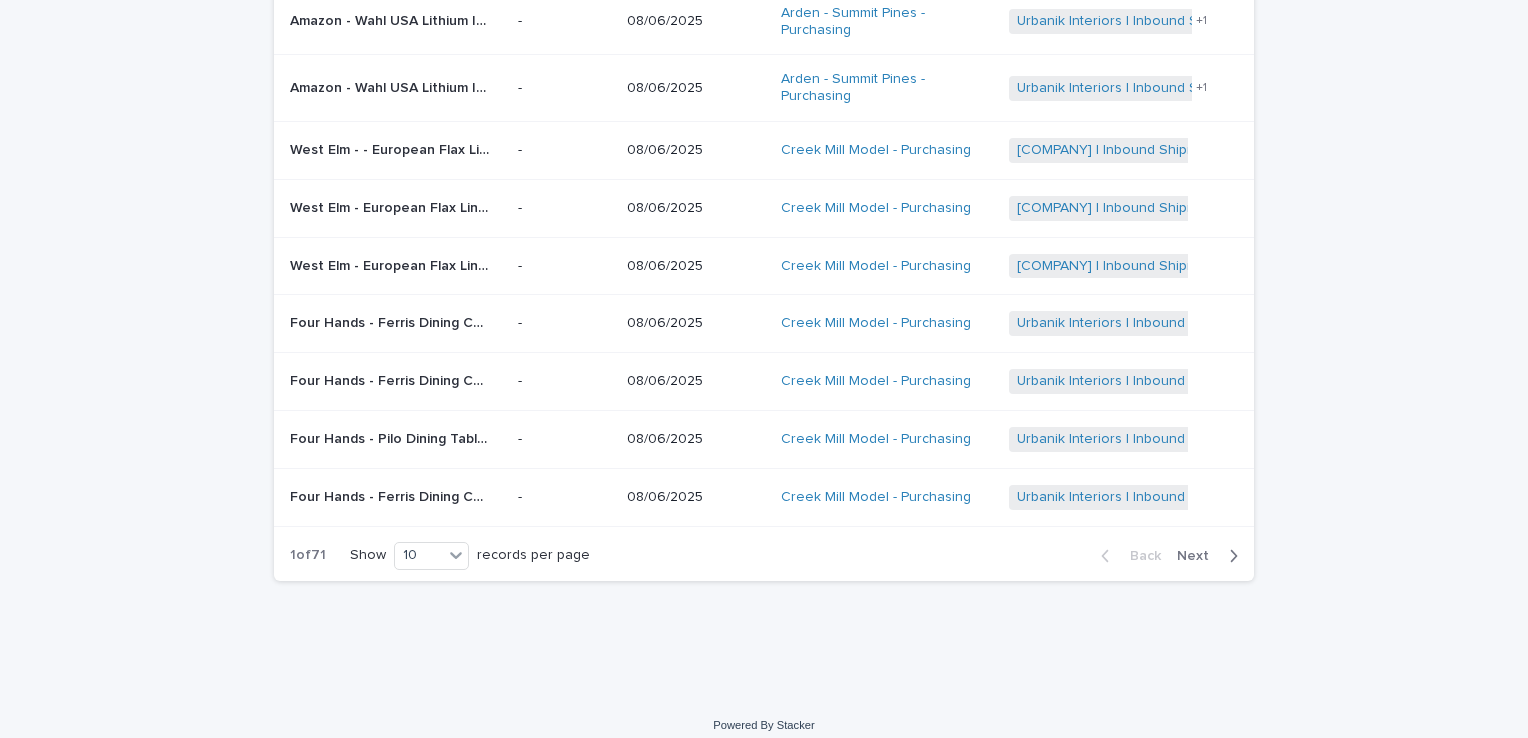 scroll, scrollTop: 334, scrollLeft: 0, axis: vertical 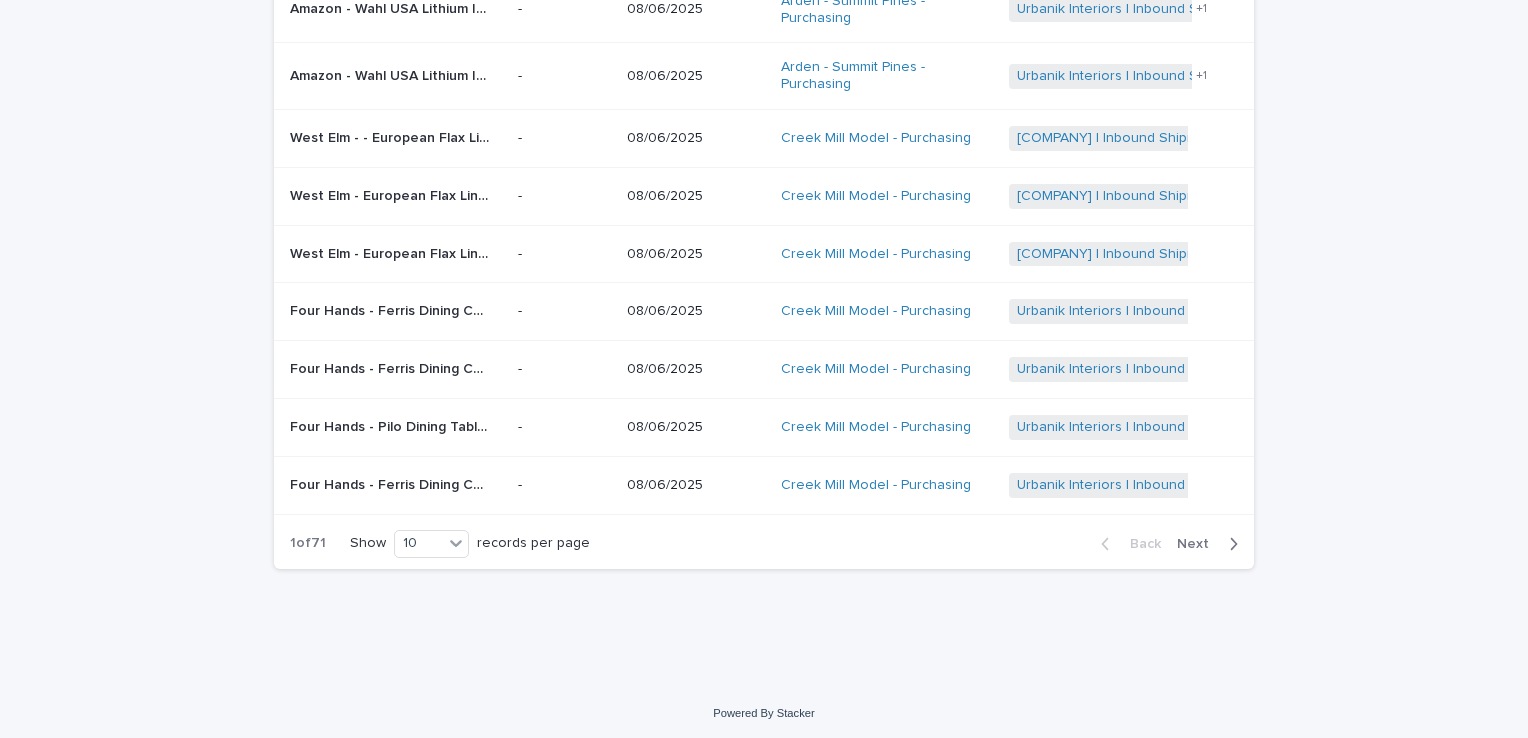 click on "Next" at bounding box center (1199, 544) 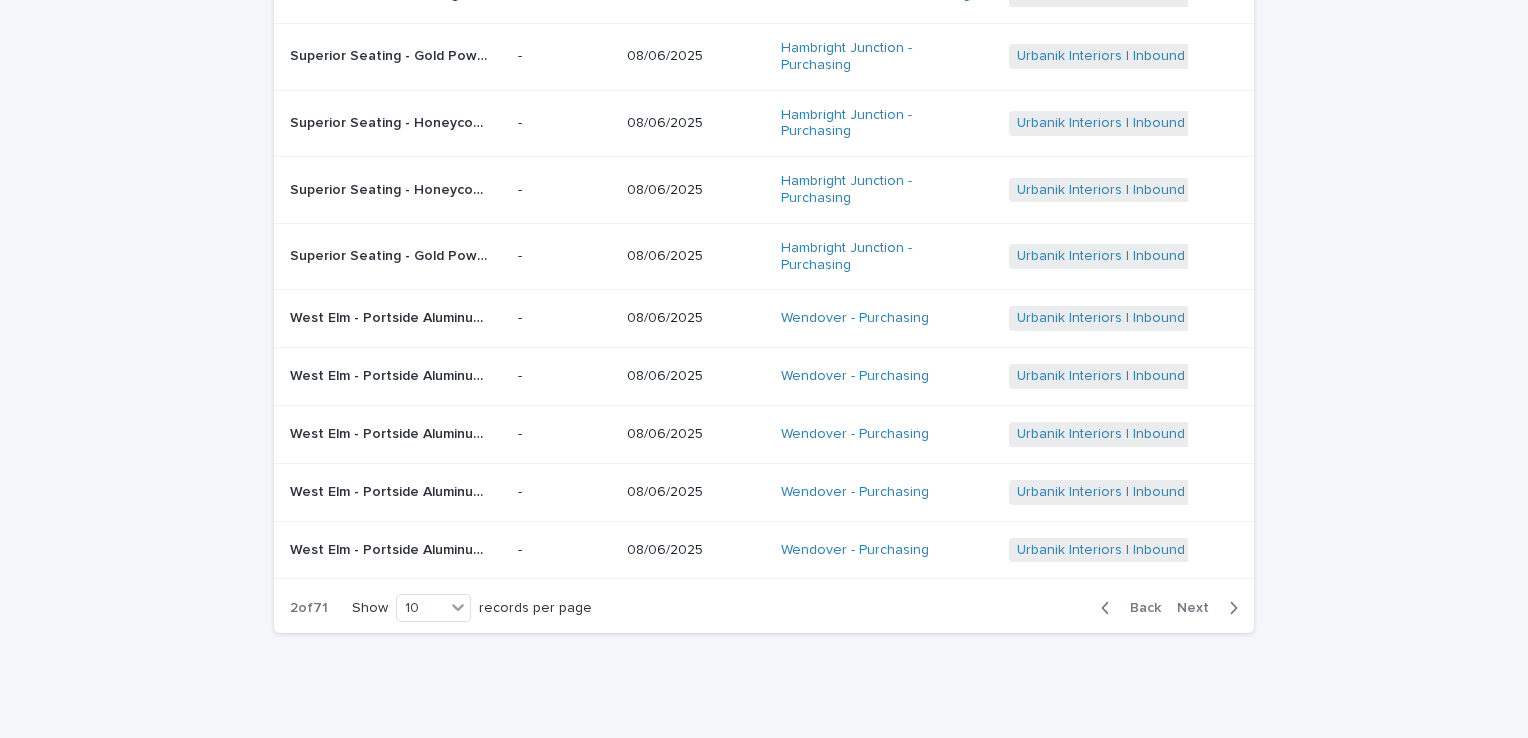 scroll, scrollTop: 308, scrollLeft: 0, axis: vertical 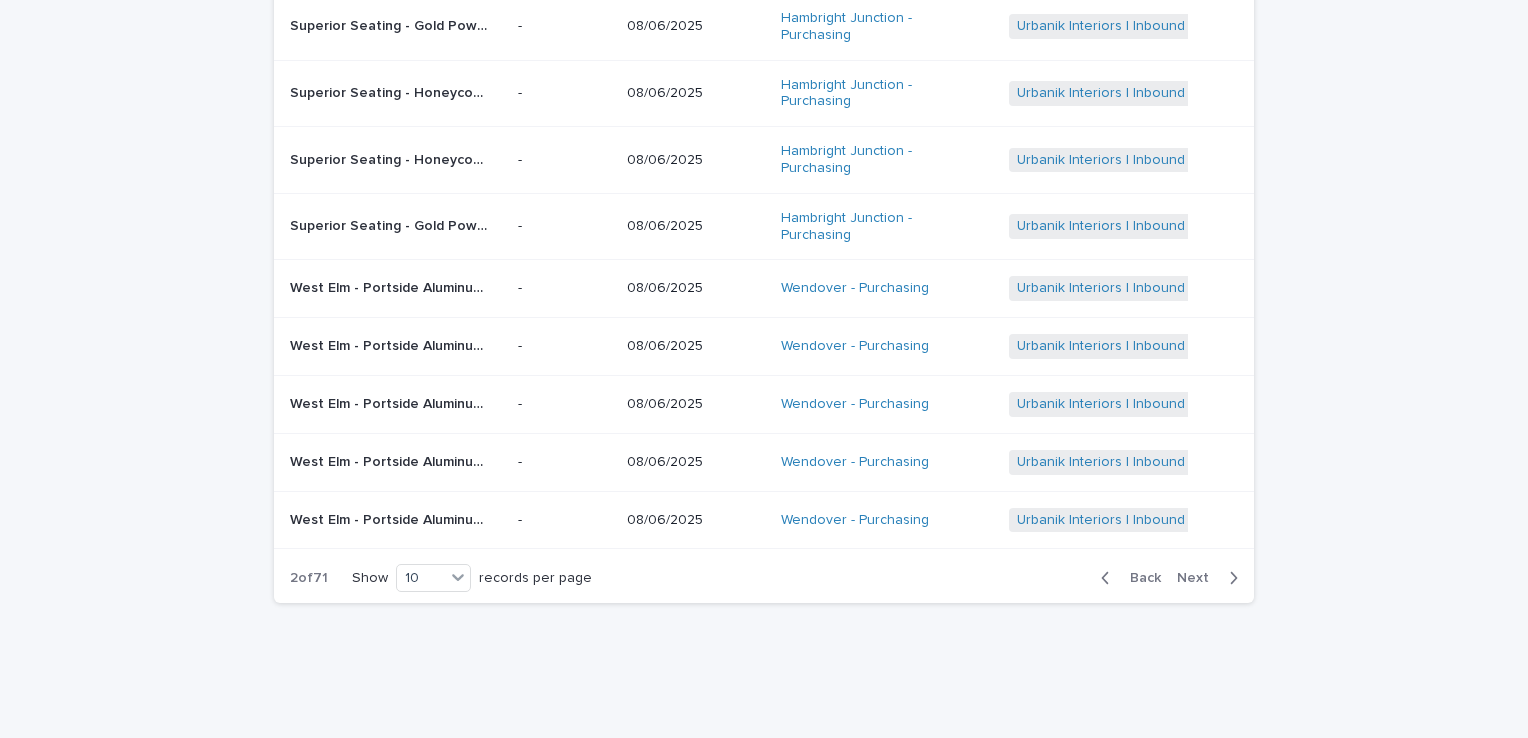 click on "Next" at bounding box center [1199, 578] 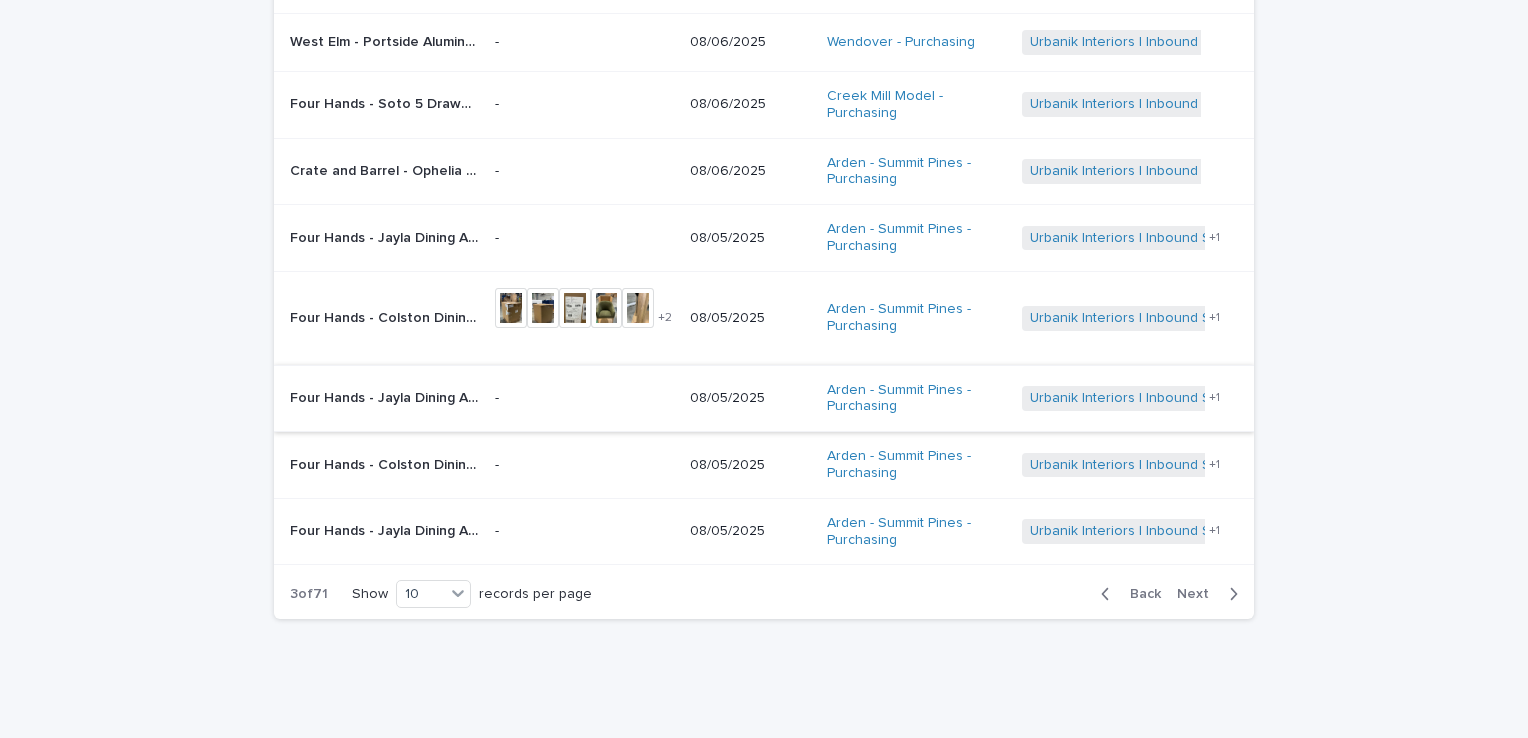 scroll, scrollTop: 411, scrollLeft: 0, axis: vertical 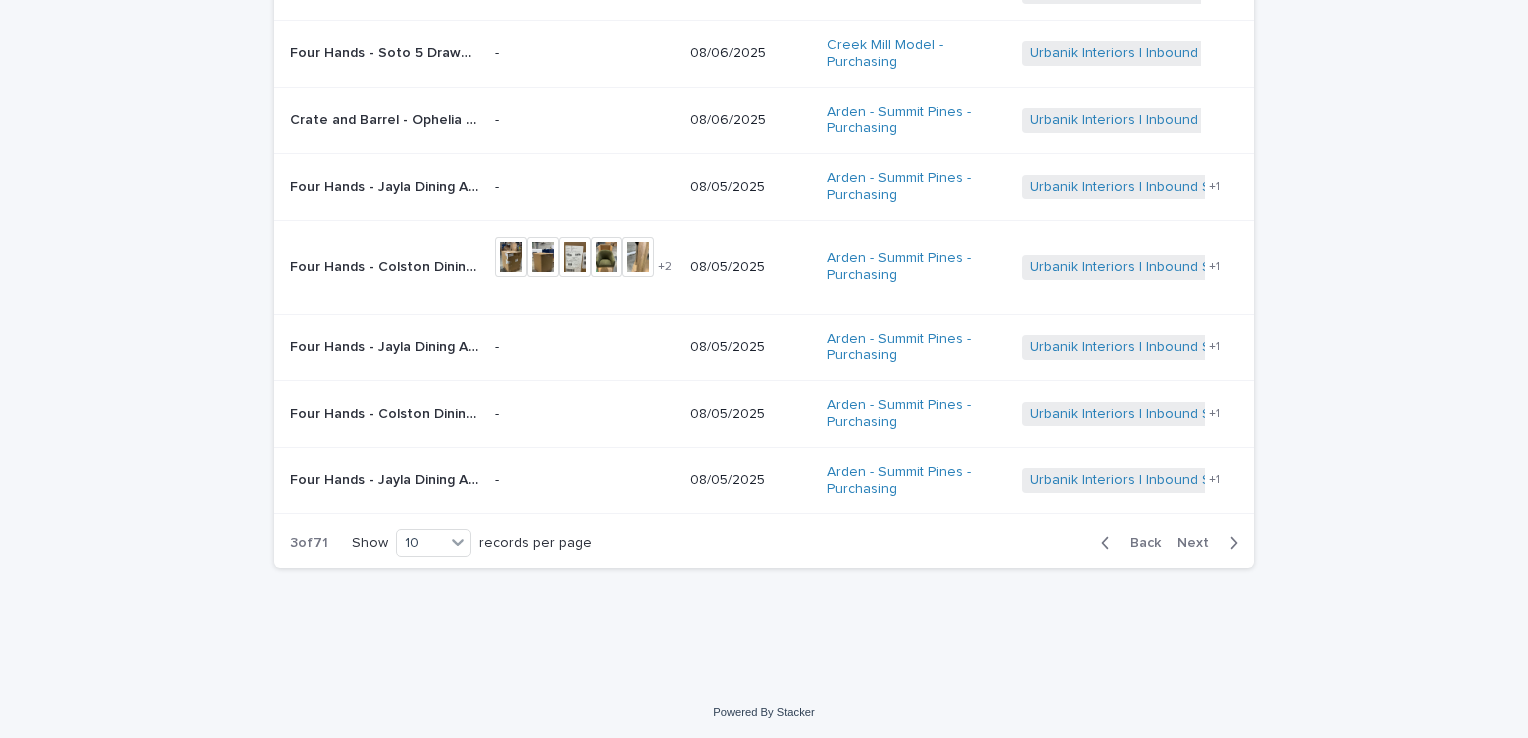 click on "Next" at bounding box center [1199, 543] 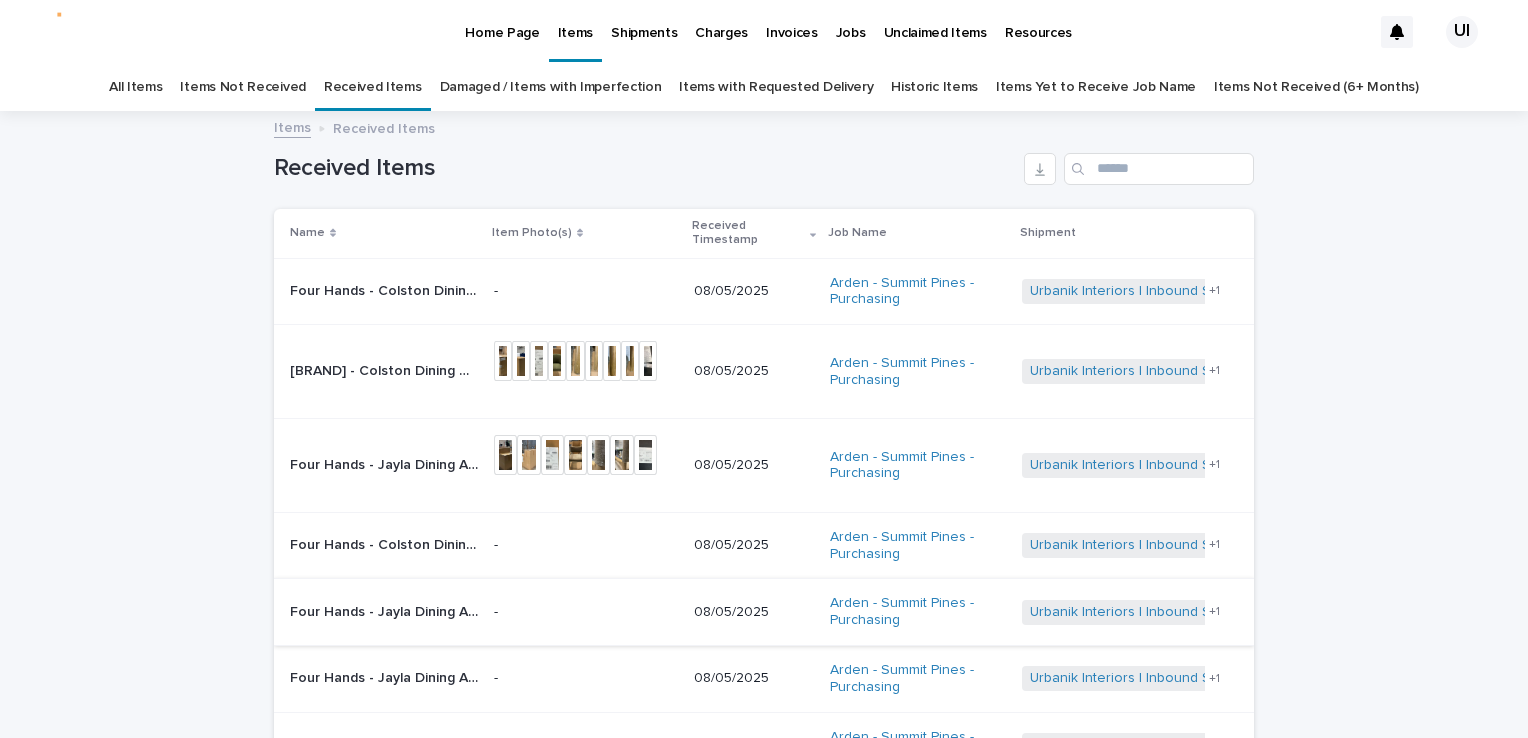 scroll, scrollTop: 0, scrollLeft: 0, axis: both 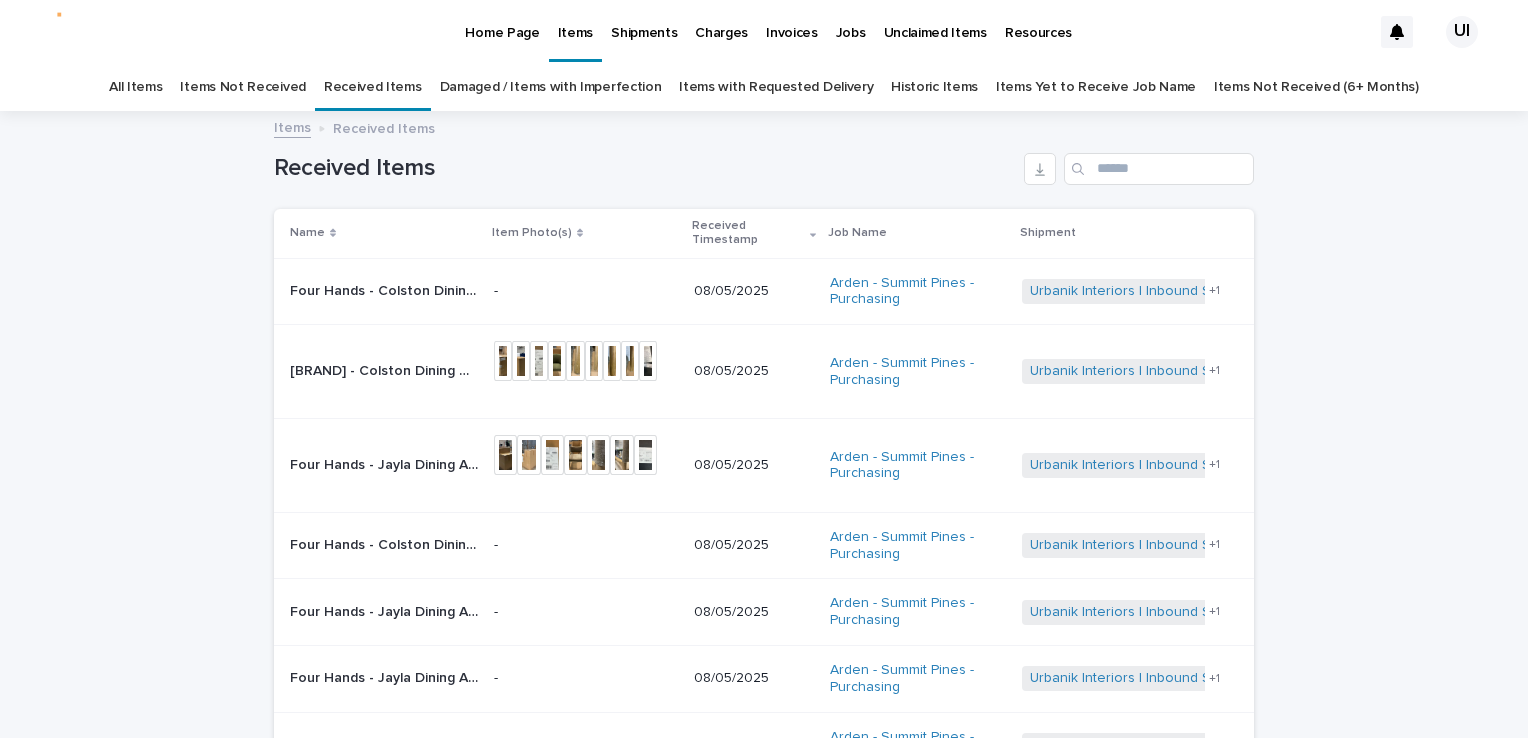 click on "Home Page" at bounding box center [502, 21] 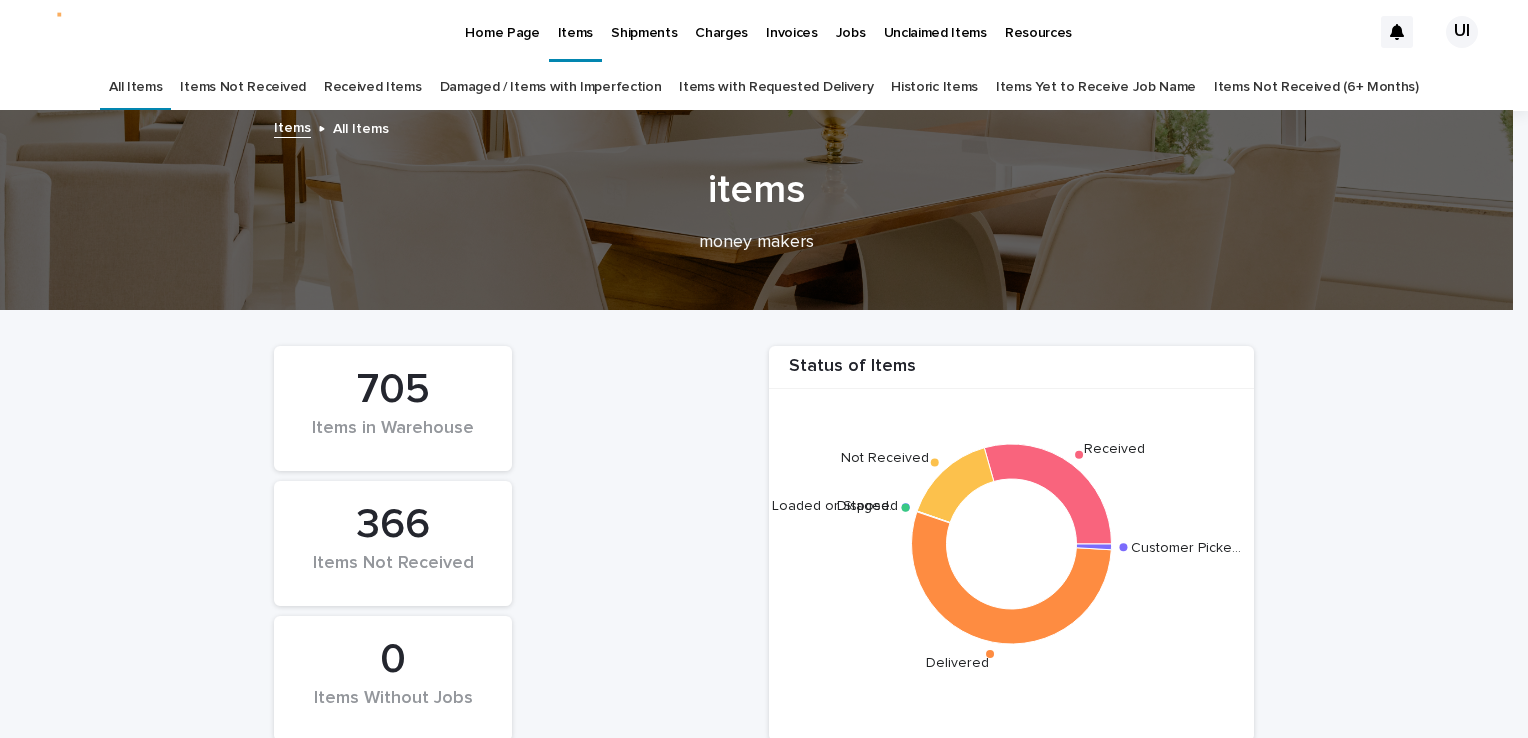 click on "Received Items" at bounding box center [373, 87] 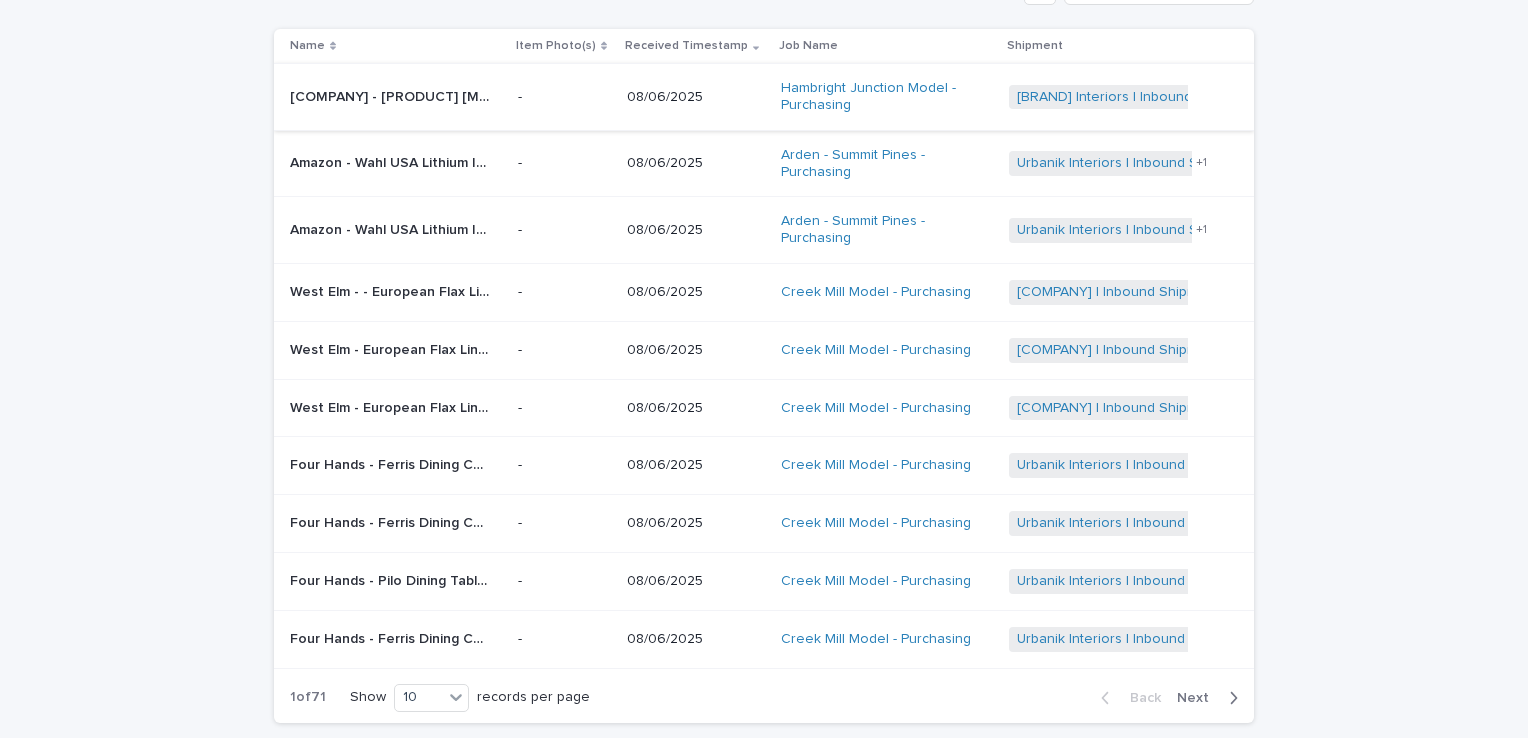 scroll, scrollTop: 200, scrollLeft: 0, axis: vertical 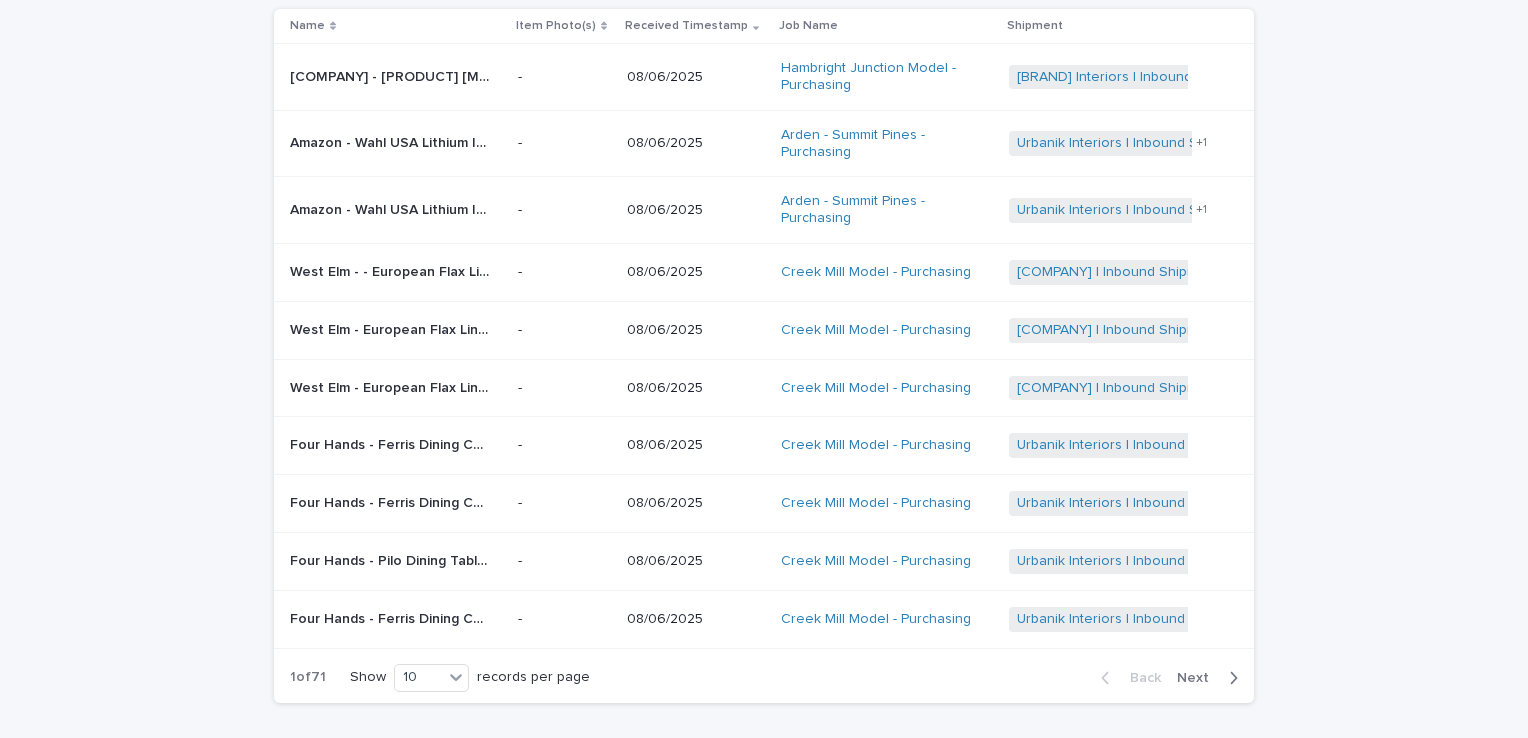 click on "Next" at bounding box center [1199, 678] 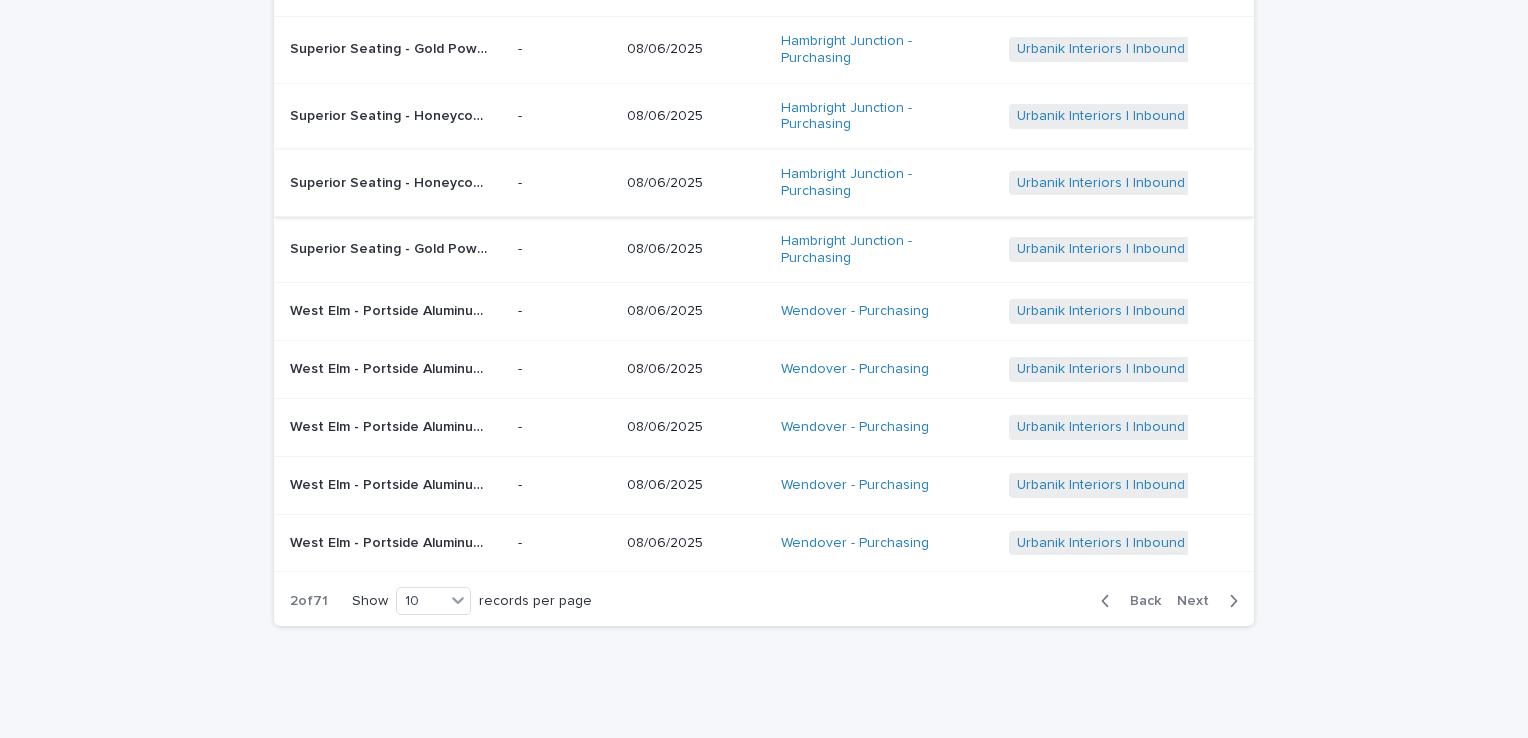 scroll, scrollTop: 286, scrollLeft: 0, axis: vertical 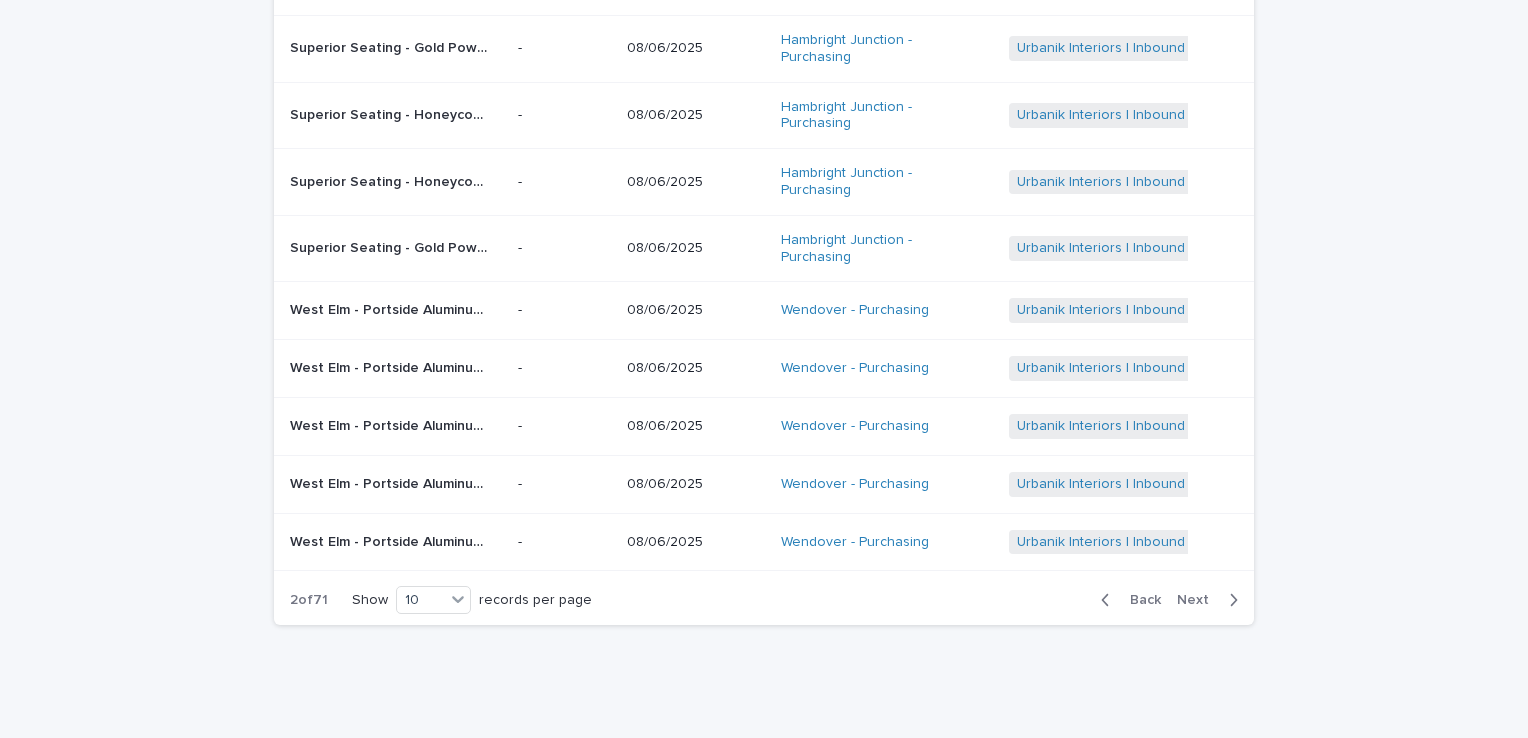 click on "Next" at bounding box center (1199, 600) 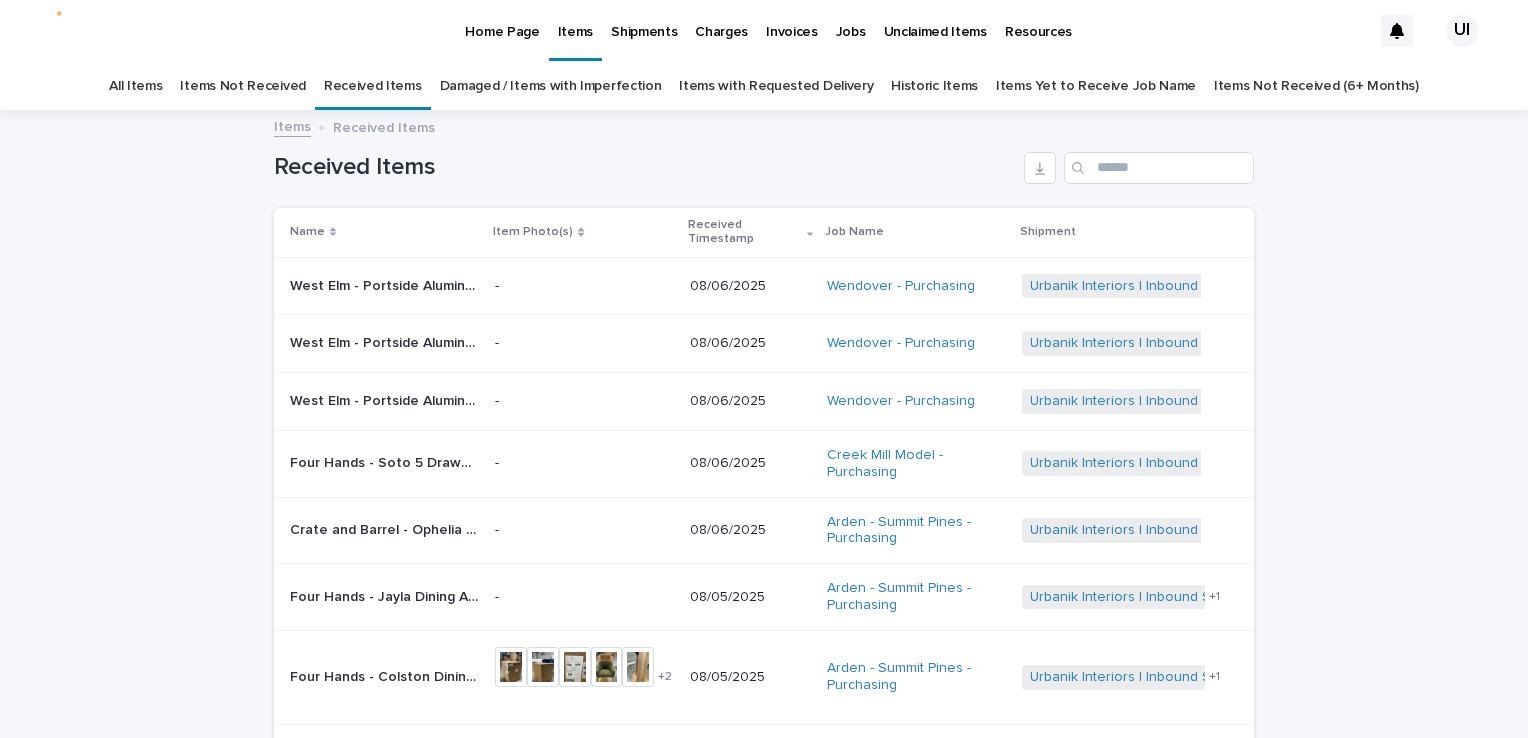 scroll, scrollTop: 0, scrollLeft: 0, axis: both 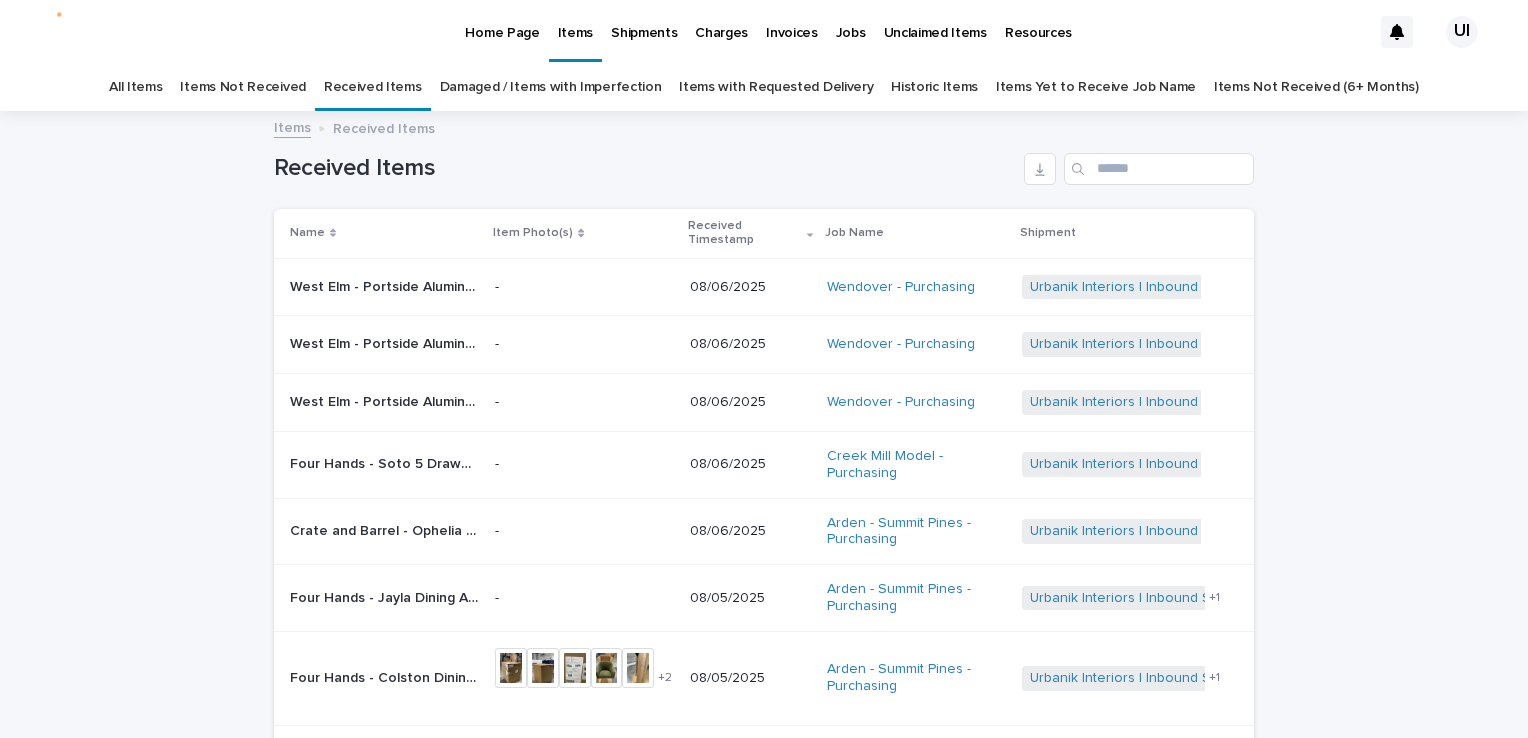 click on "Damaged / Items with Imperfection" at bounding box center [551, 87] 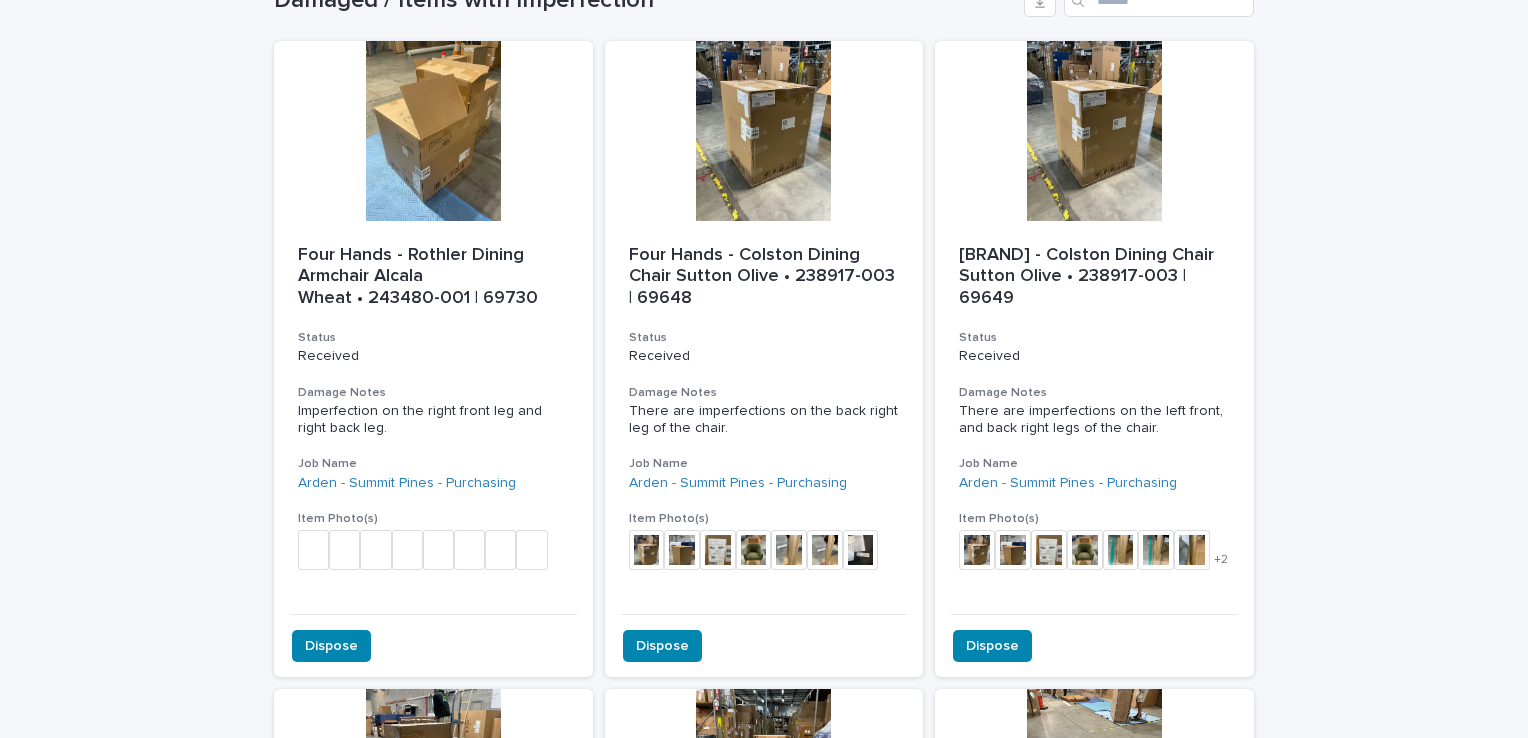 scroll, scrollTop: 0, scrollLeft: 0, axis: both 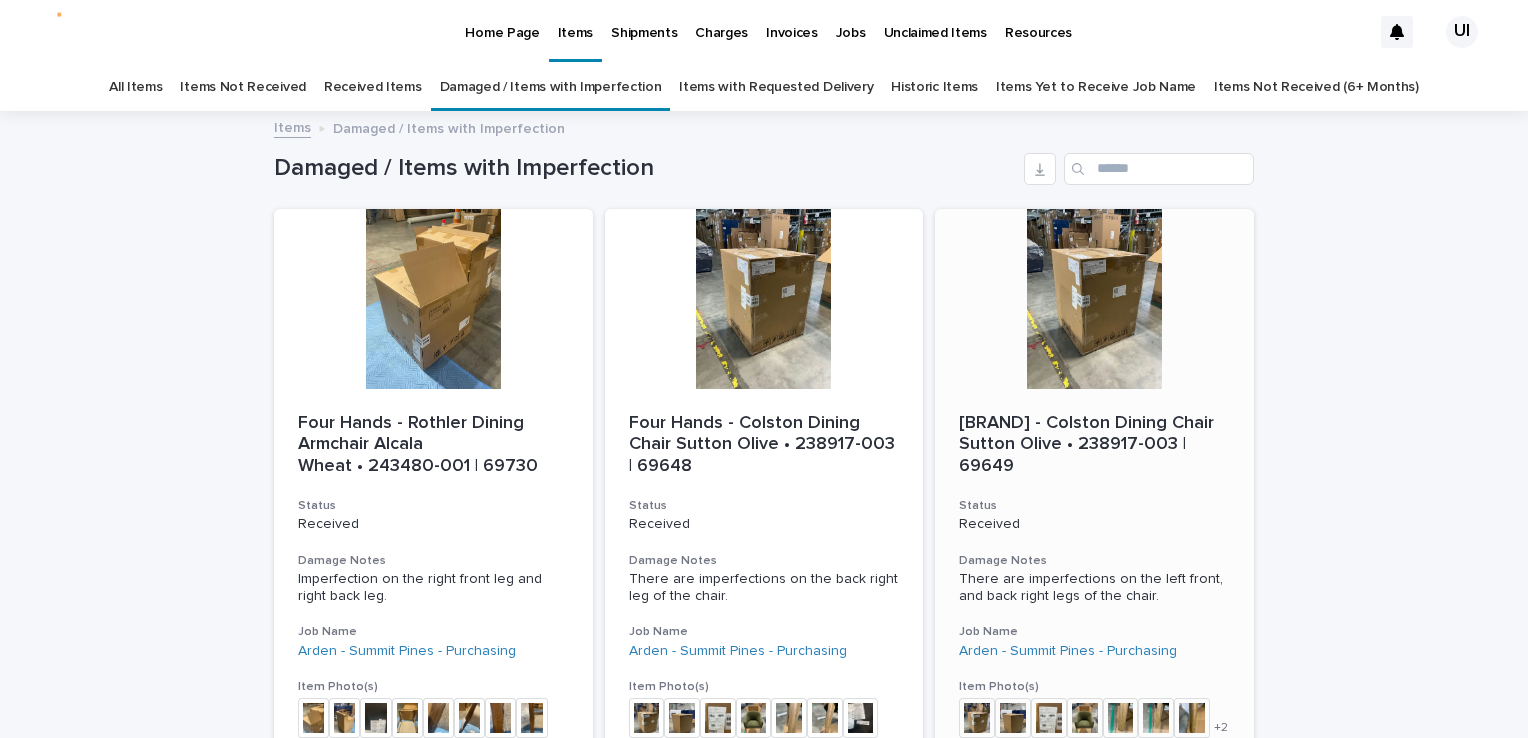 click at bounding box center (1094, 299) 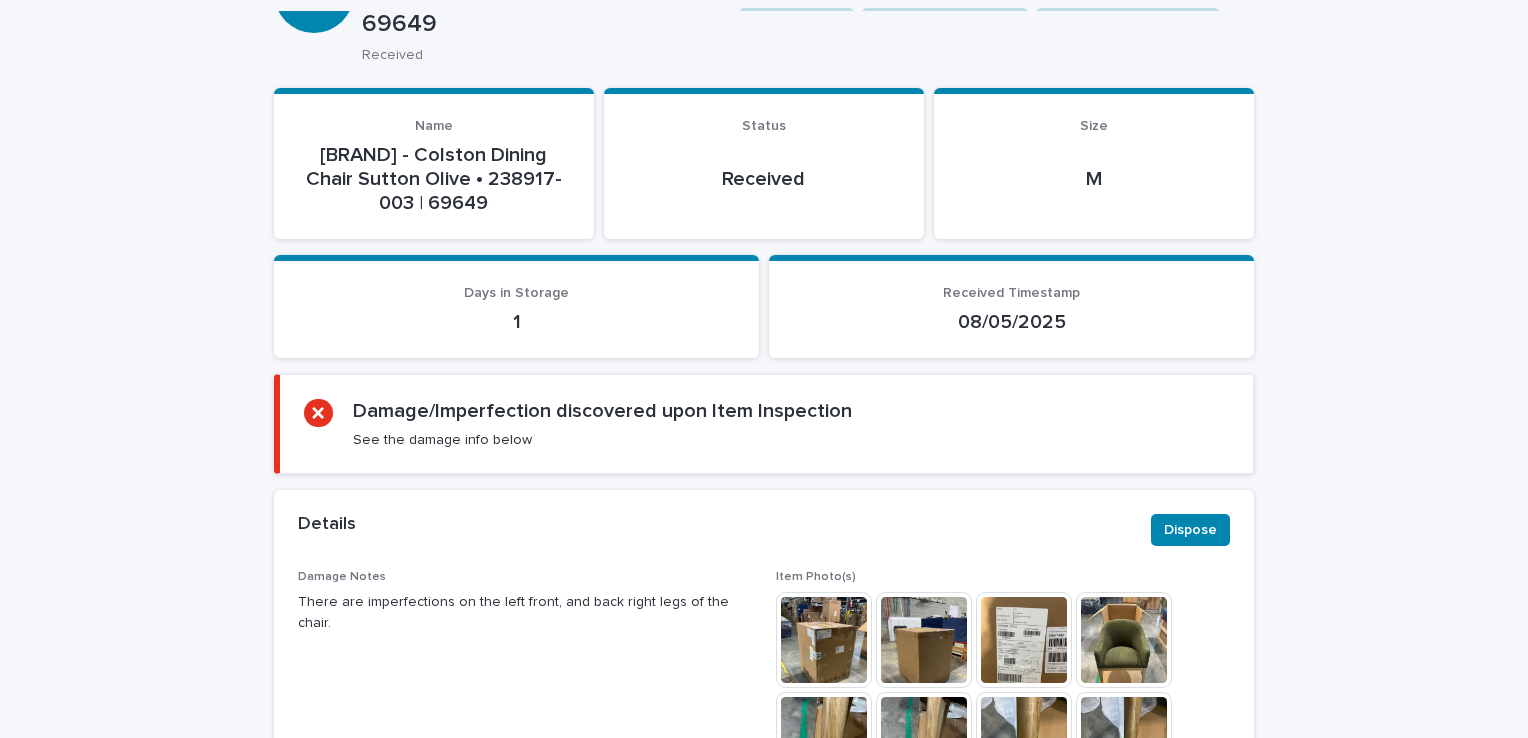 scroll, scrollTop: 500, scrollLeft: 0, axis: vertical 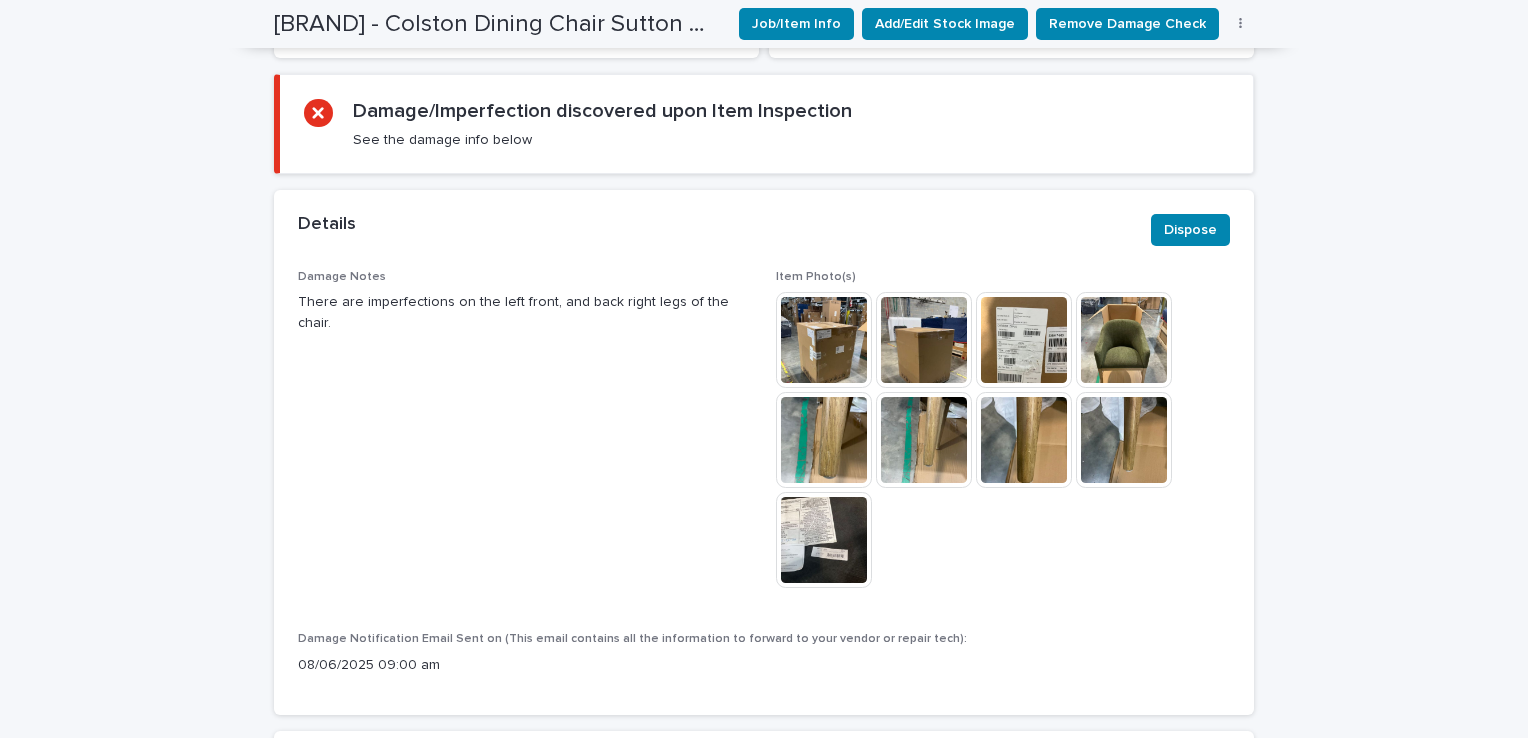 click at bounding box center [1124, 340] 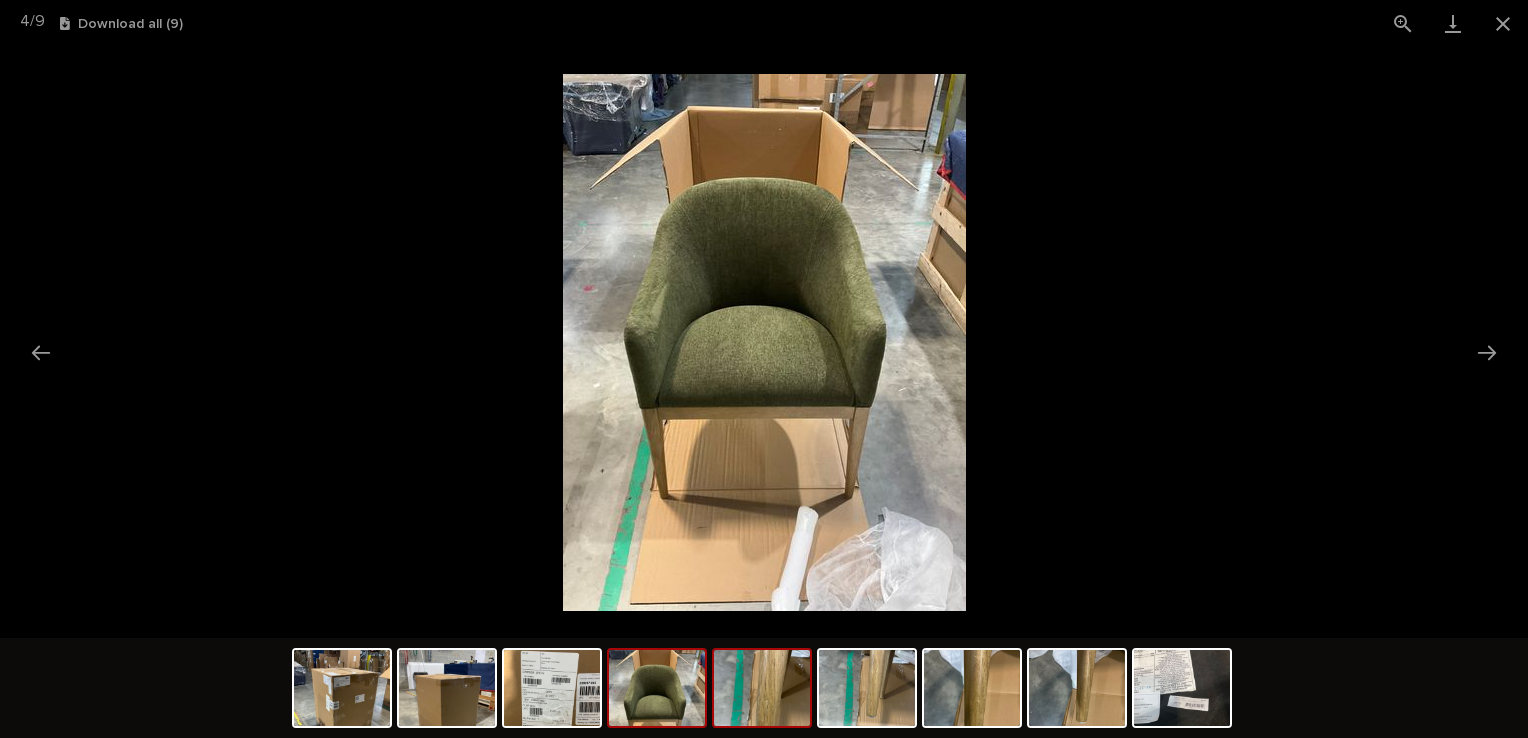click at bounding box center [762, 688] 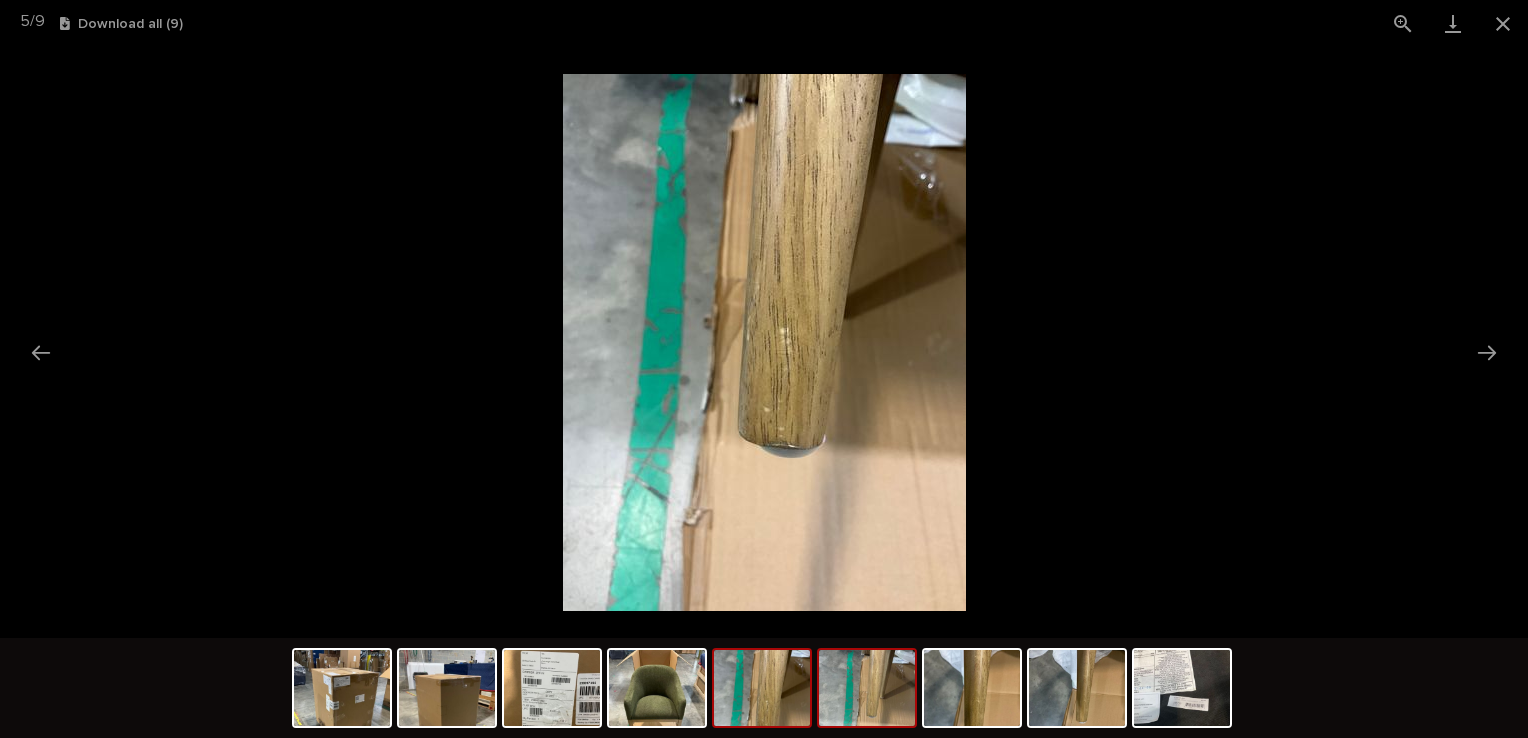 click at bounding box center [867, 688] 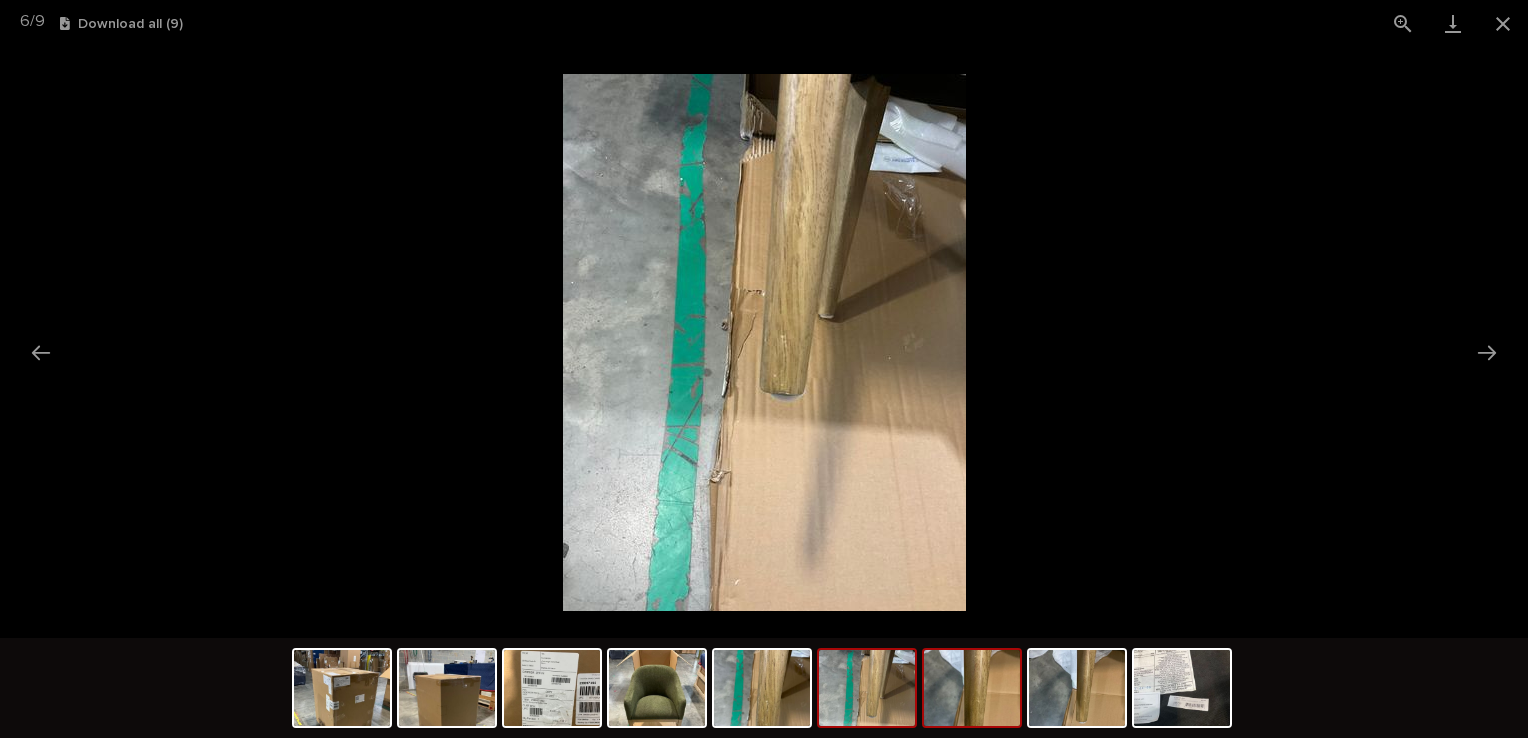 click at bounding box center [972, 688] 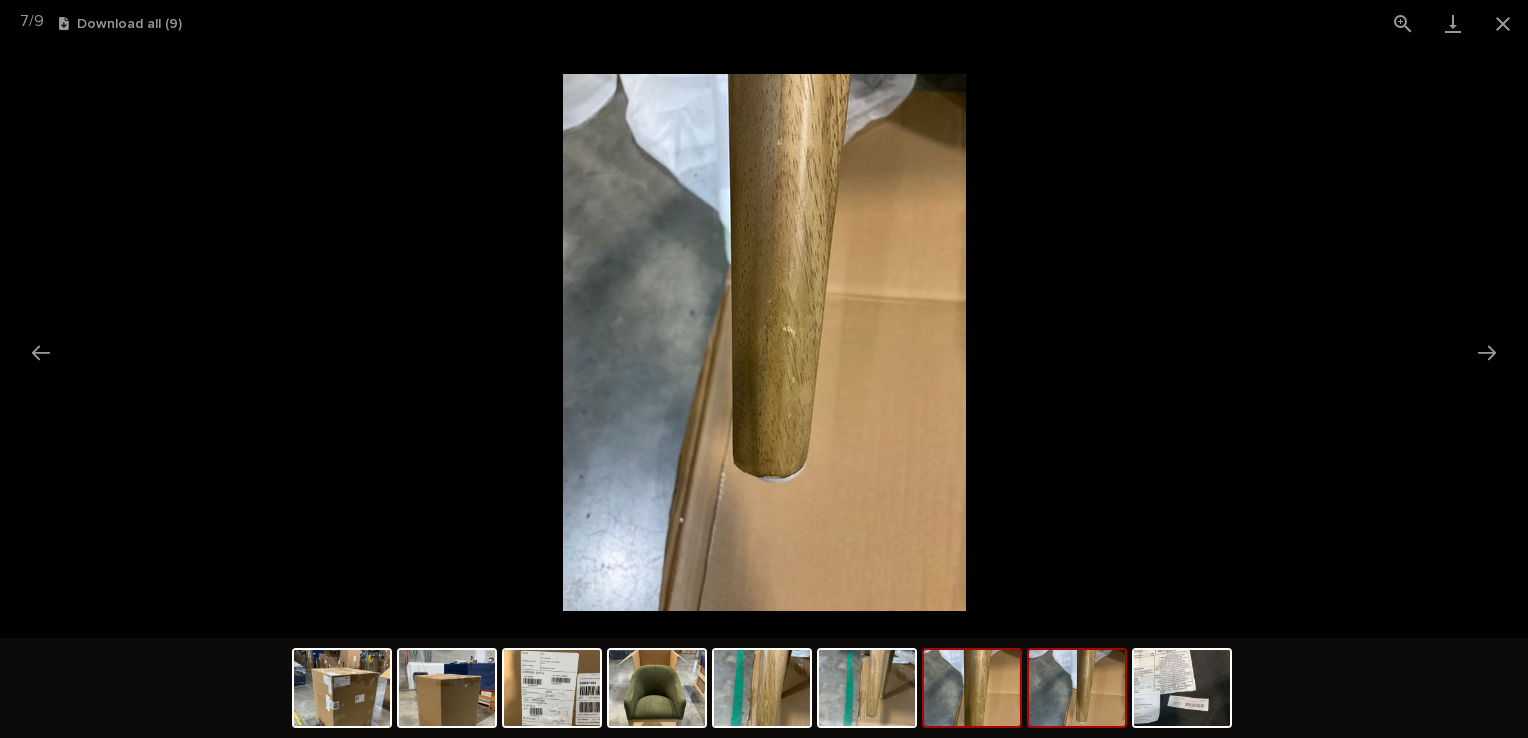 click at bounding box center (1077, 688) 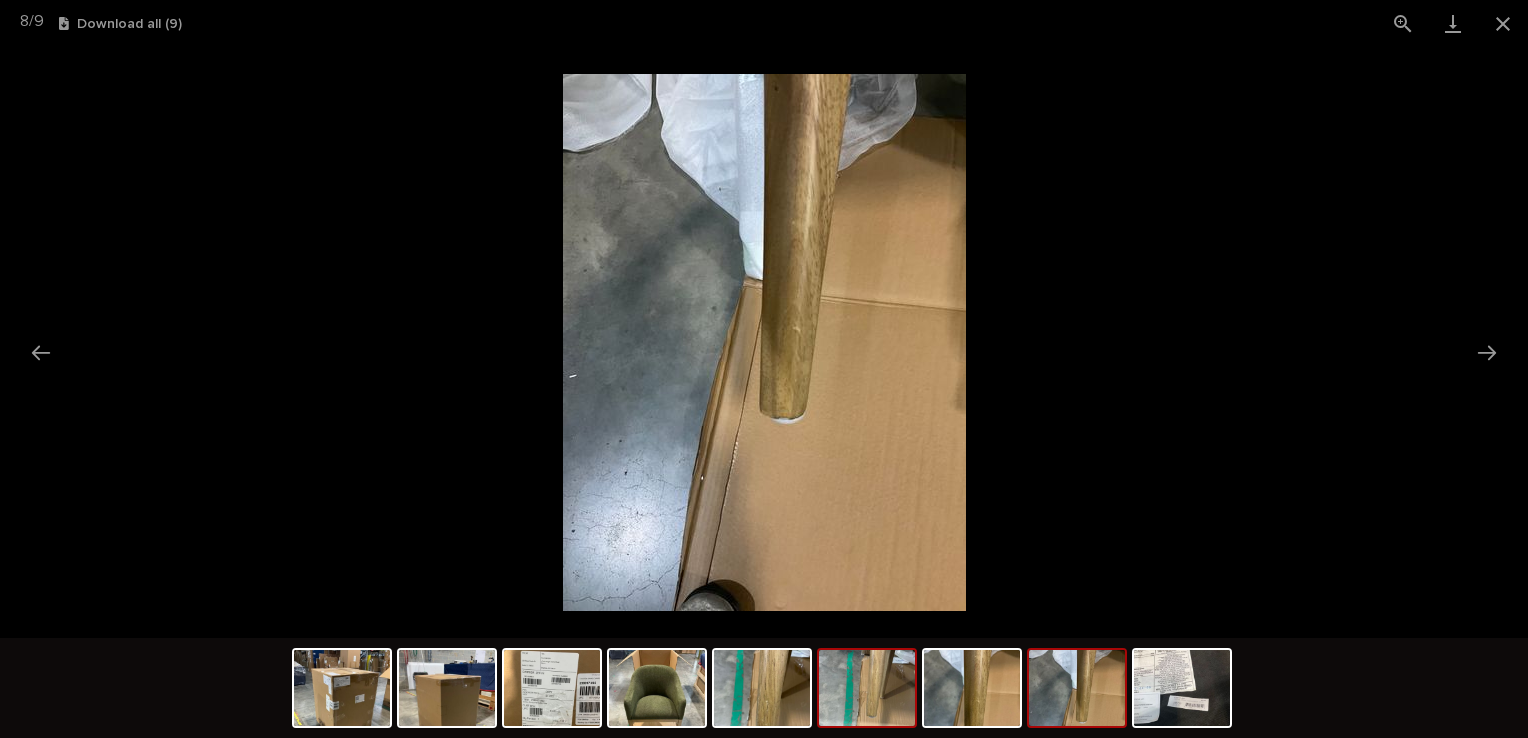 click at bounding box center (867, 688) 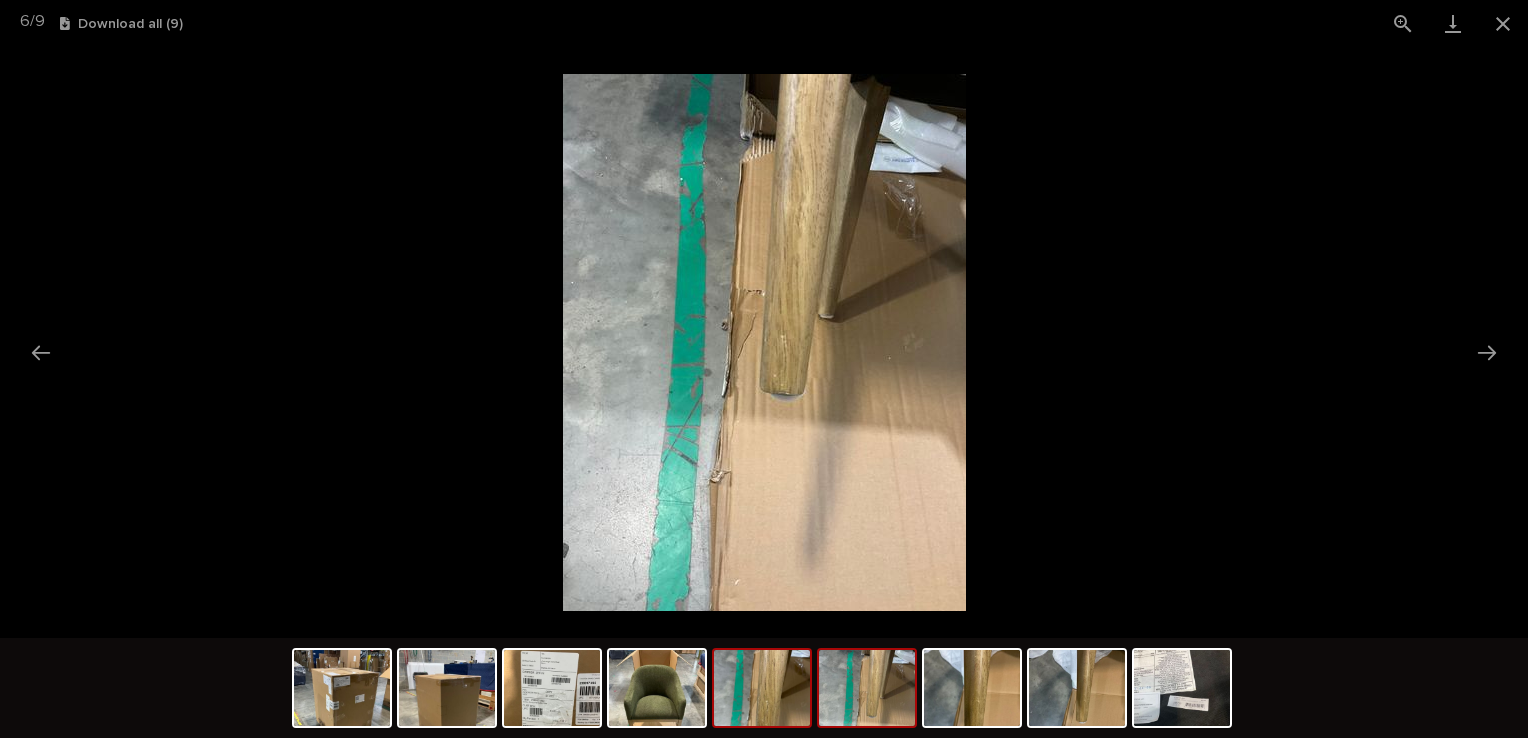 click at bounding box center (762, 688) 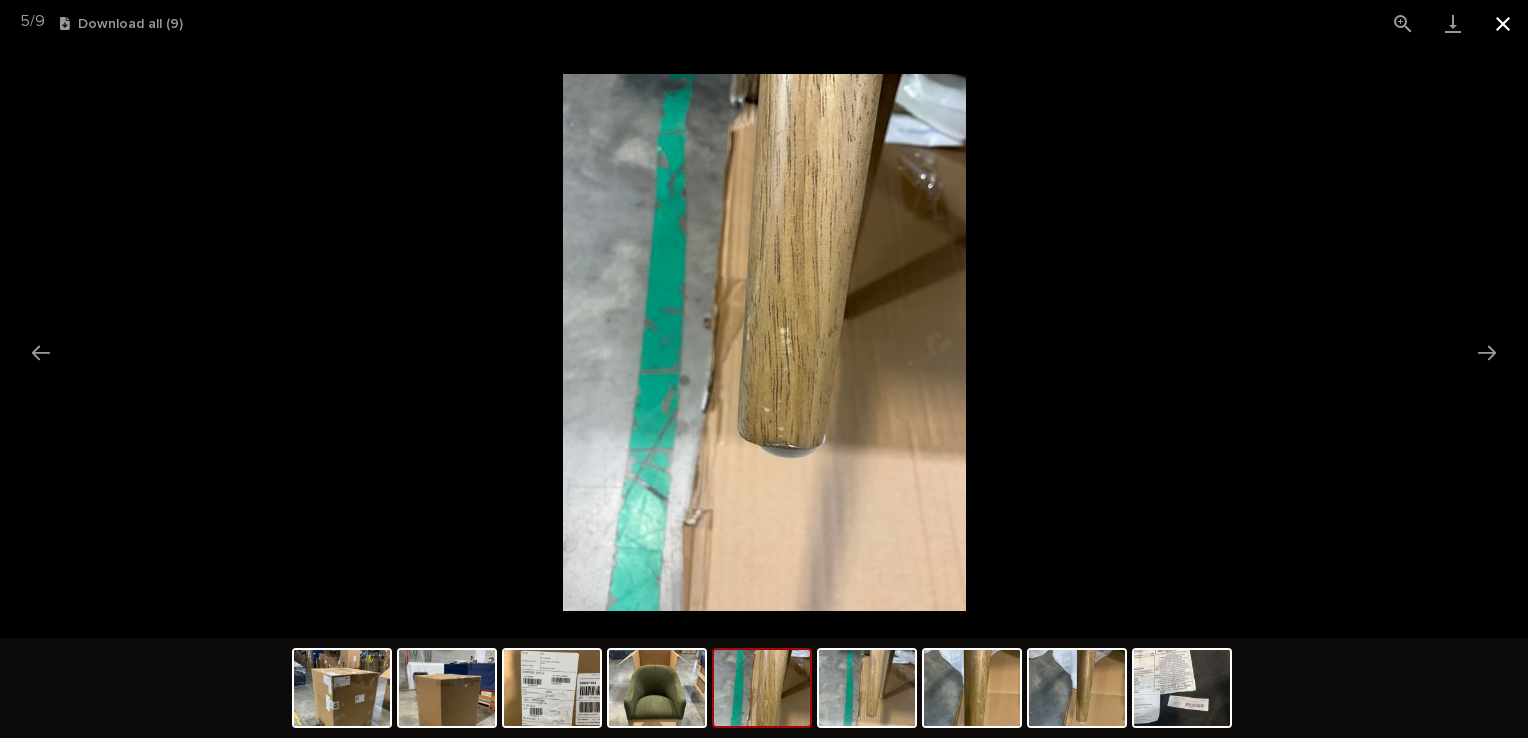 click at bounding box center (1503, 23) 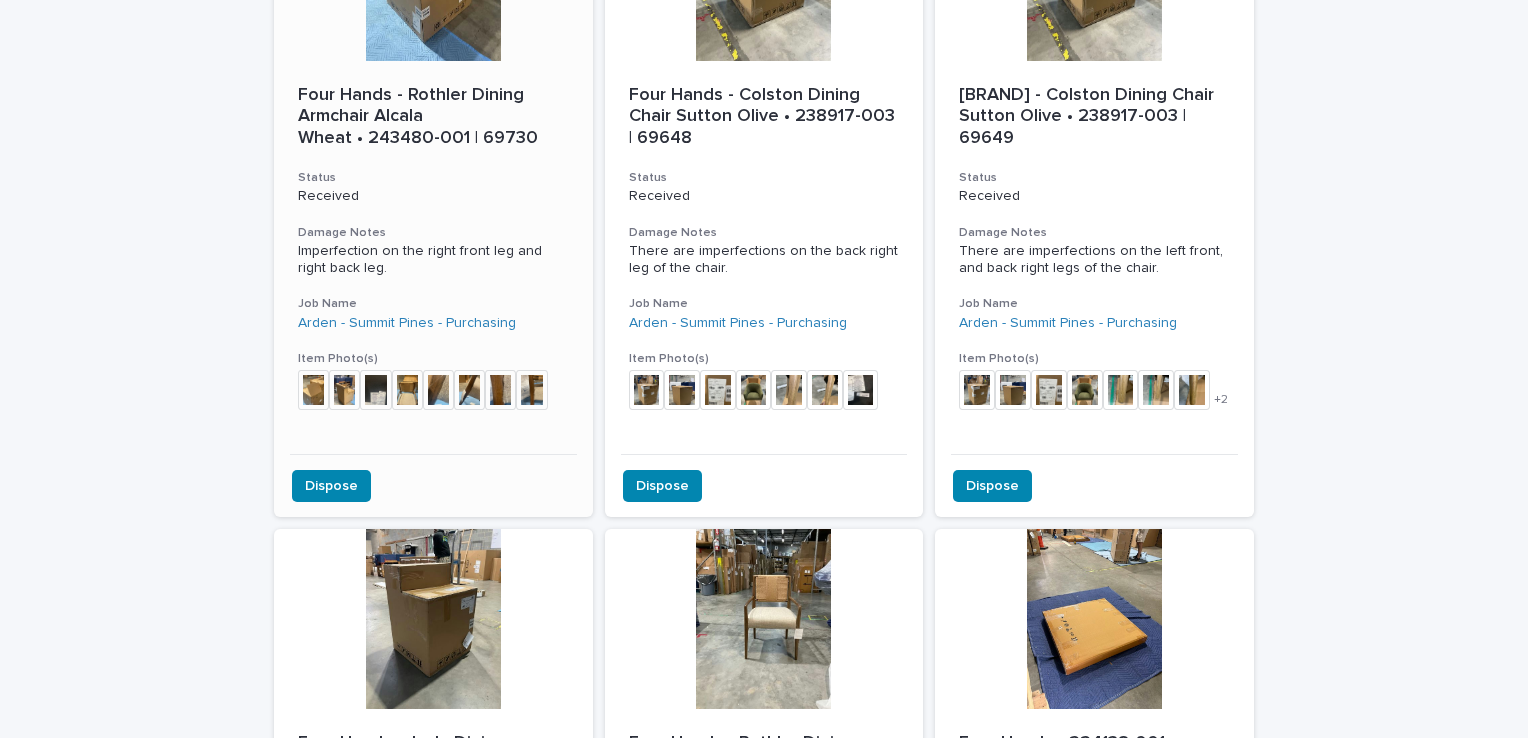 scroll, scrollTop: 164, scrollLeft: 0, axis: vertical 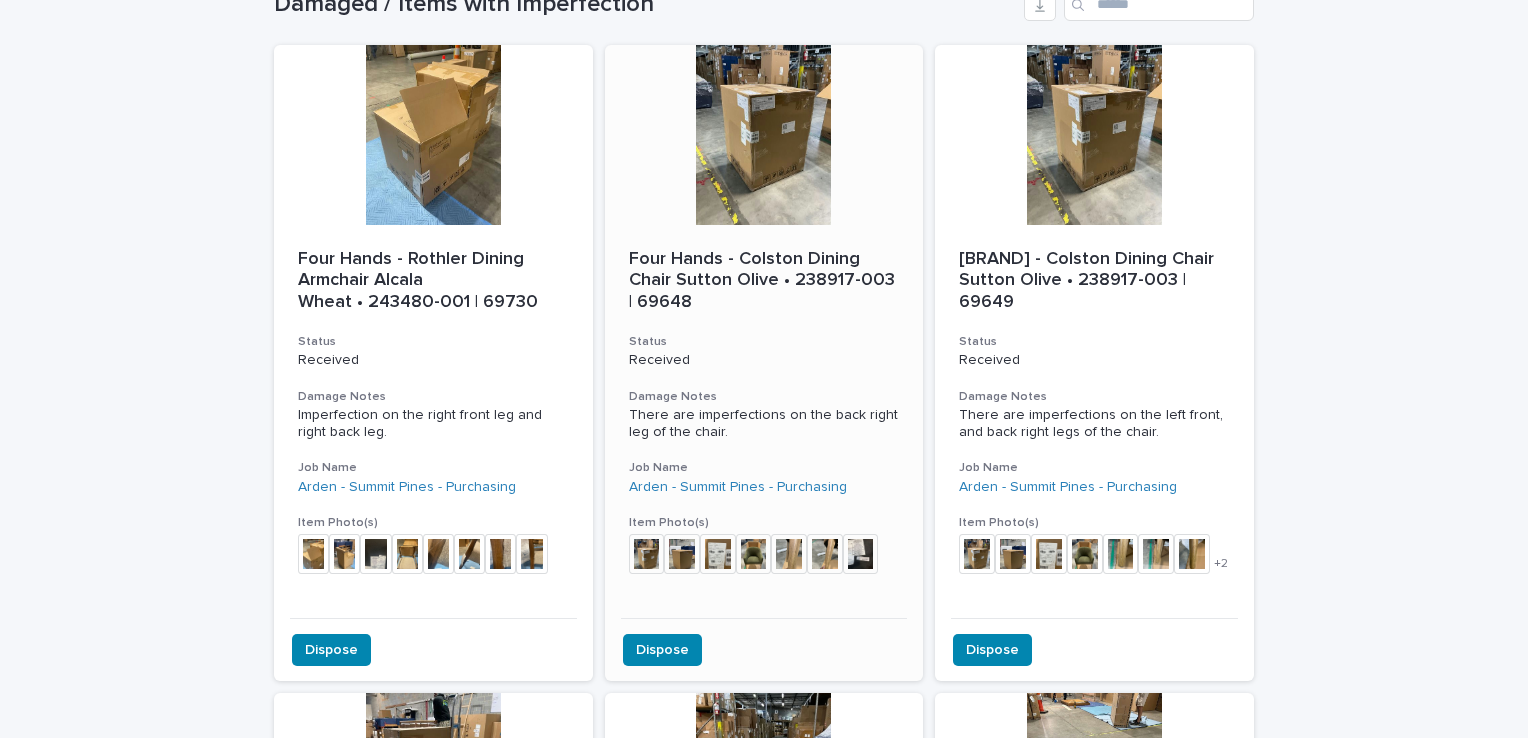 click at bounding box center [764, 135] 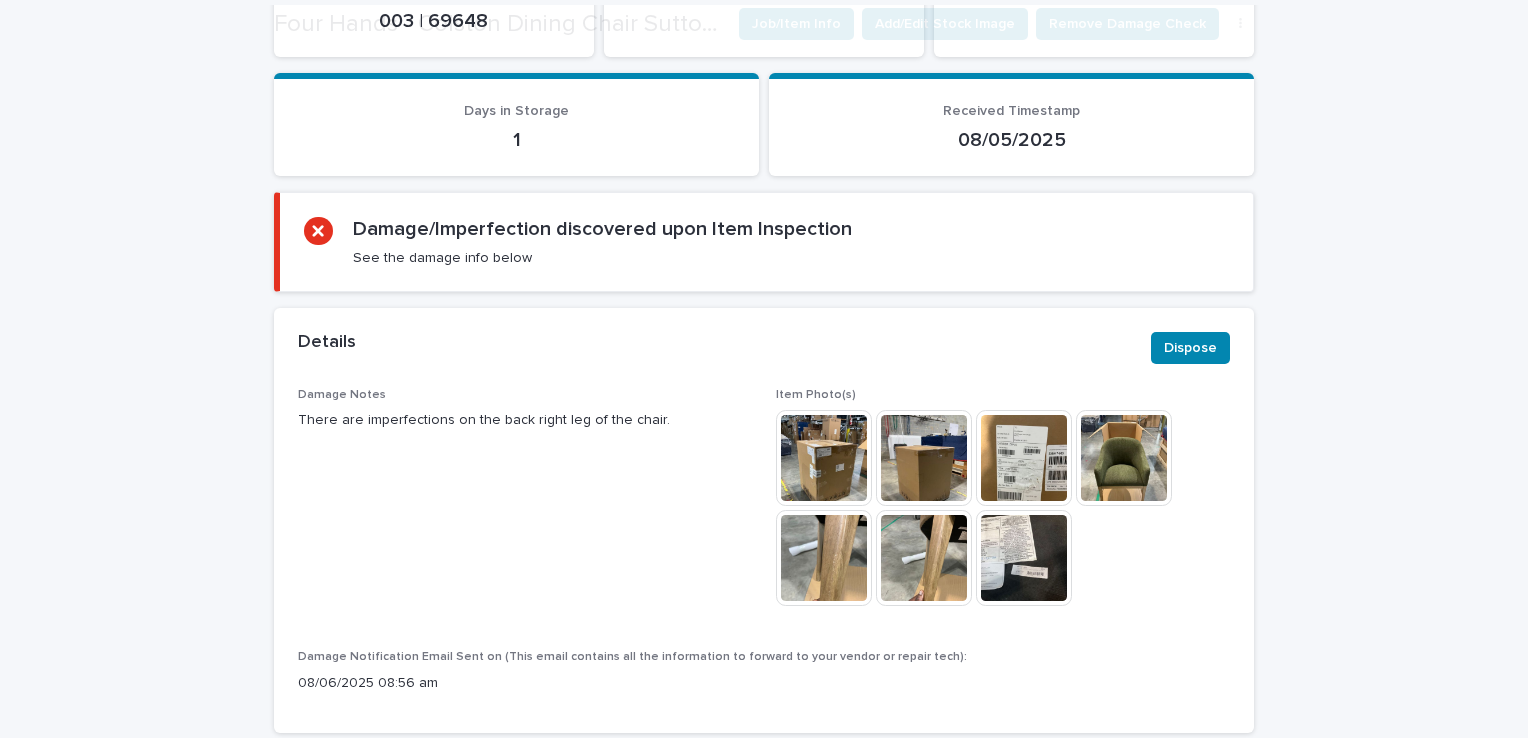 scroll, scrollTop: 384, scrollLeft: 0, axis: vertical 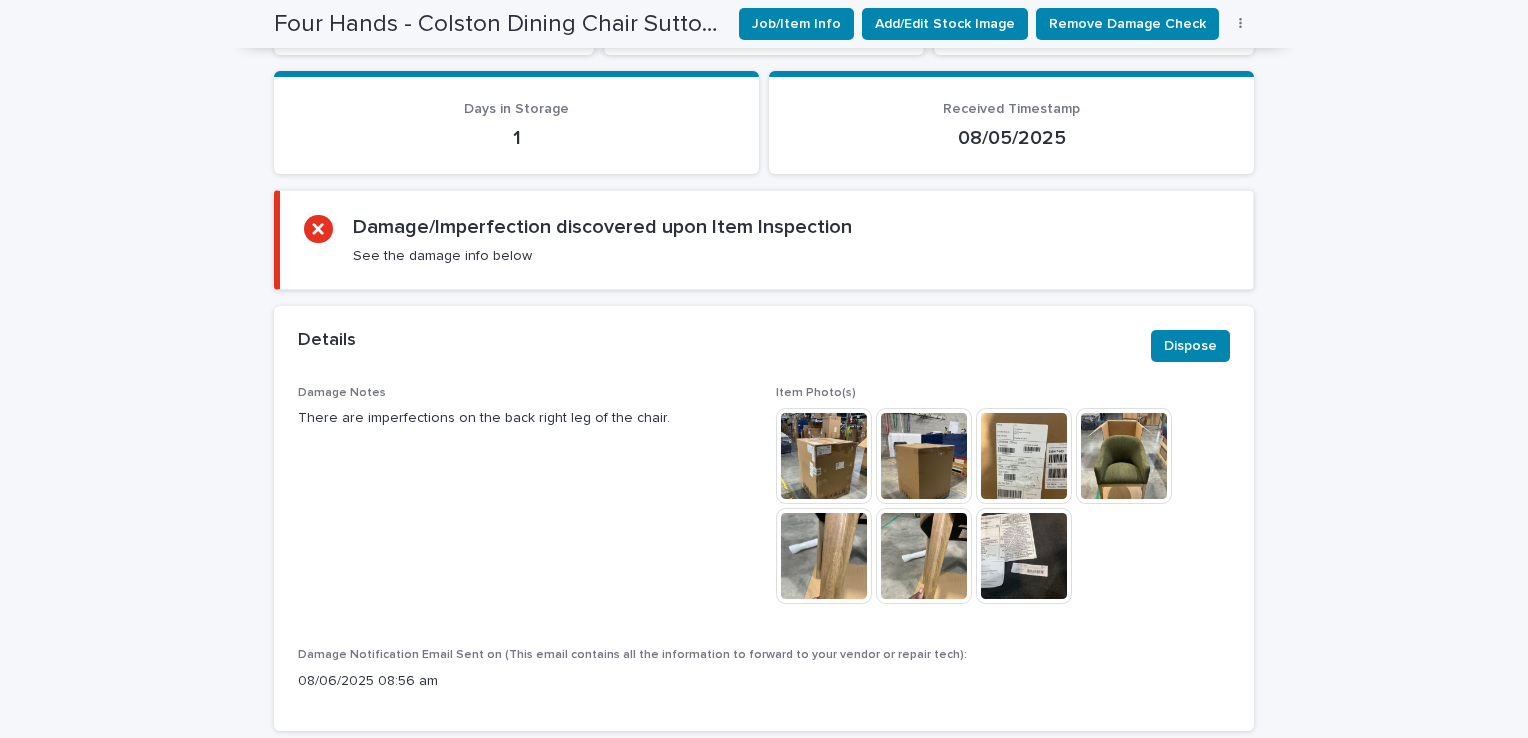 click at bounding box center (824, 556) 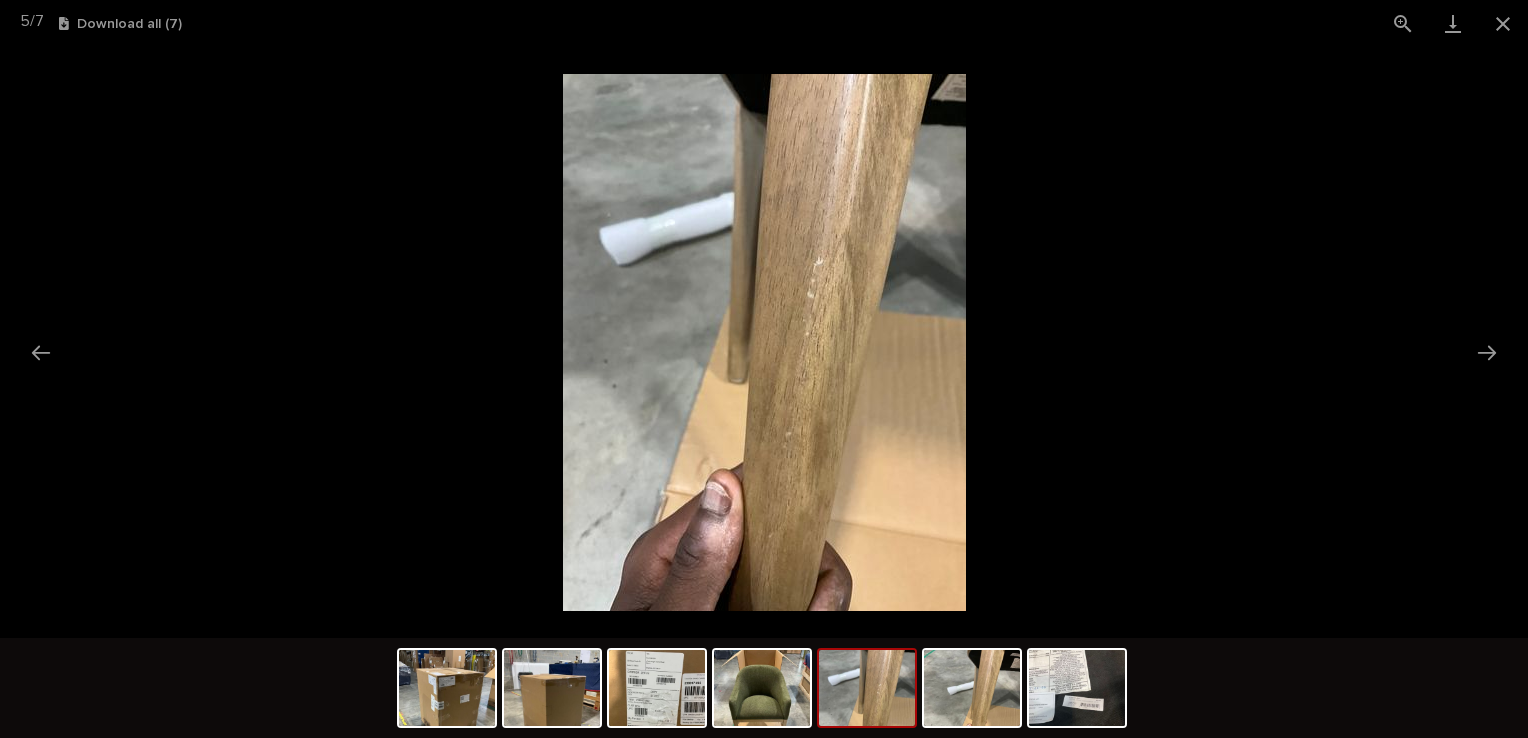 click at bounding box center [867, 688] 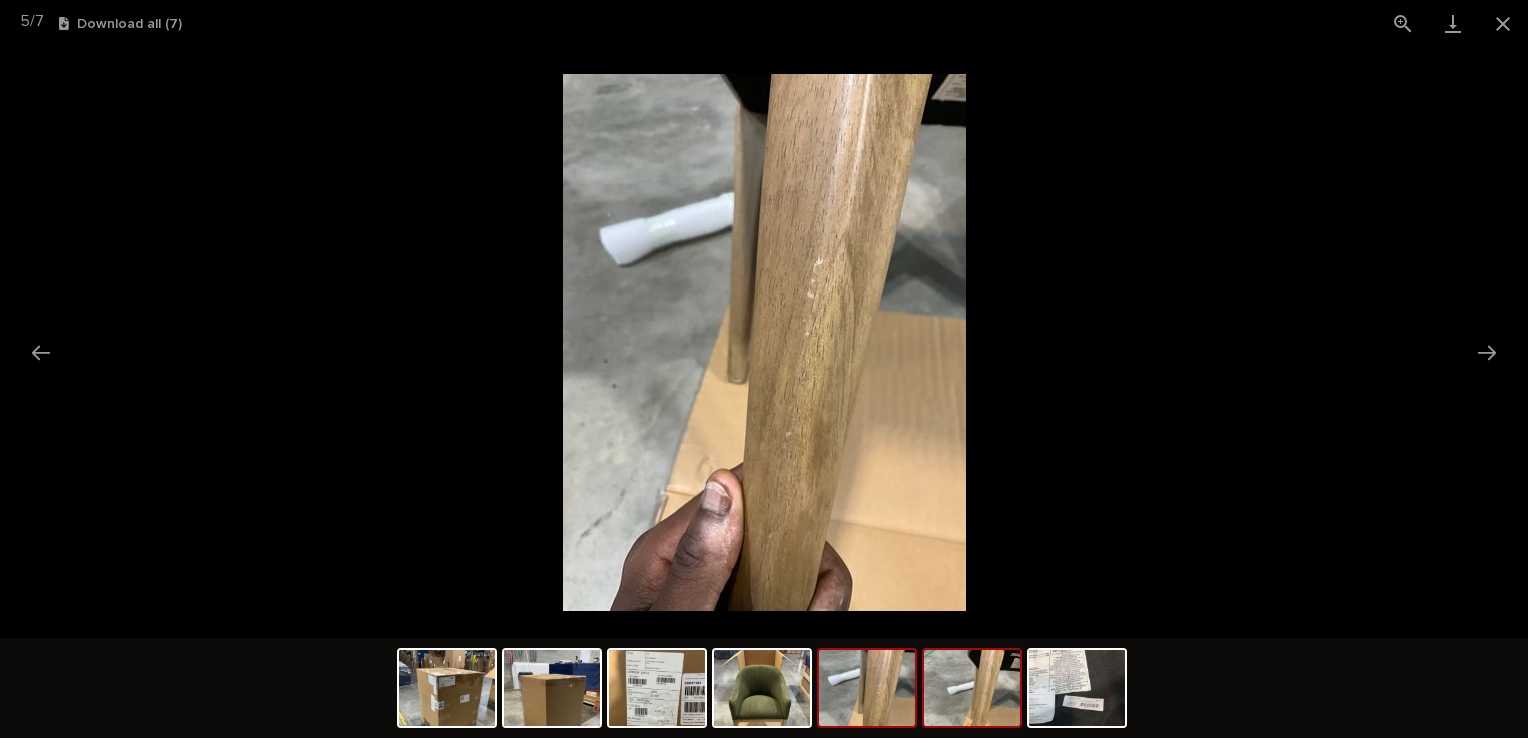 click at bounding box center [972, 688] 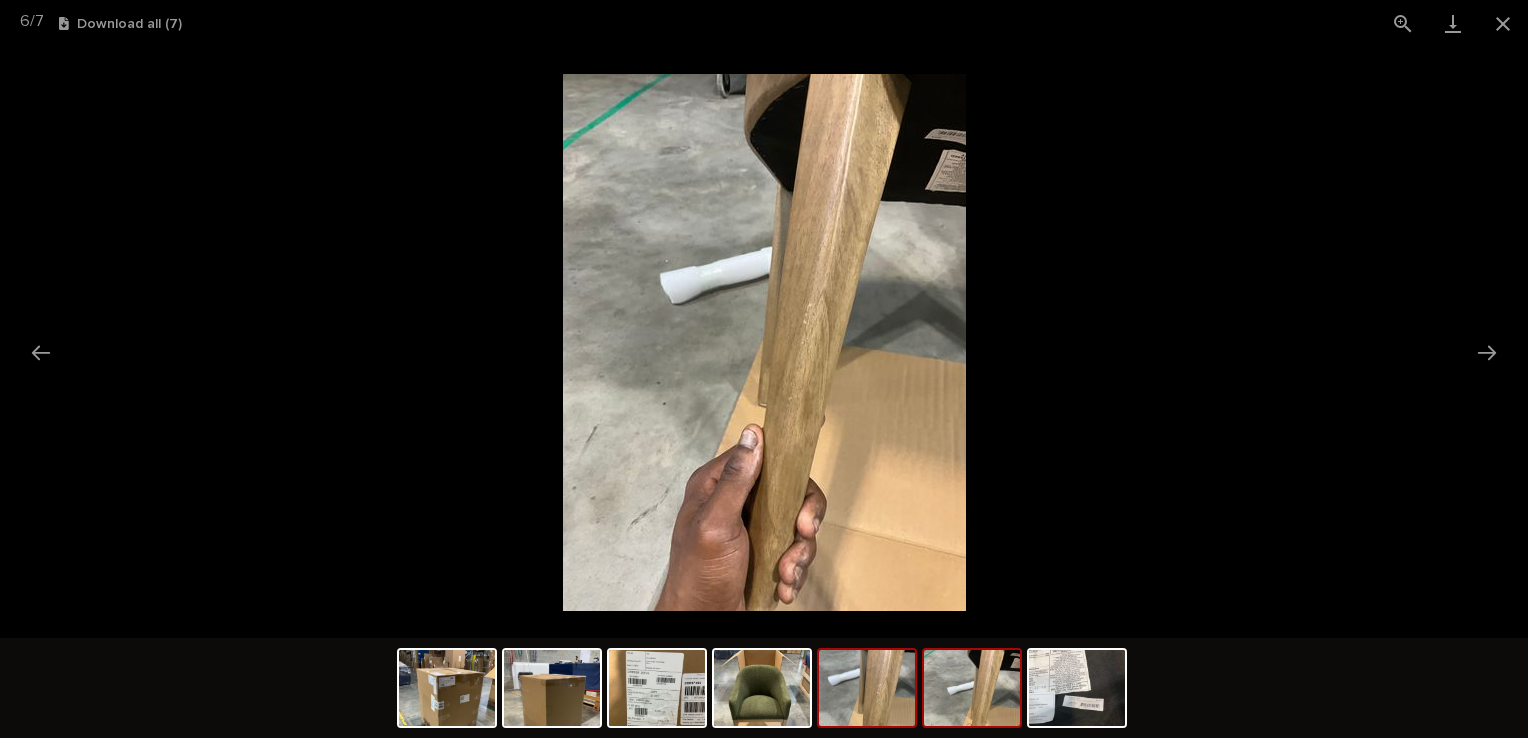 click at bounding box center (867, 688) 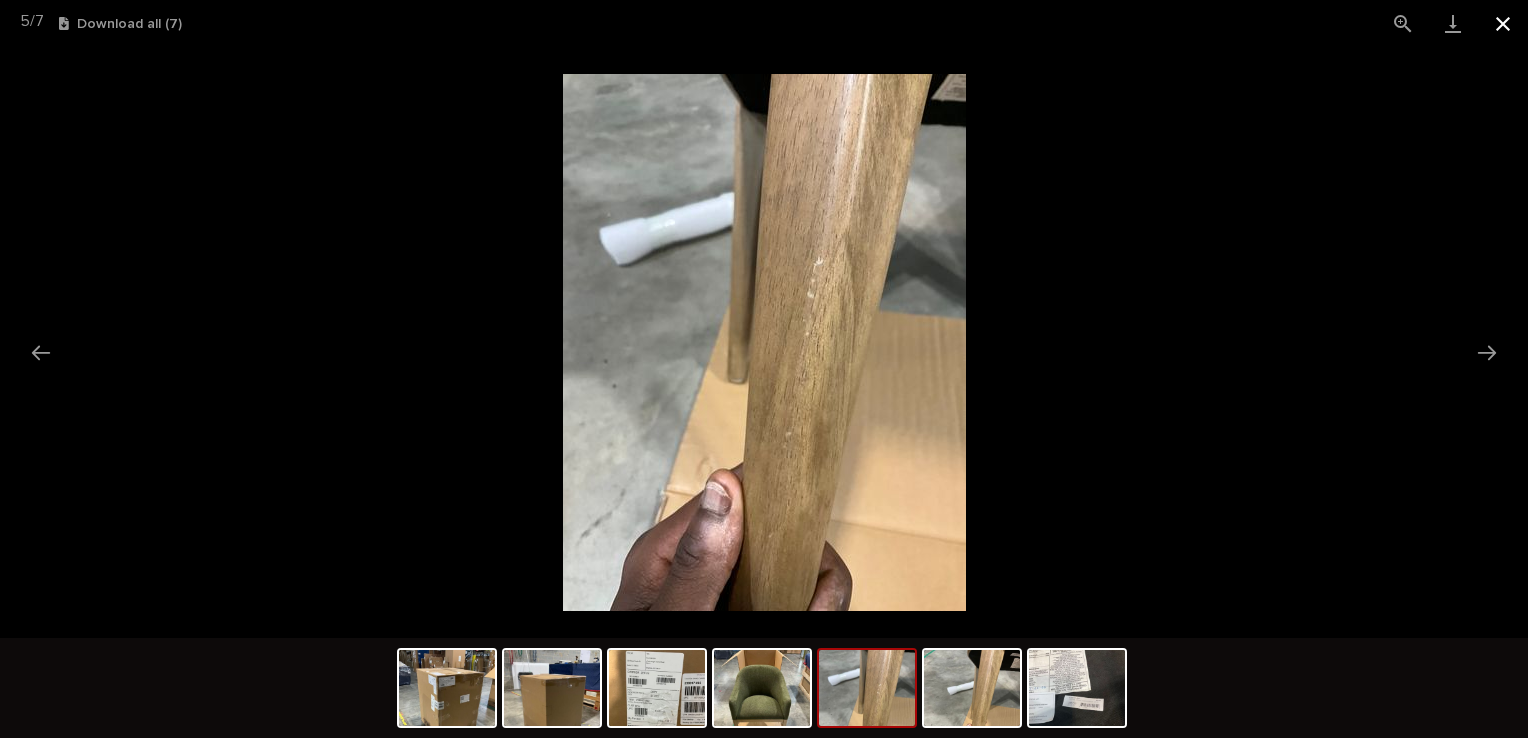 click at bounding box center [1503, 23] 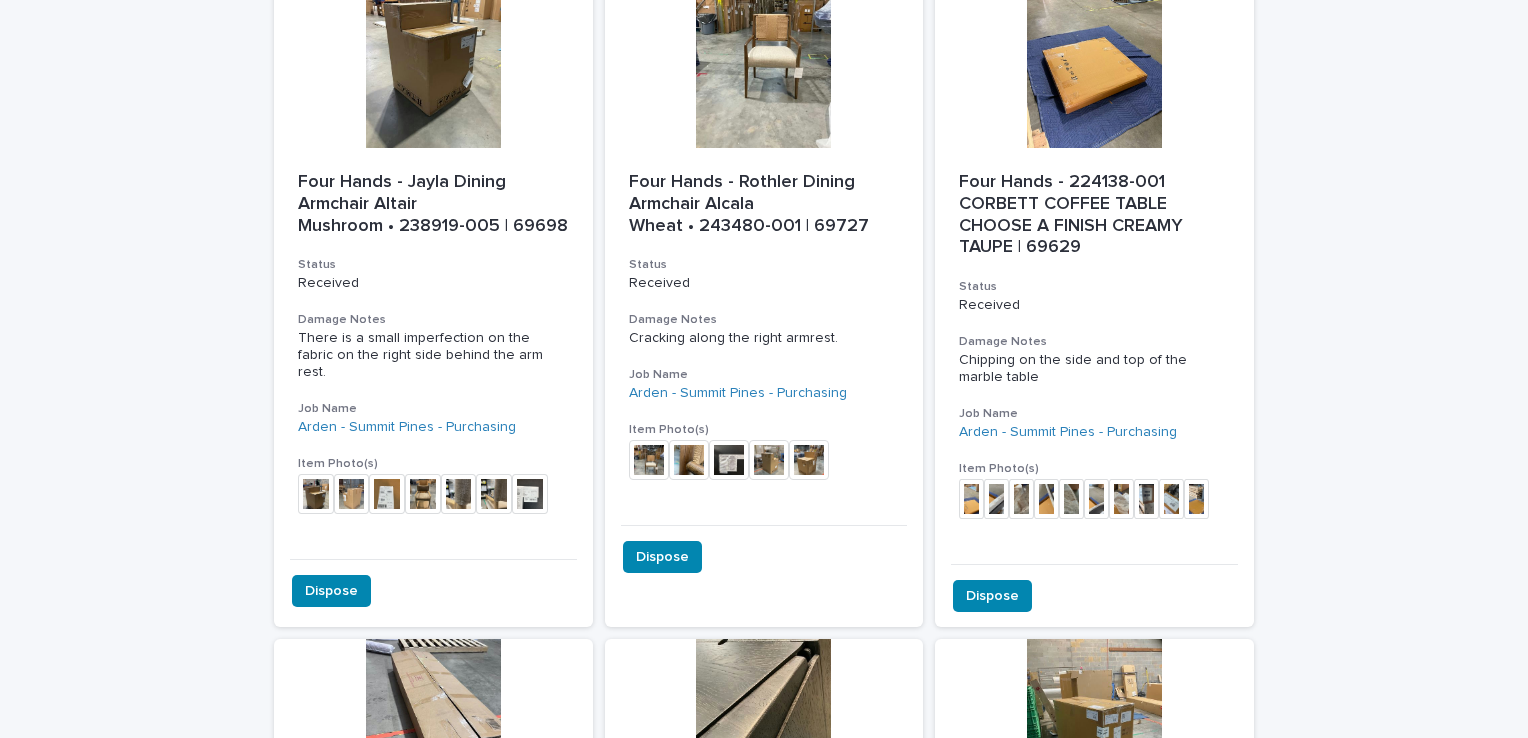 scroll, scrollTop: 864, scrollLeft: 0, axis: vertical 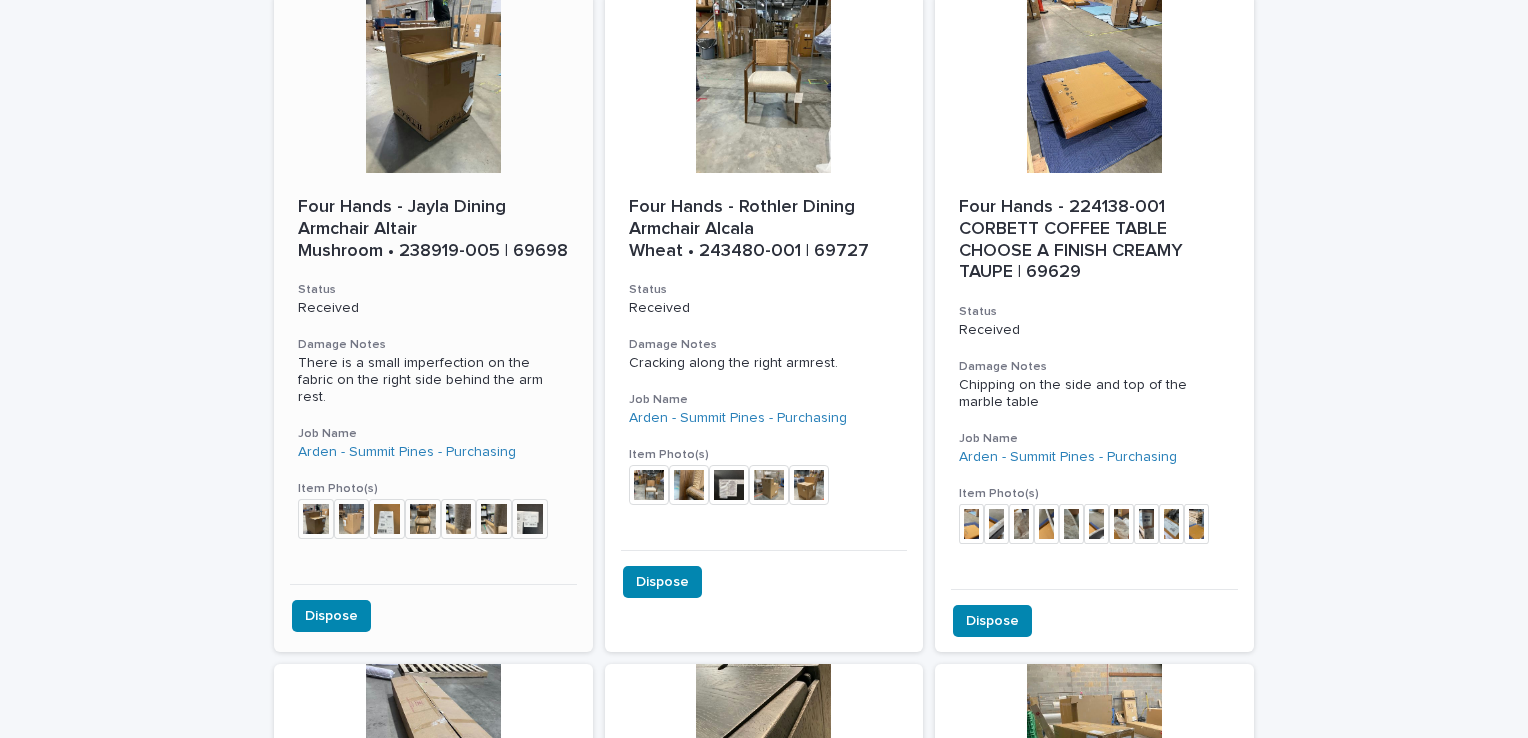 click at bounding box center (433, 83) 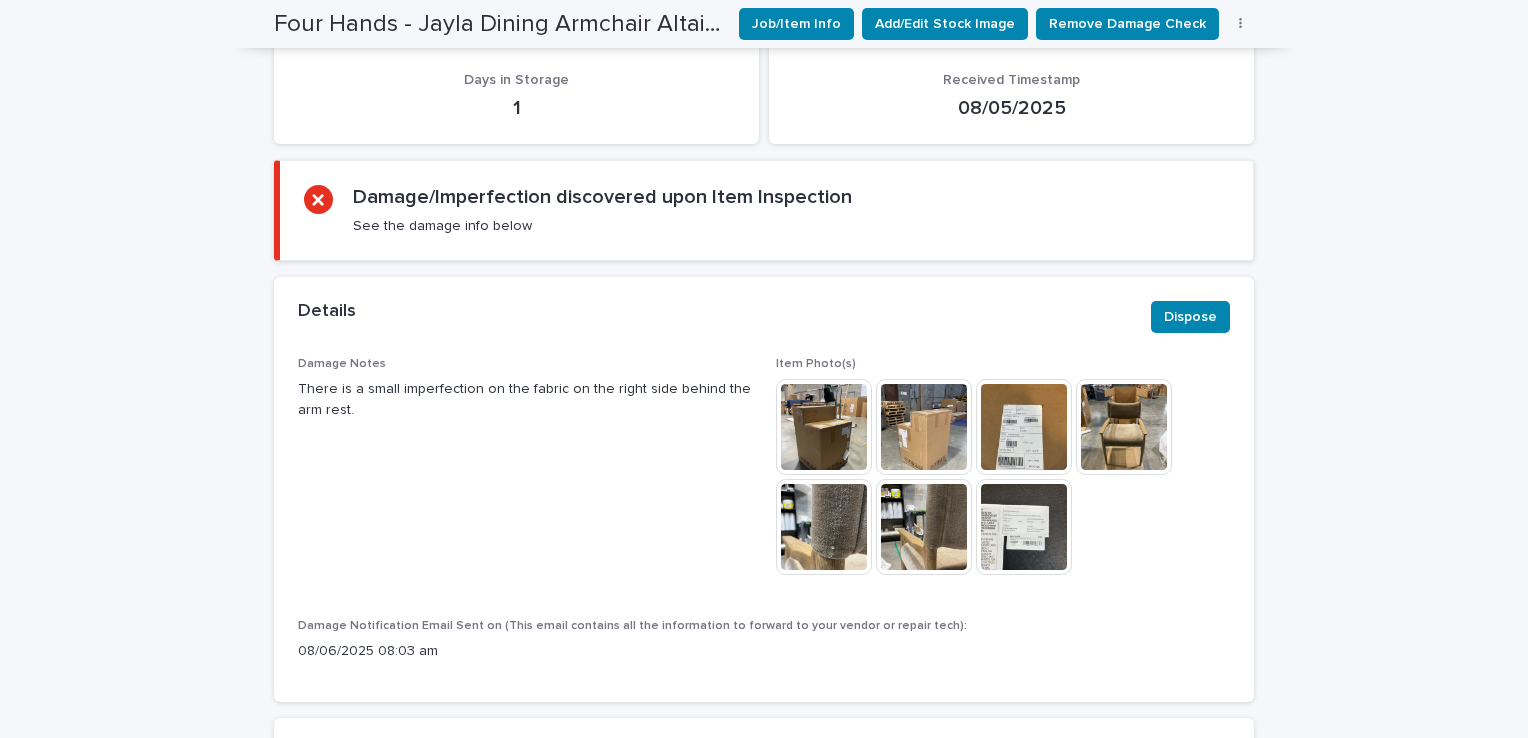 scroll, scrollTop: 500, scrollLeft: 0, axis: vertical 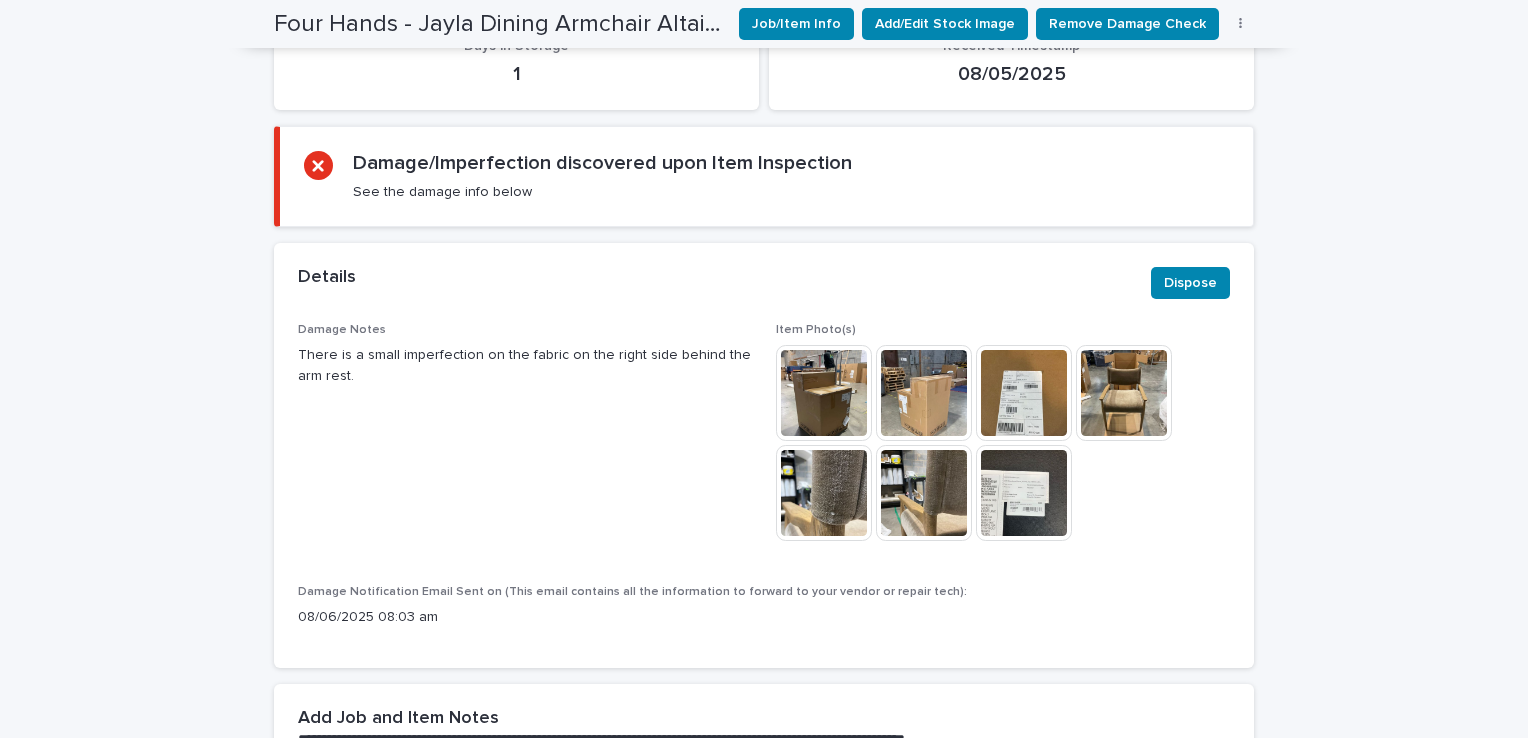 click at bounding box center [1124, 393] 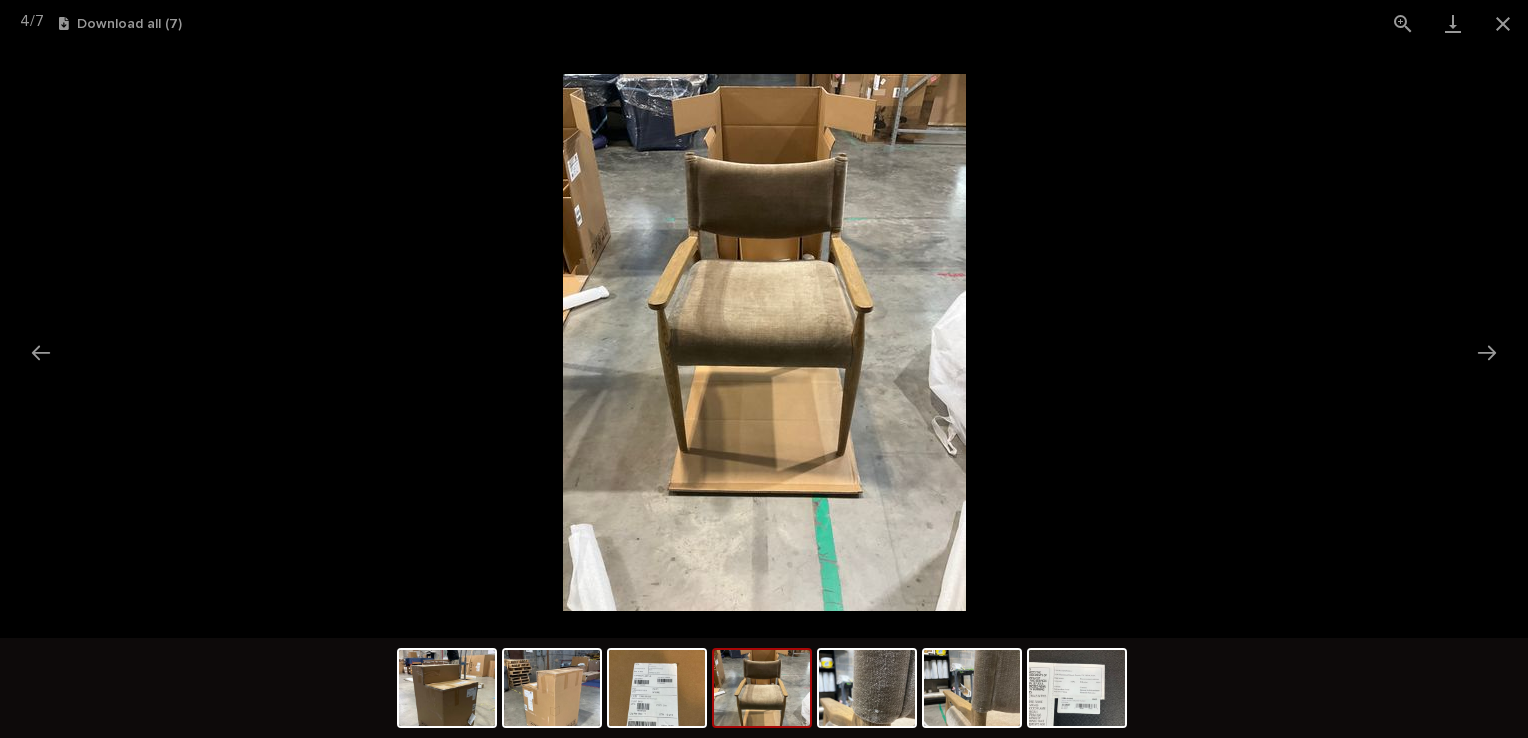 click at bounding box center (762, 688) 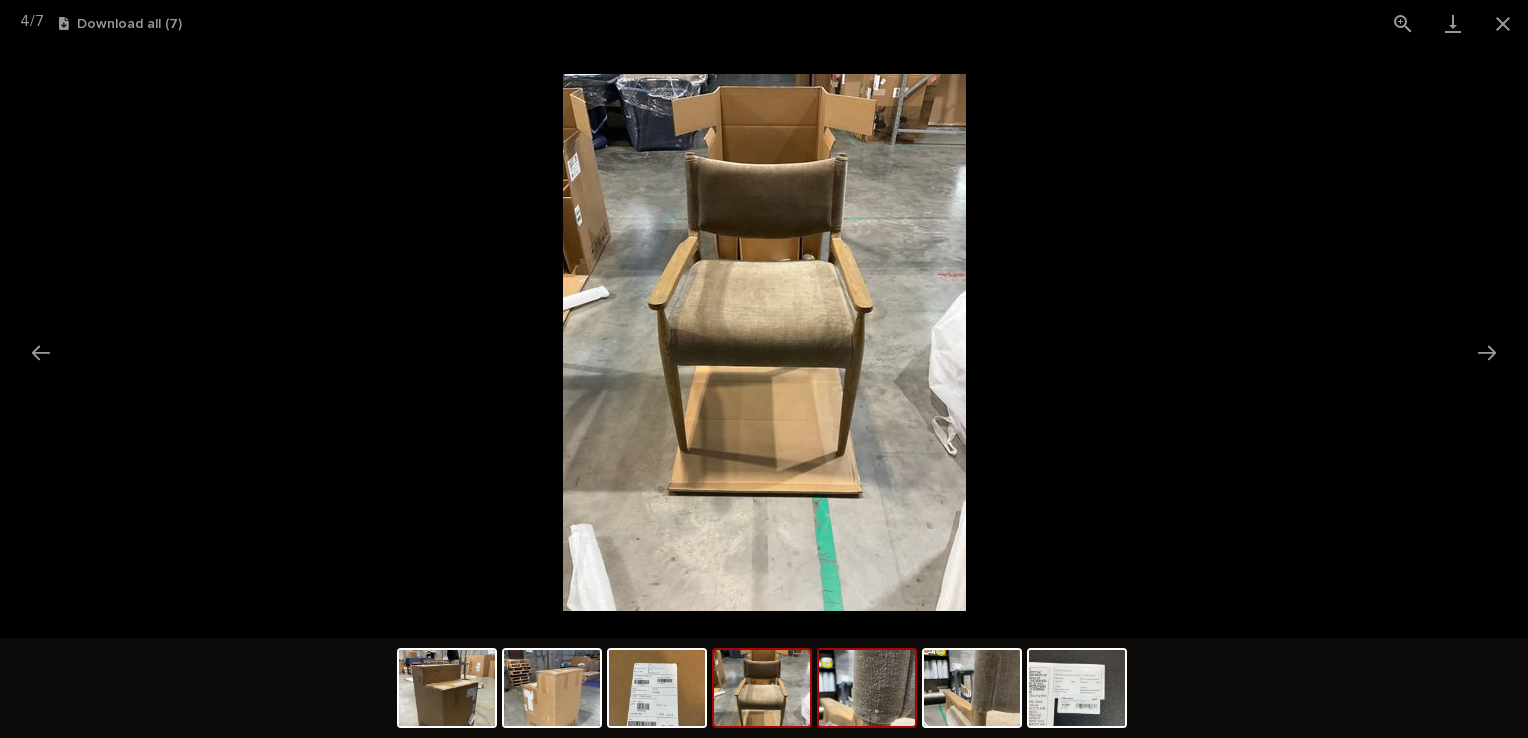 click at bounding box center (867, 688) 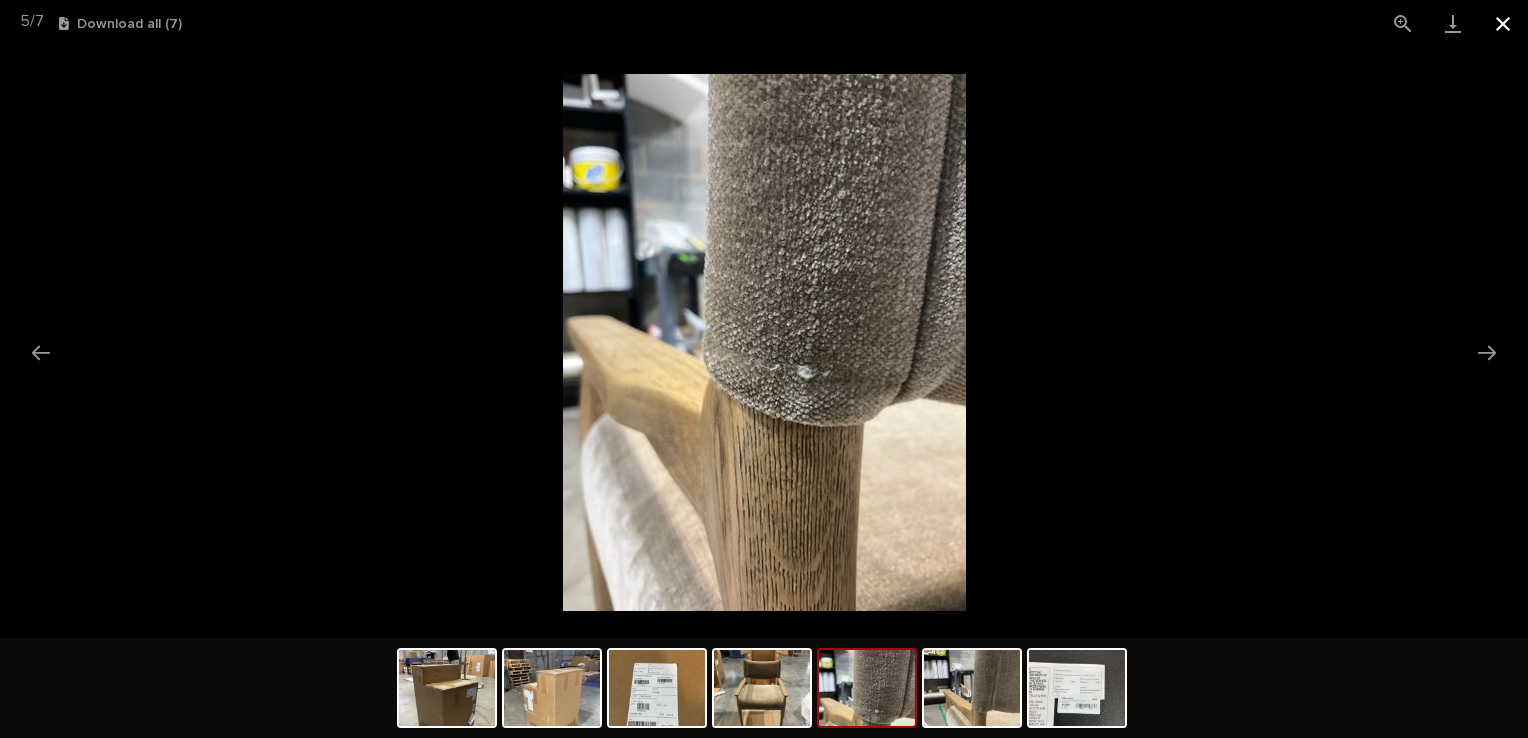 click at bounding box center (1503, 23) 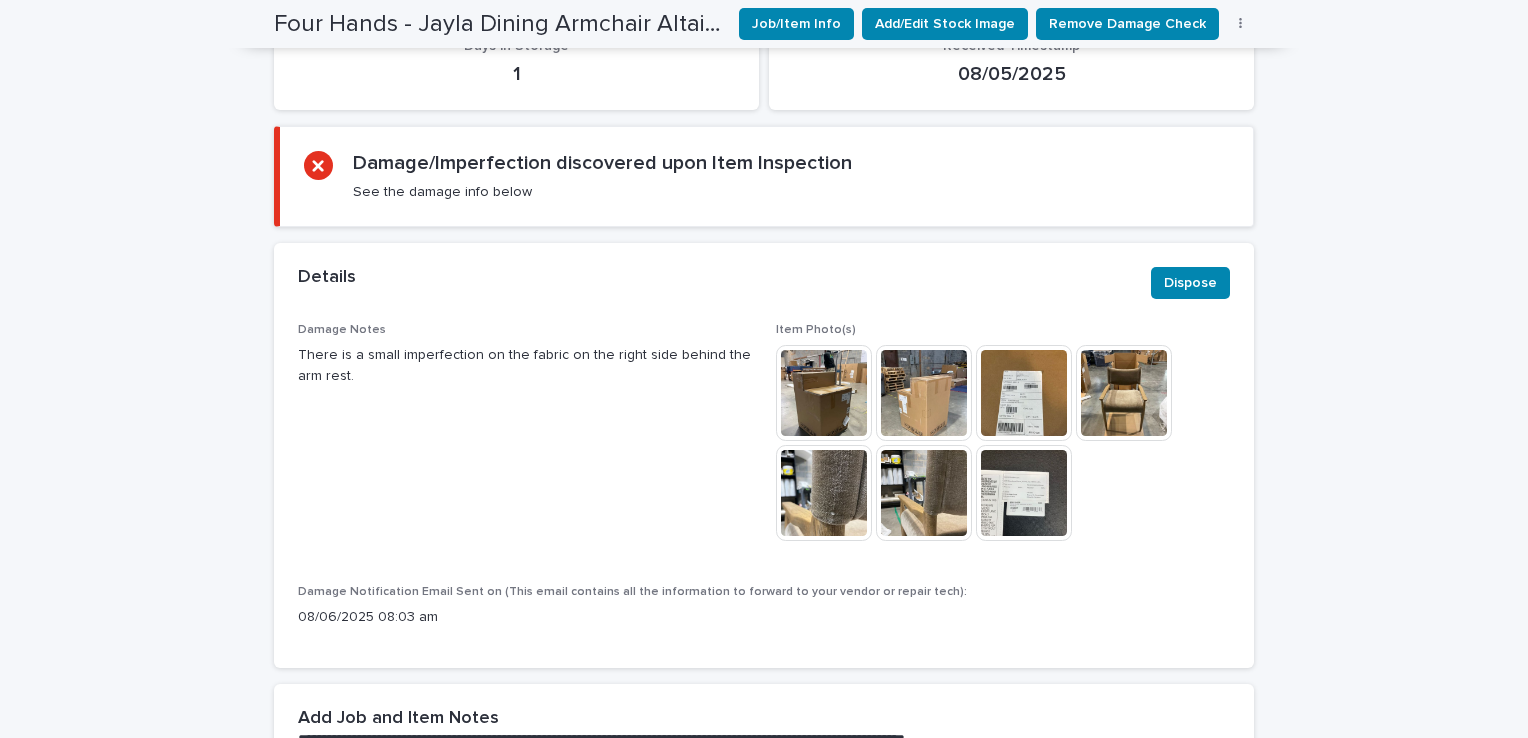 scroll, scrollTop: 100, scrollLeft: 0, axis: vertical 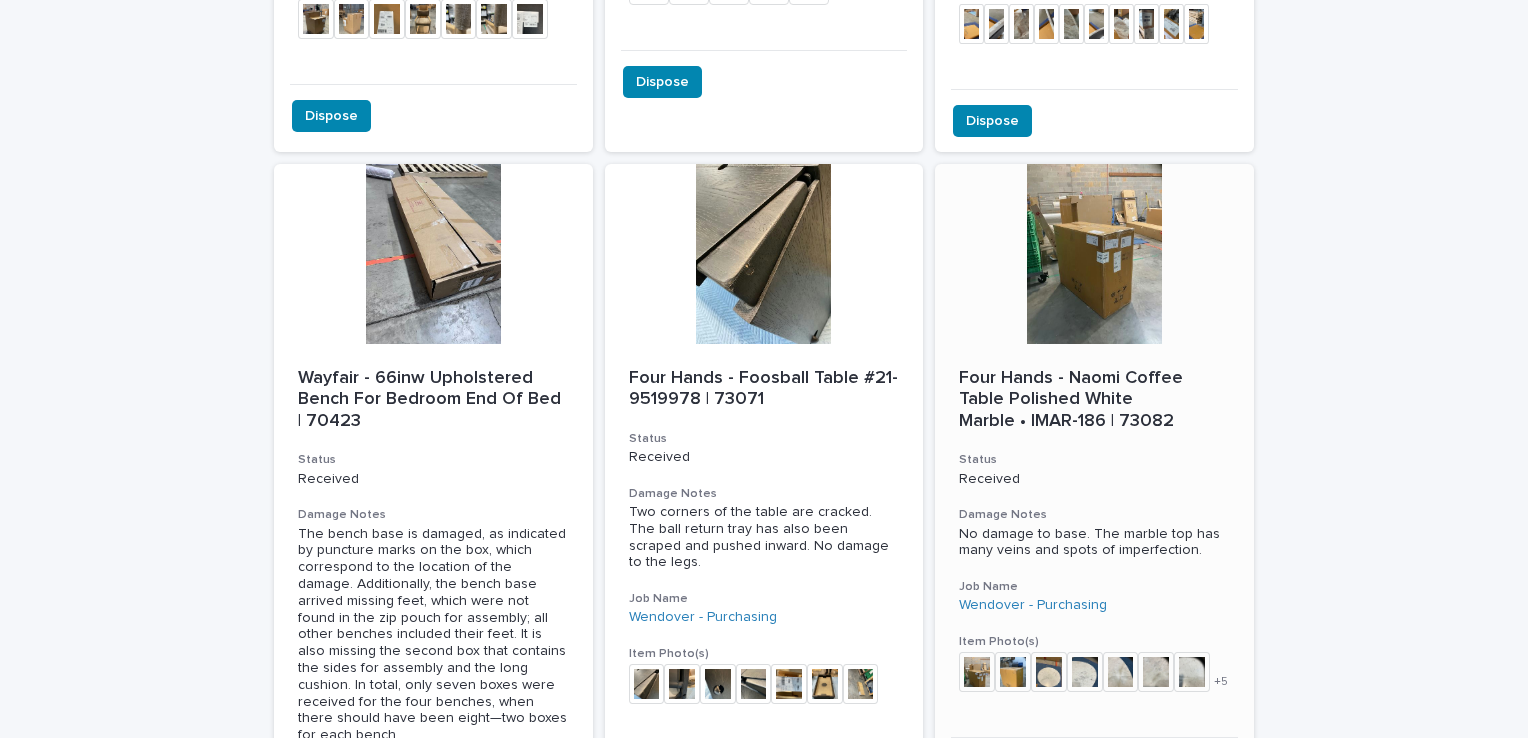 click at bounding box center (1094, 254) 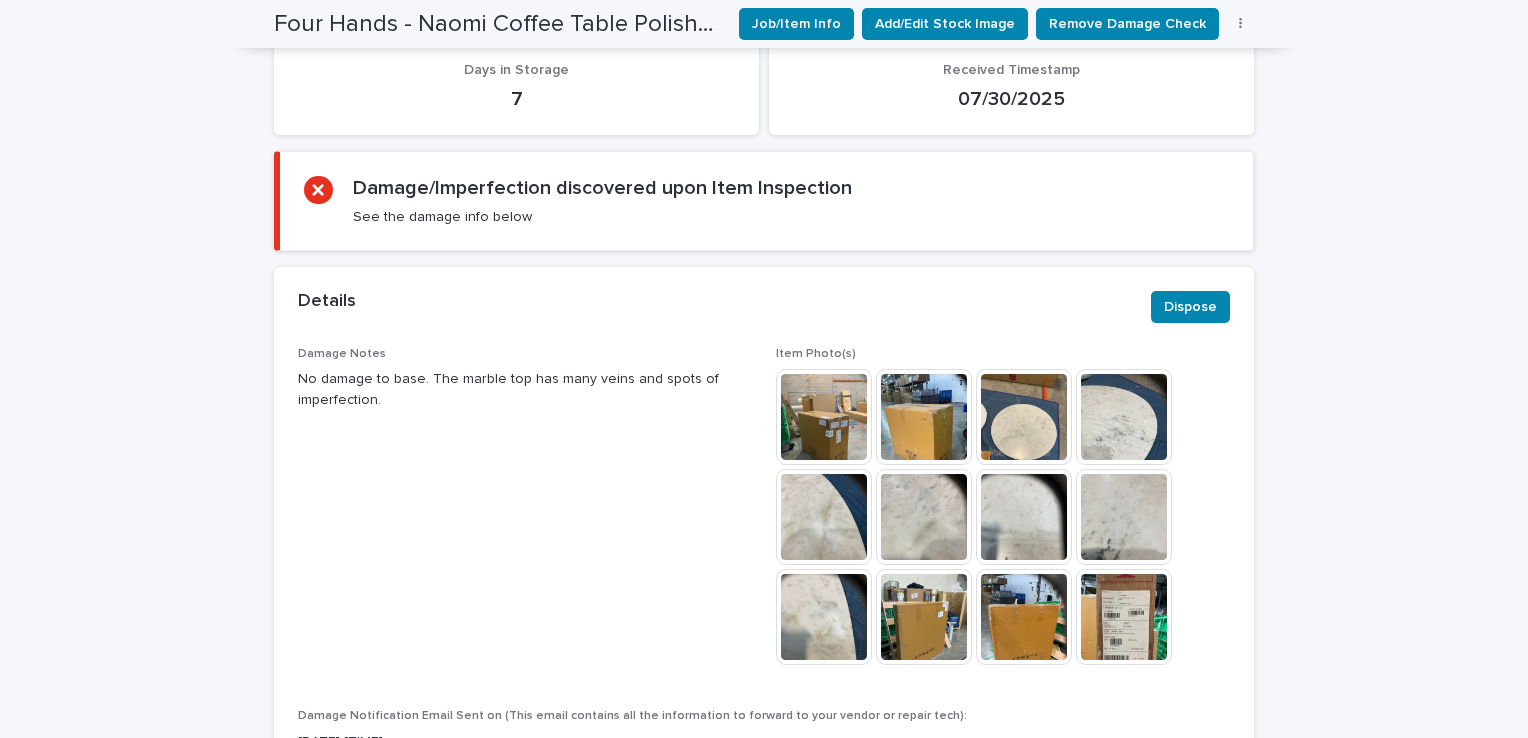 scroll, scrollTop: 1023, scrollLeft: 0, axis: vertical 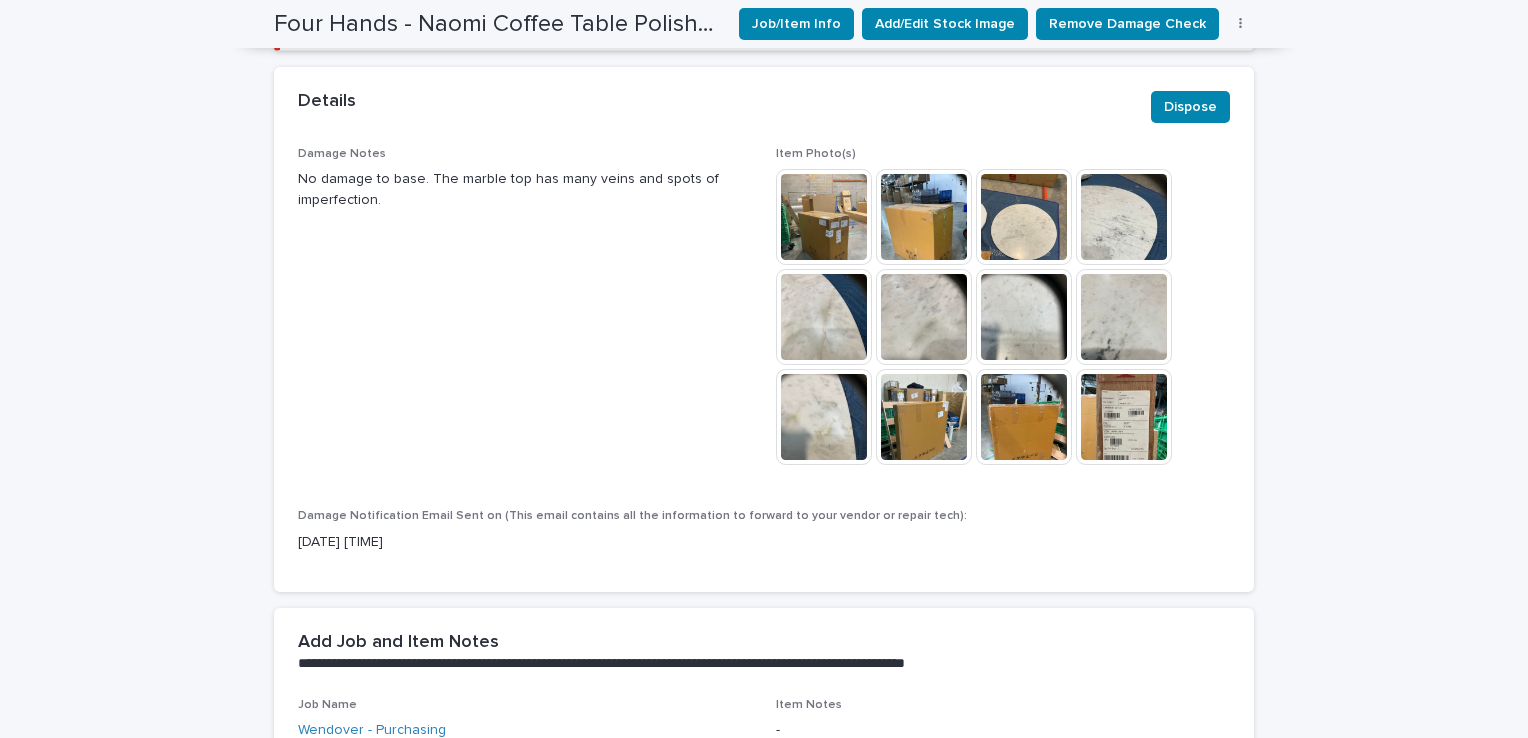 click at bounding box center (1024, 217) 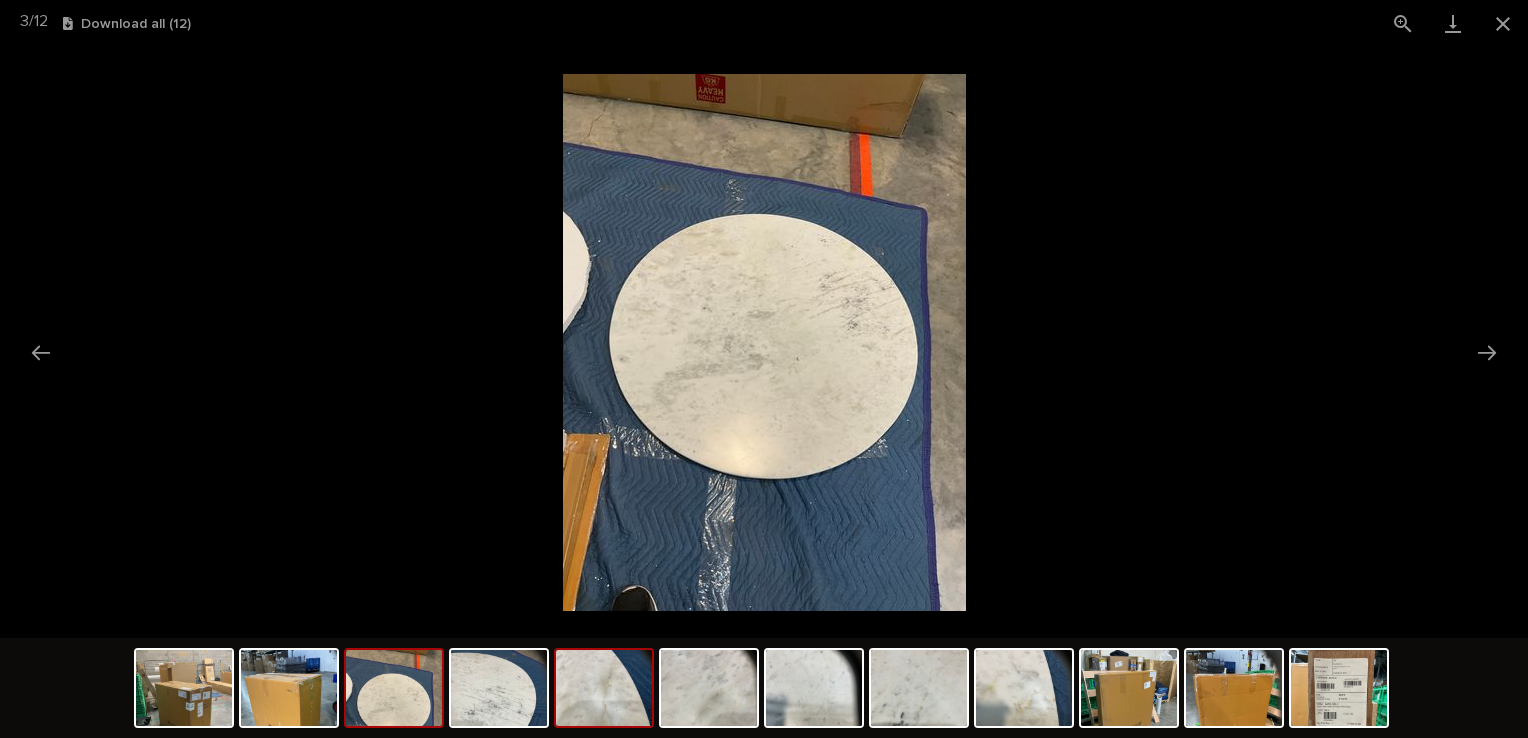 click at bounding box center [604, 688] 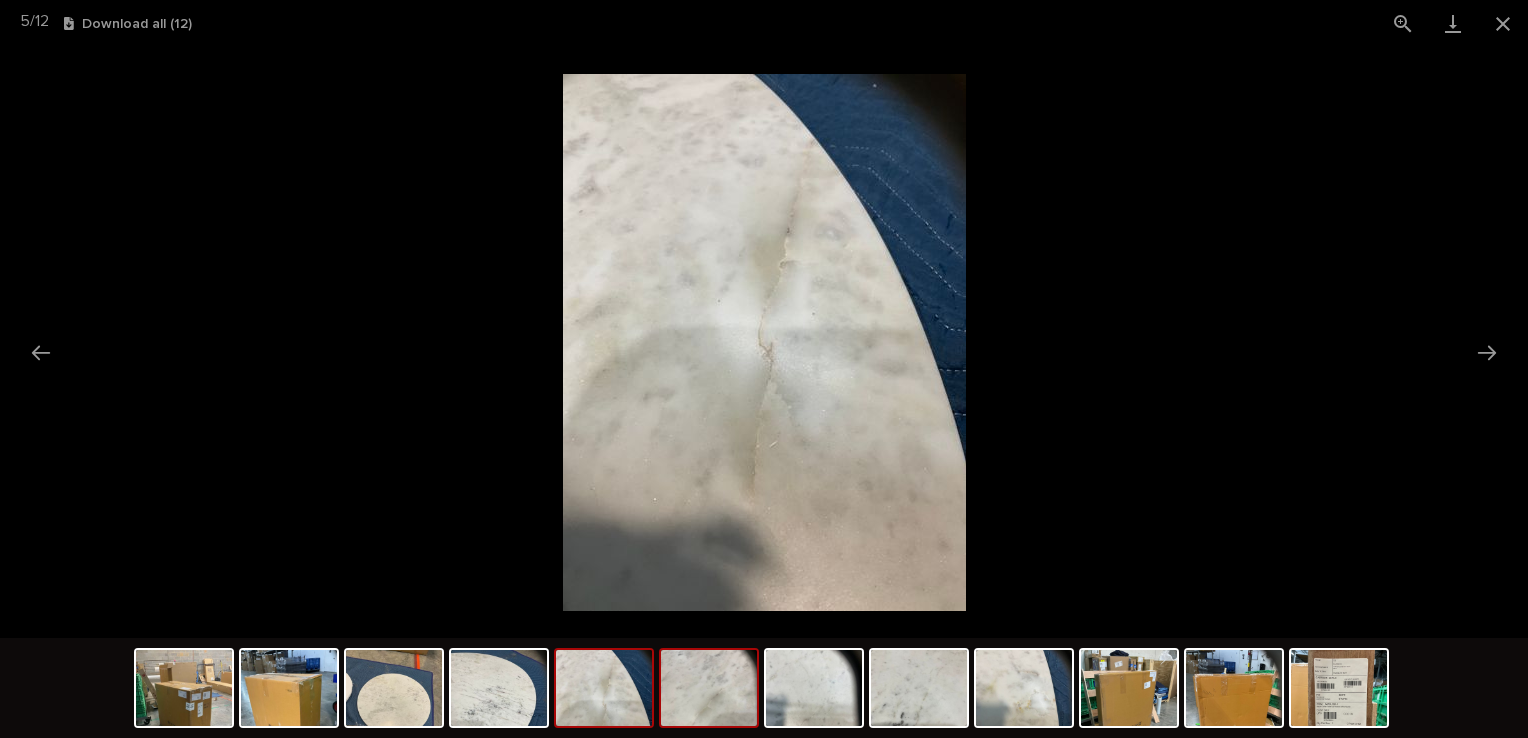 click at bounding box center [709, 688] 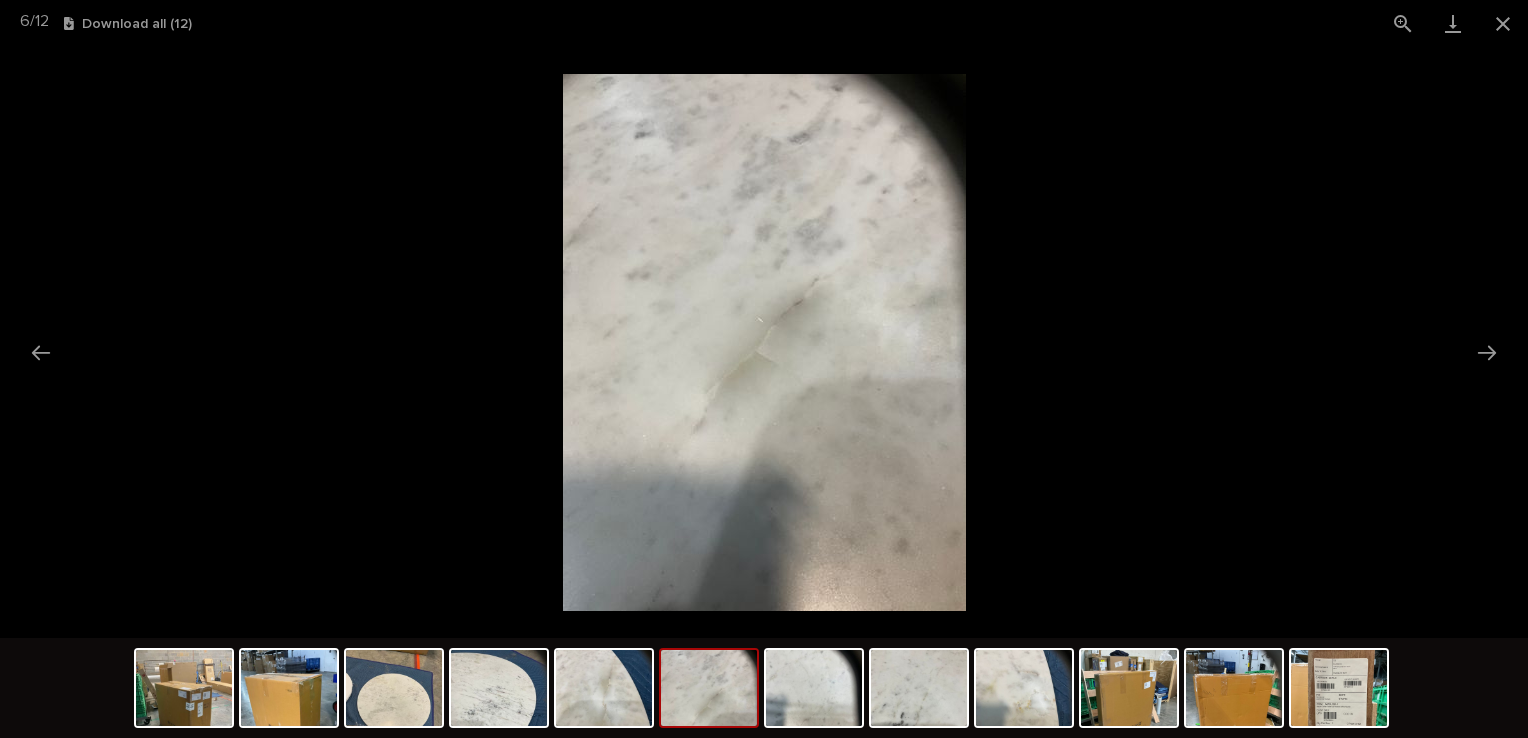click at bounding box center (709, 688) 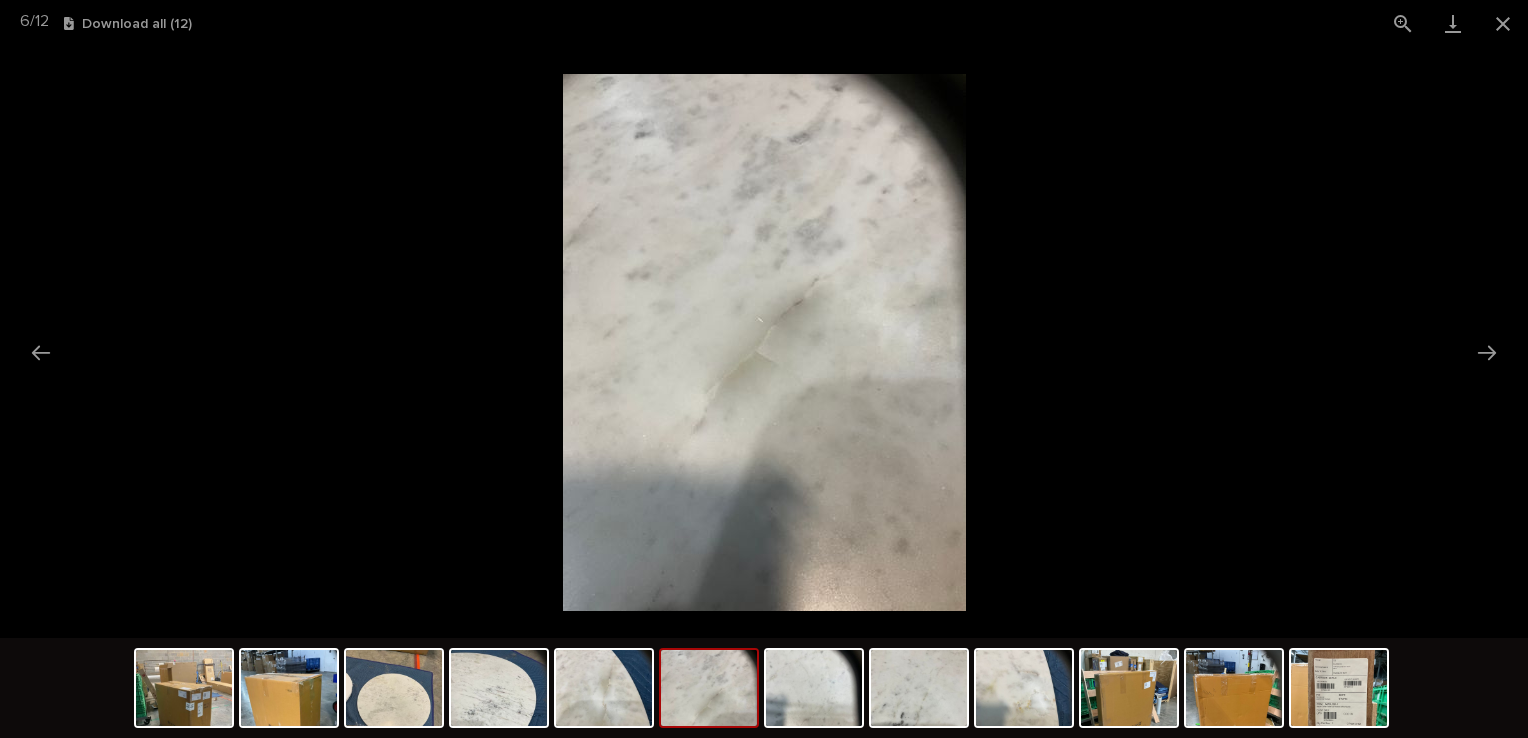 click at bounding box center (709, 688) 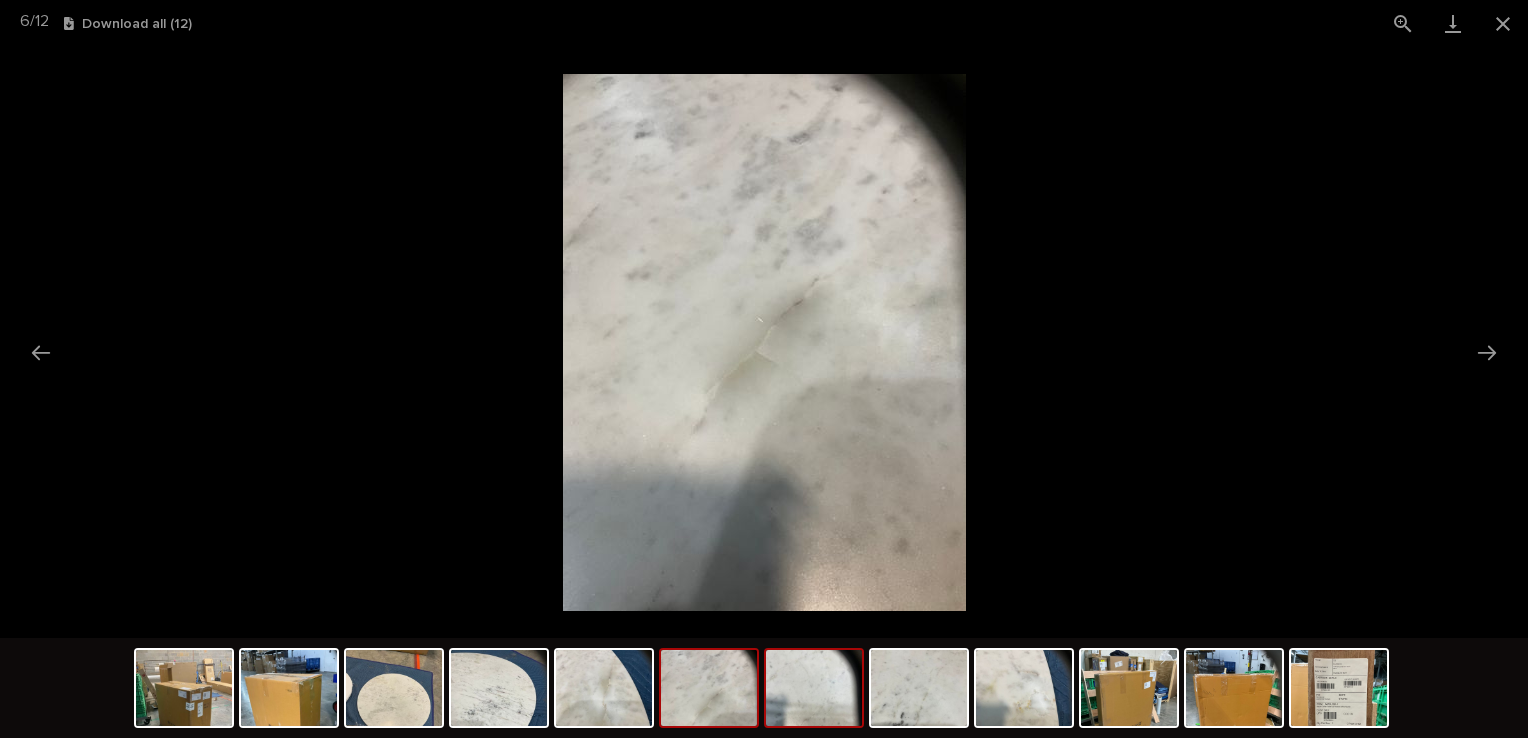 click at bounding box center (814, 688) 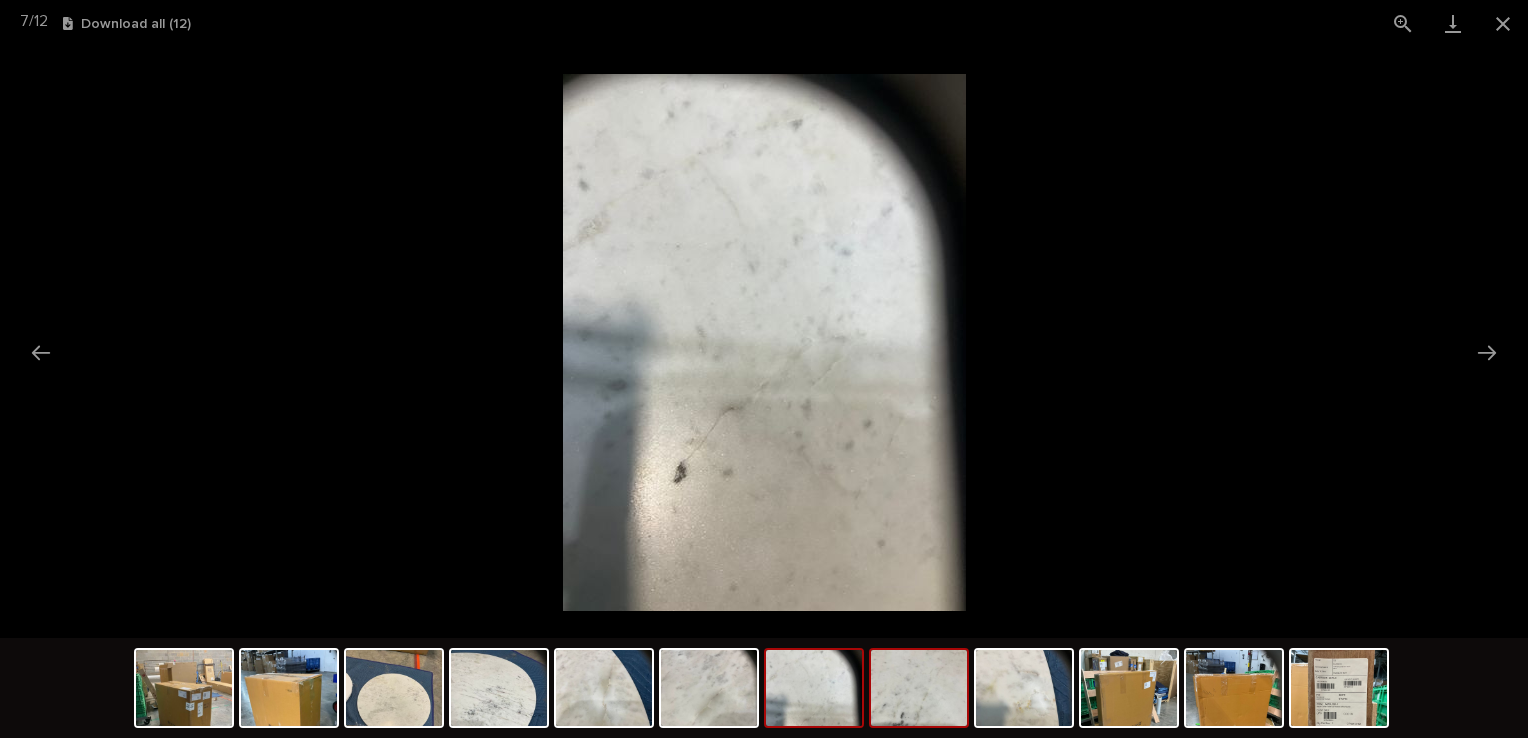 click at bounding box center [919, 688] 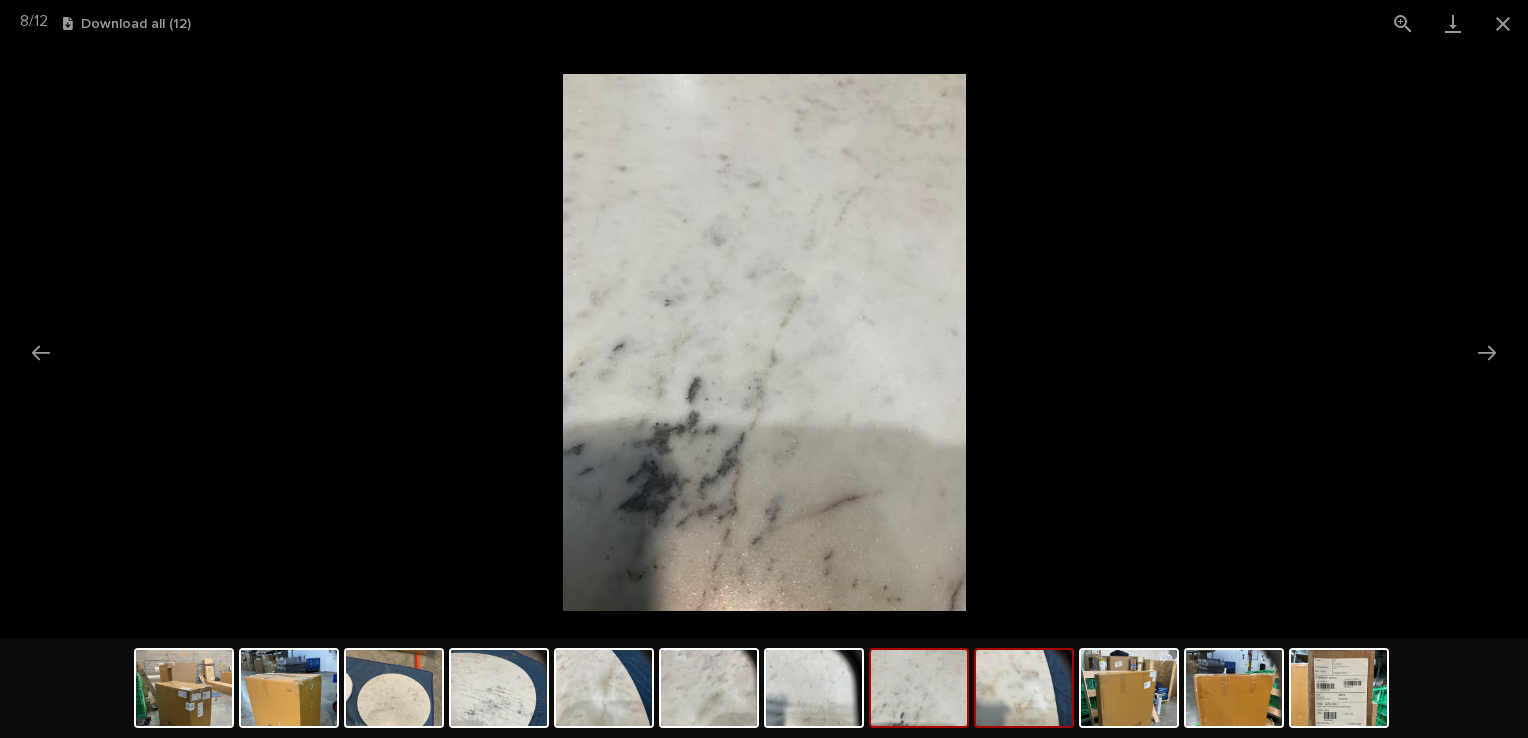 click at bounding box center [1024, 688] 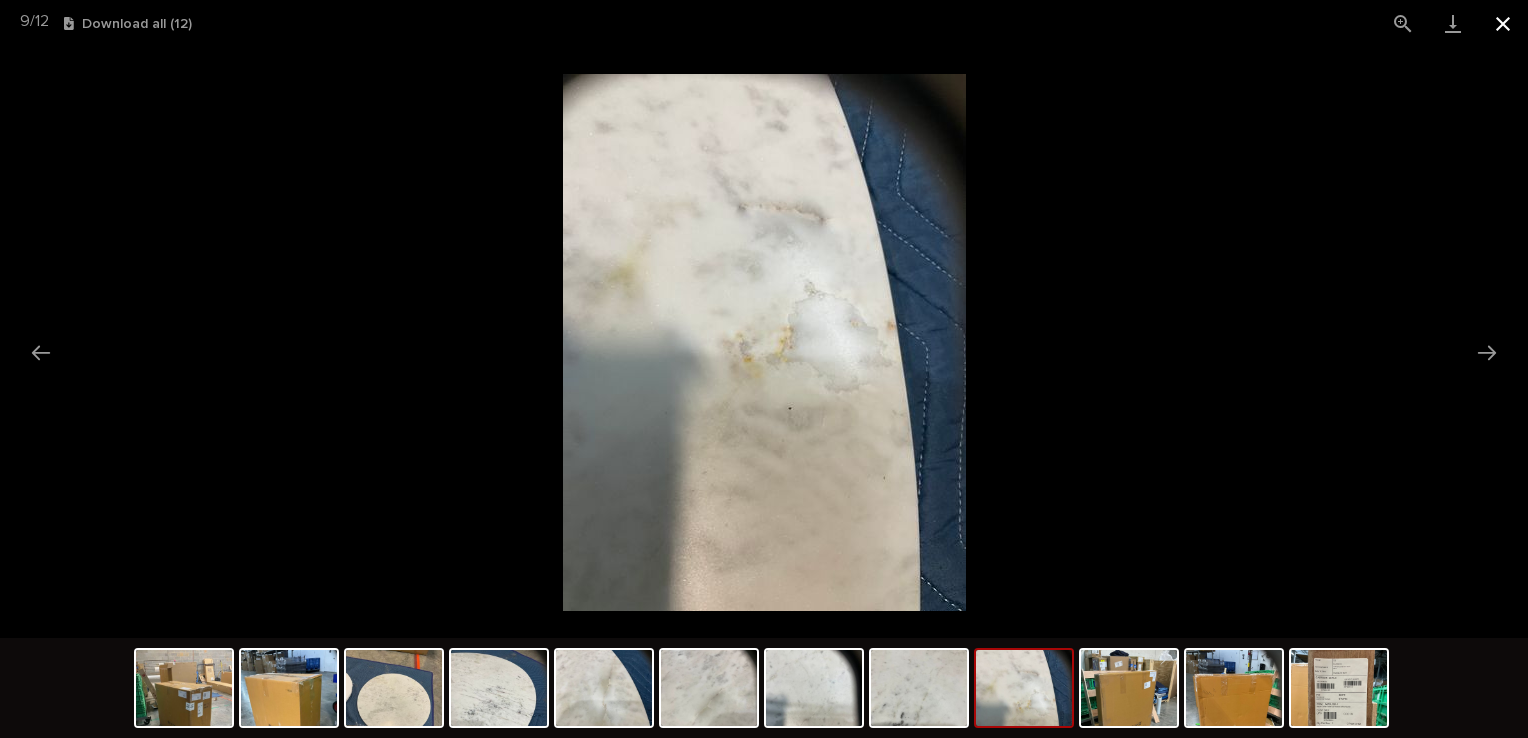 click at bounding box center [1503, 23] 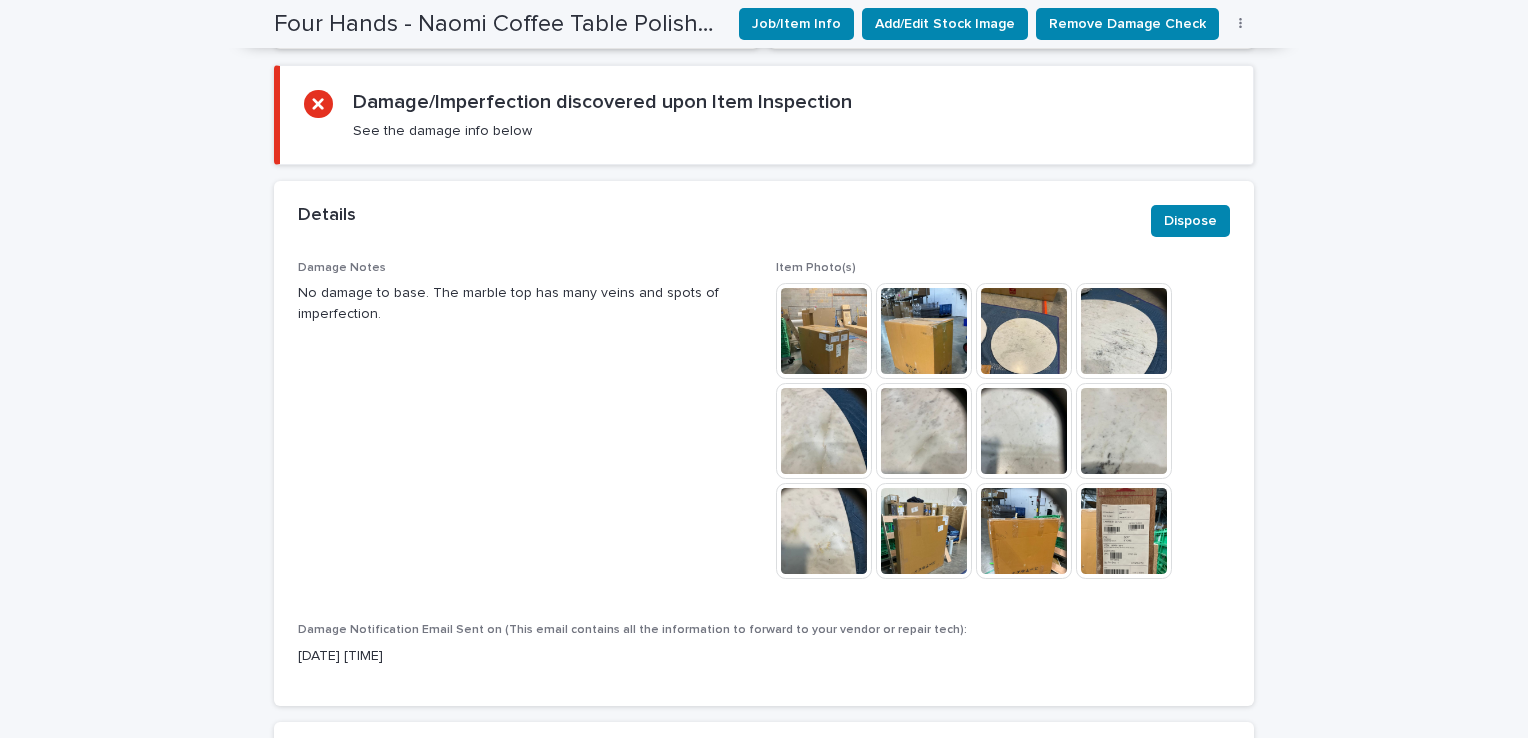 scroll, scrollTop: 723, scrollLeft: 0, axis: vertical 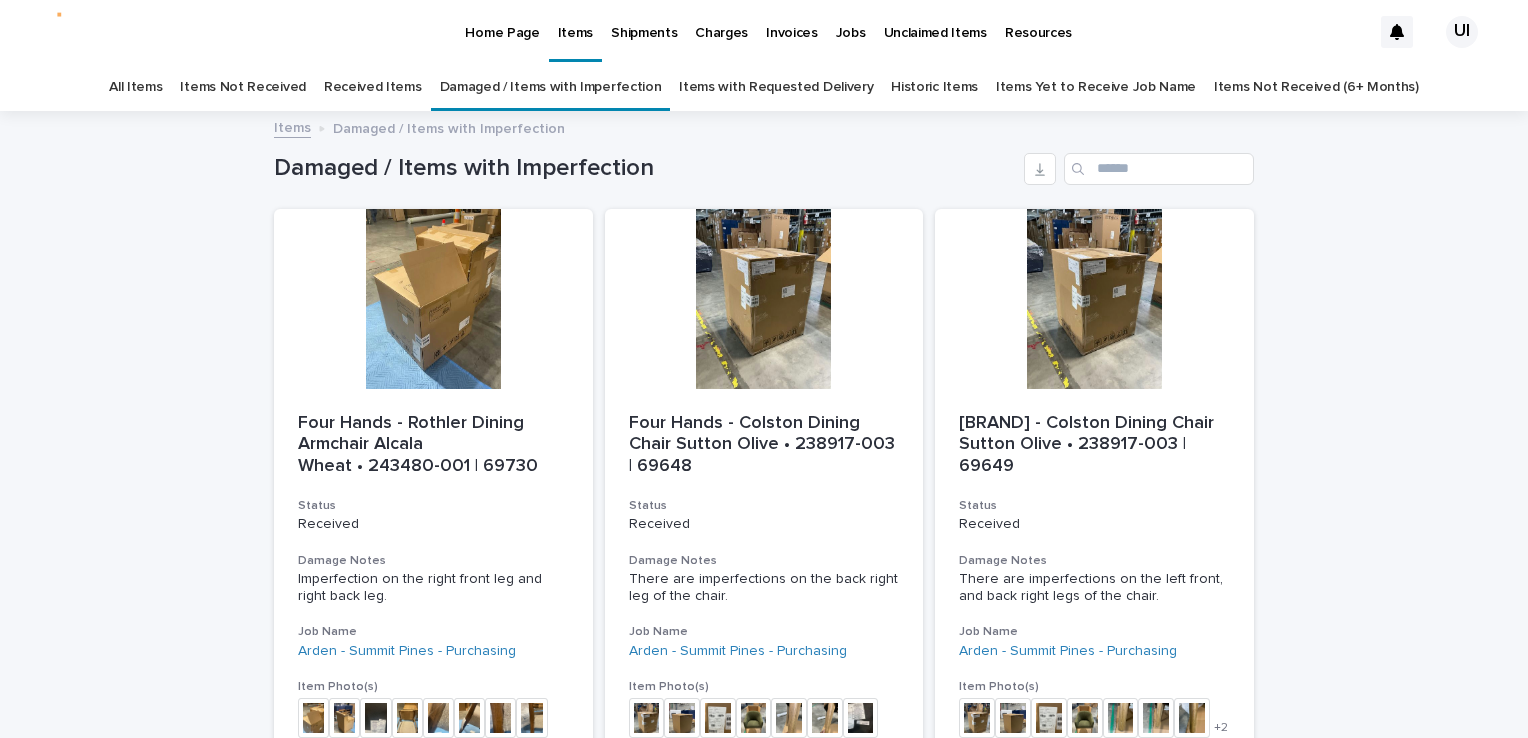 click on "Received Items" at bounding box center [373, 87] 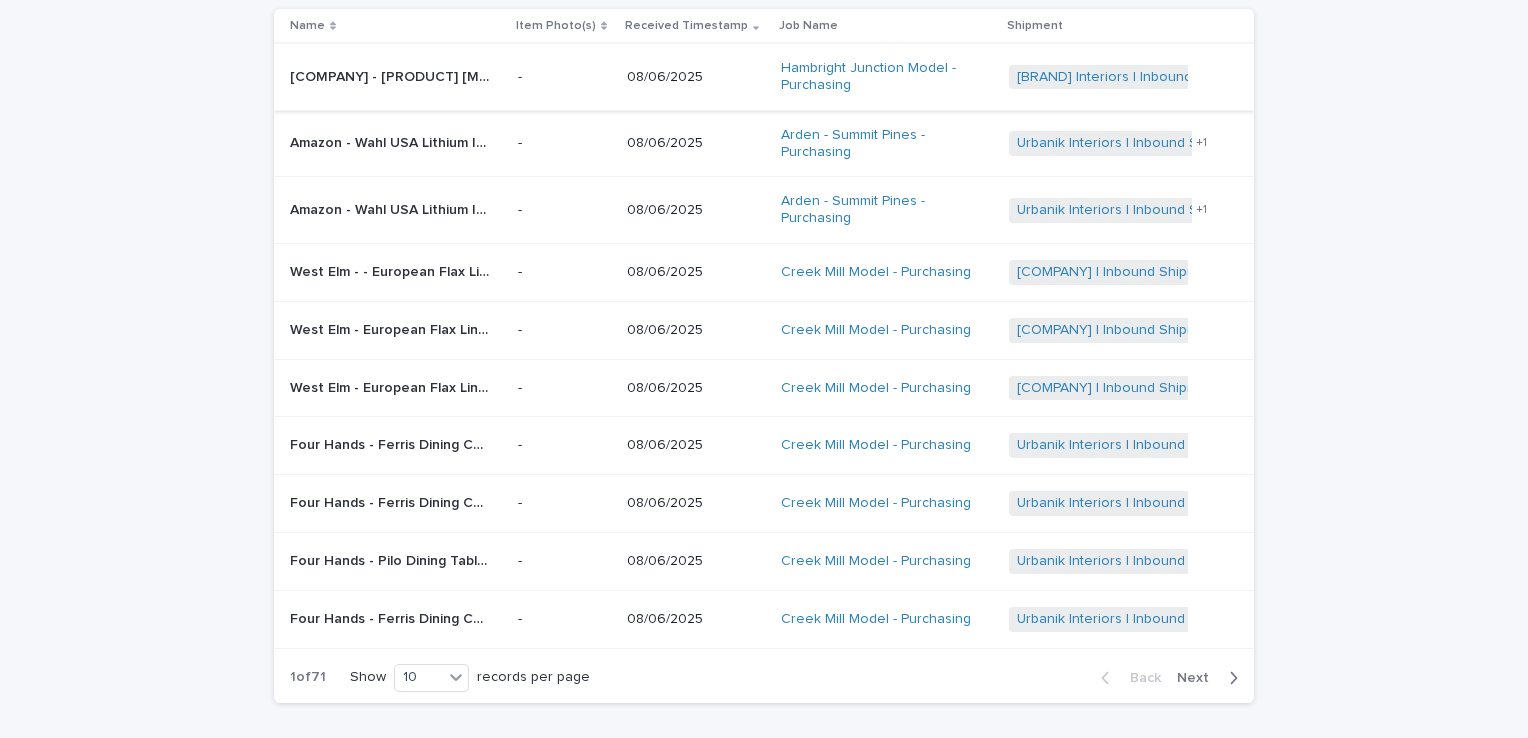 scroll, scrollTop: 300, scrollLeft: 0, axis: vertical 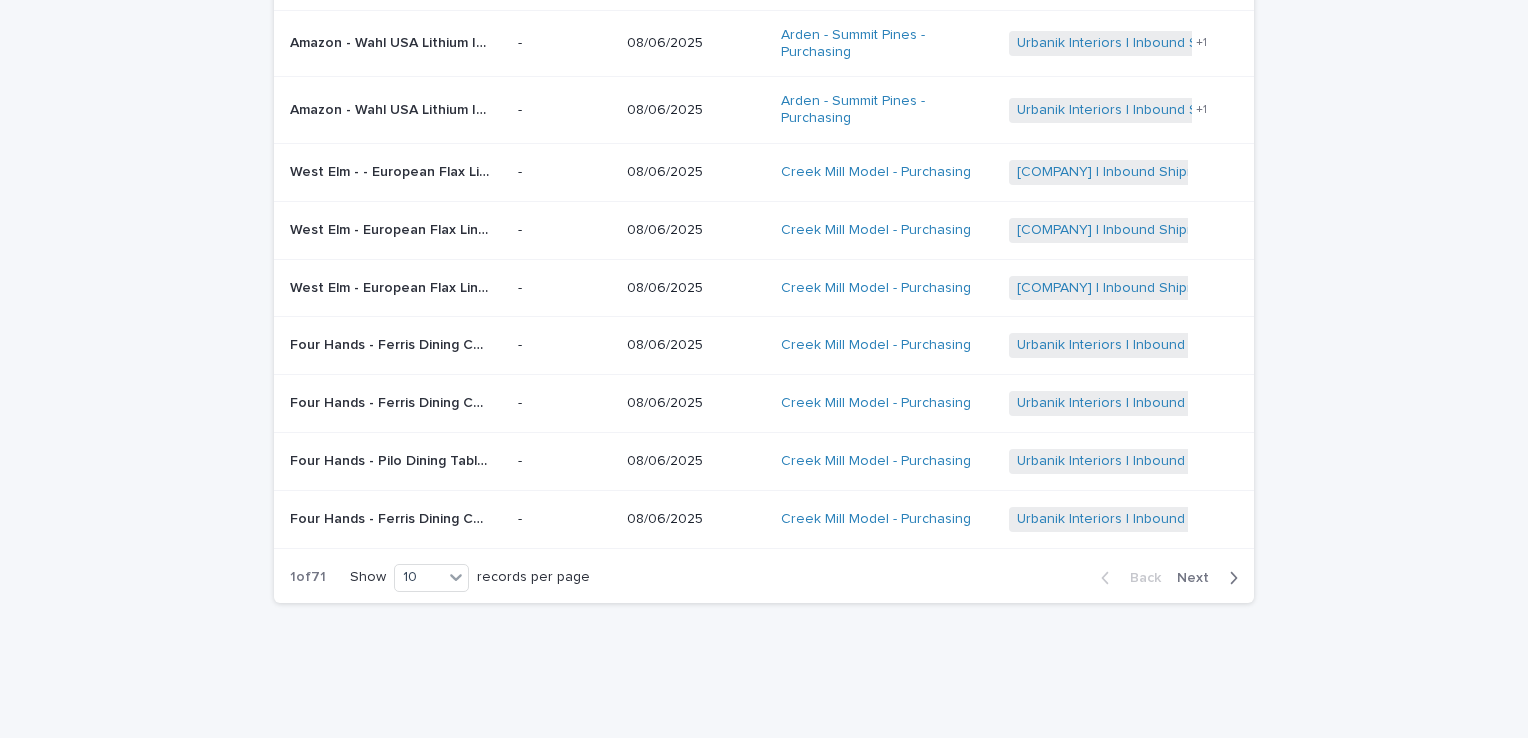click on "Next" at bounding box center (1199, 578) 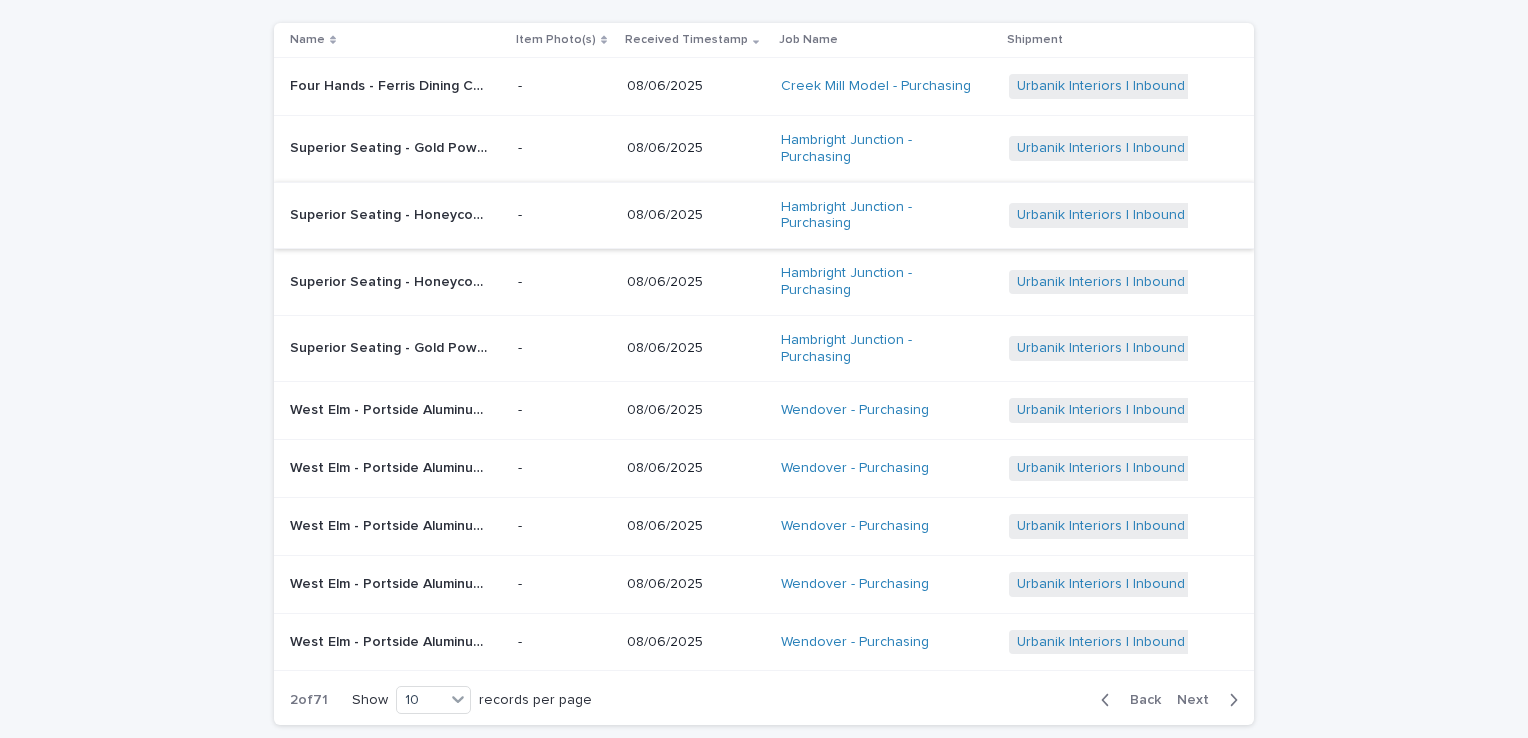 scroll, scrollTop: 286, scrollLeft: 0, axis: vertical 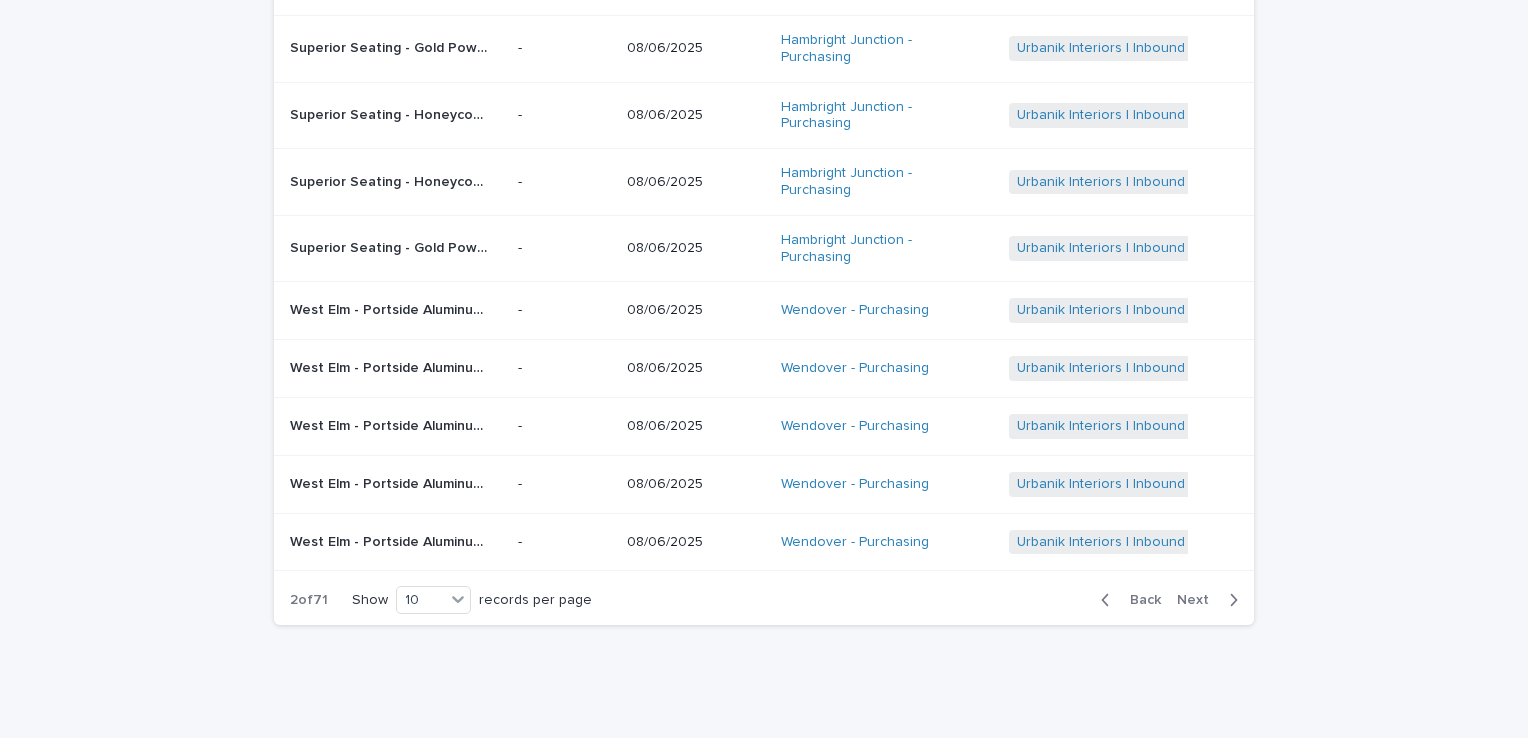 click on "Next" at bounding box center (1199, 600) 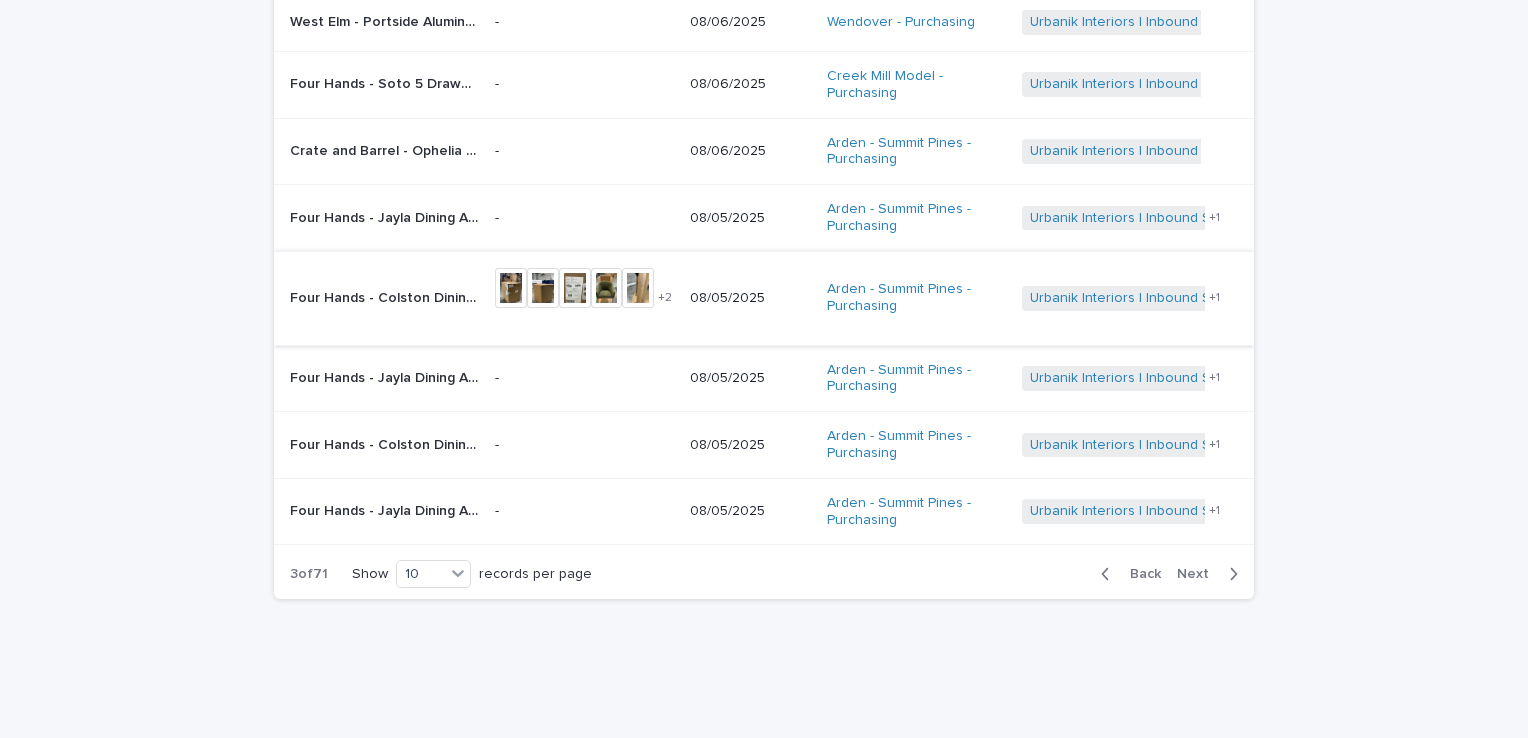 scroll, scrollTop: 411, scrollLeft: 0, axis: vertical 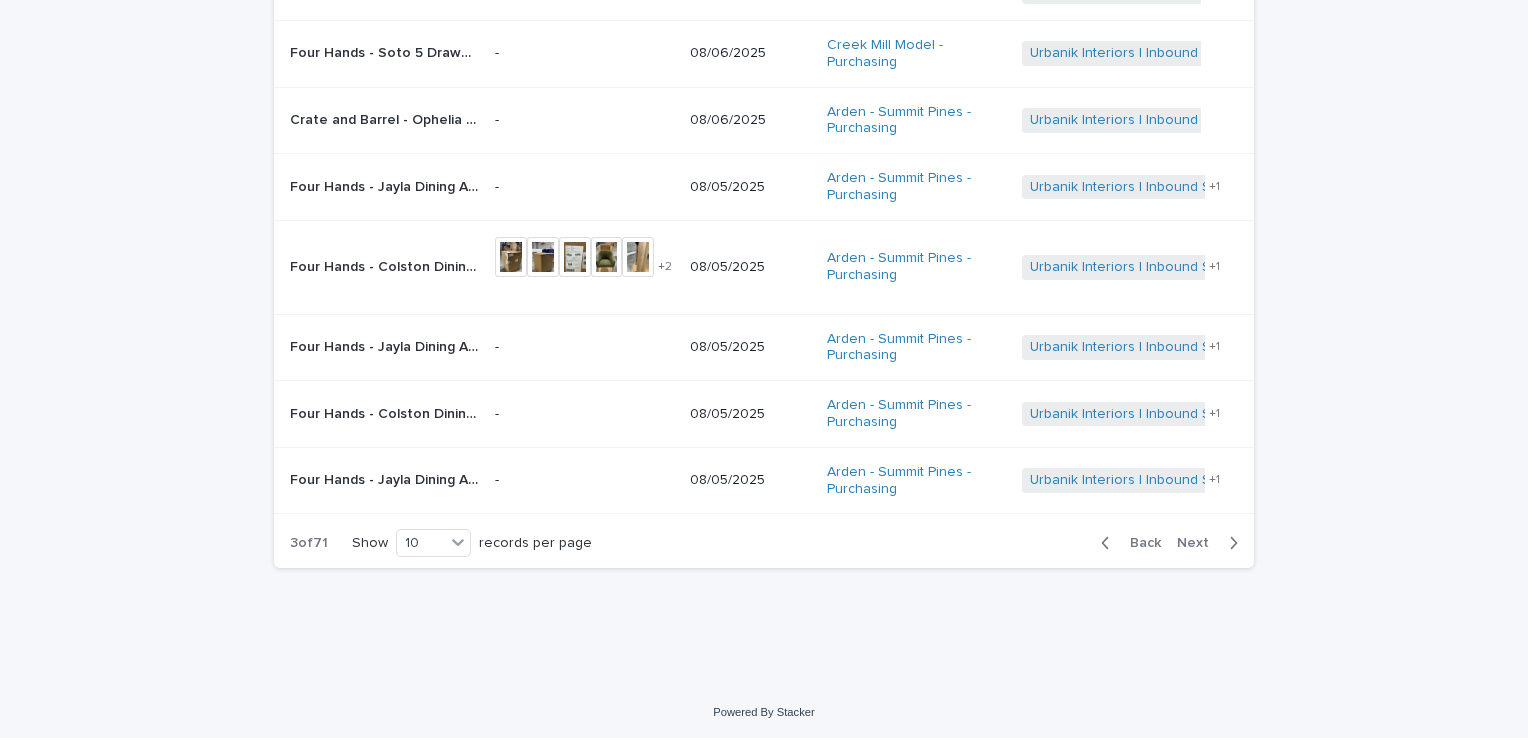 click on "Back Next" at bounding box center [1169, 543] 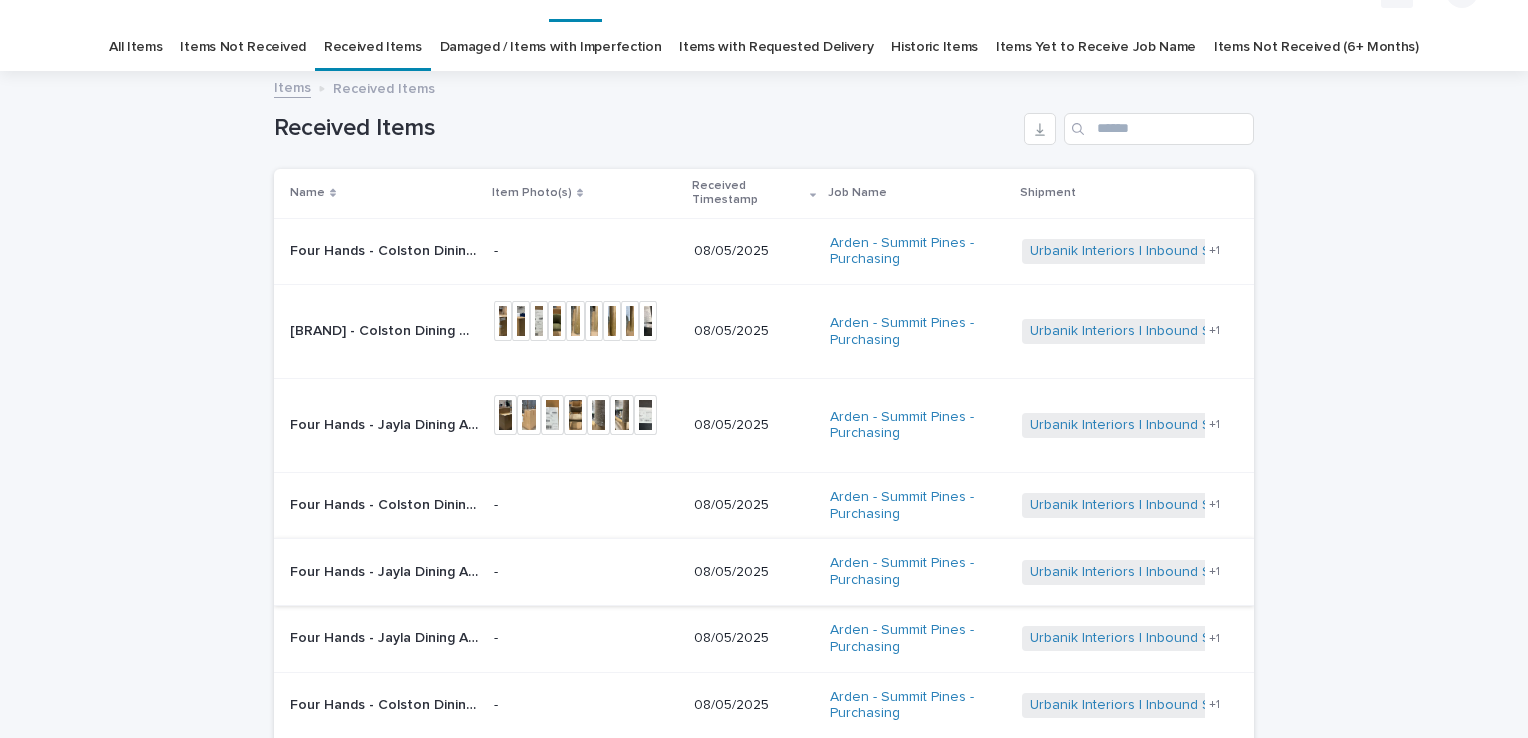 scroll, scrollTop: 38, scrollLeft: 0, axis: vertical 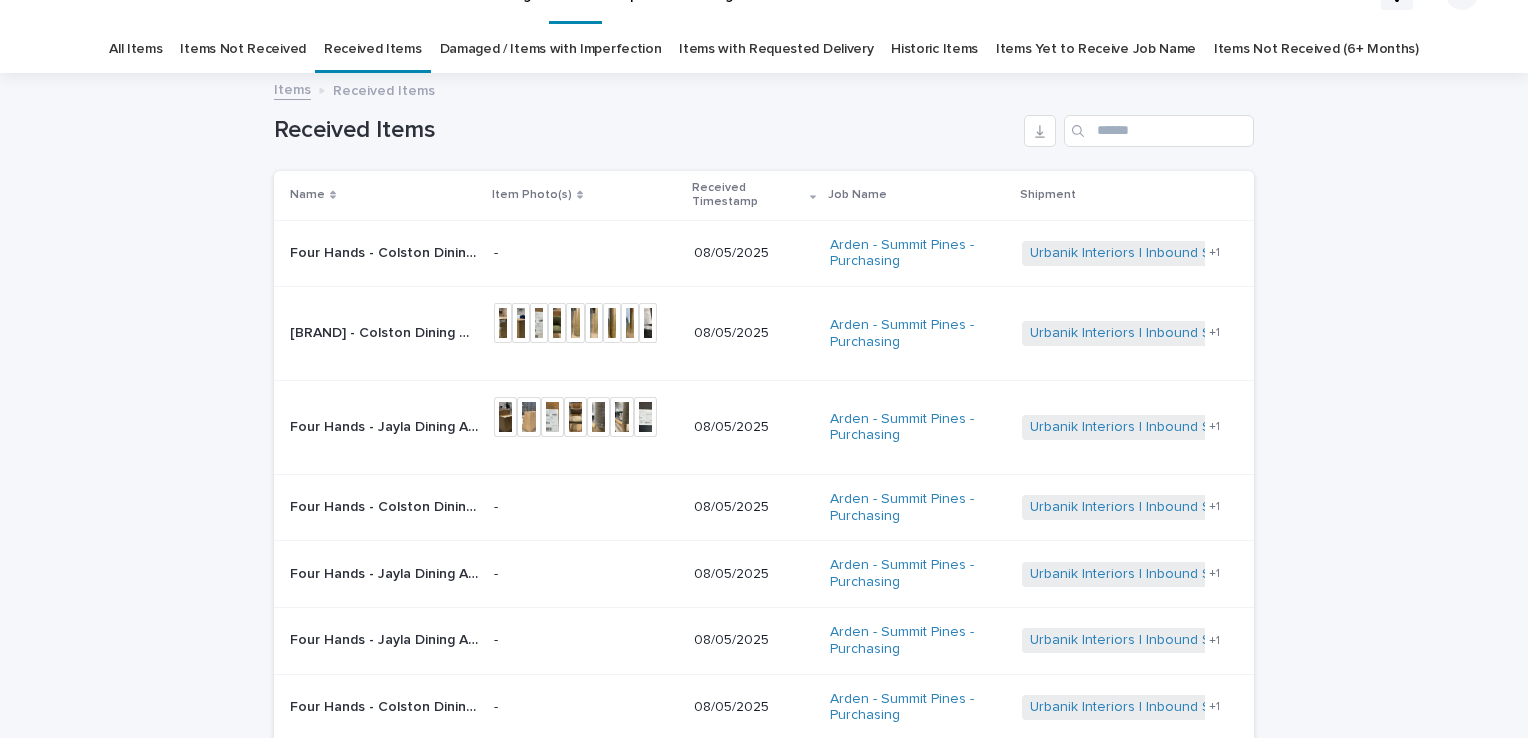 click on "Loading... Saving… Loading... Saving… Received Items Name Item Photo(s) Received Timestamp Job Name Shipment [COMPANY] - [PRODUCT] [MATERIAL] • [ID] | [ID] [COMPANY] - [PRODUCT] [MATERIAL] • [ID] | [ID]   - [DATE] [COMPANY] - [JOB_NAME] - Purchasing    [COMPANY] | Inbound Shipment | [ID]   [COMPANY] | TDC Delivery | [ID]   + 1 [COMPANY] - [PRODUCT] [MATERIAL] • [ID] | [ID] [COMPANY] - [PRODUCT] [MATERIAL] • [ID] | [ID]   + 0 This file cannot be opened Download File [DATE] [COMPANY] - [JOB_NAME] - Purchasing    [COMPANY] | Inbound Shipment | [ID]   [COMPANY] | TDC Delivery | [ID]   + 1 [COMPANY] - [PRODUCT] [MATERIAL] • [ID] | [ID] [COMPANY] - [PRODUCT] [MATERIAL] • [ID] | [ID]   + 0 This file cannot be opened Download File [DATE] [COMPANY] - [JOB_NAME] - Purchasing        + 1   - [DATE]       + 1   -" at bounding box center [764, 580] 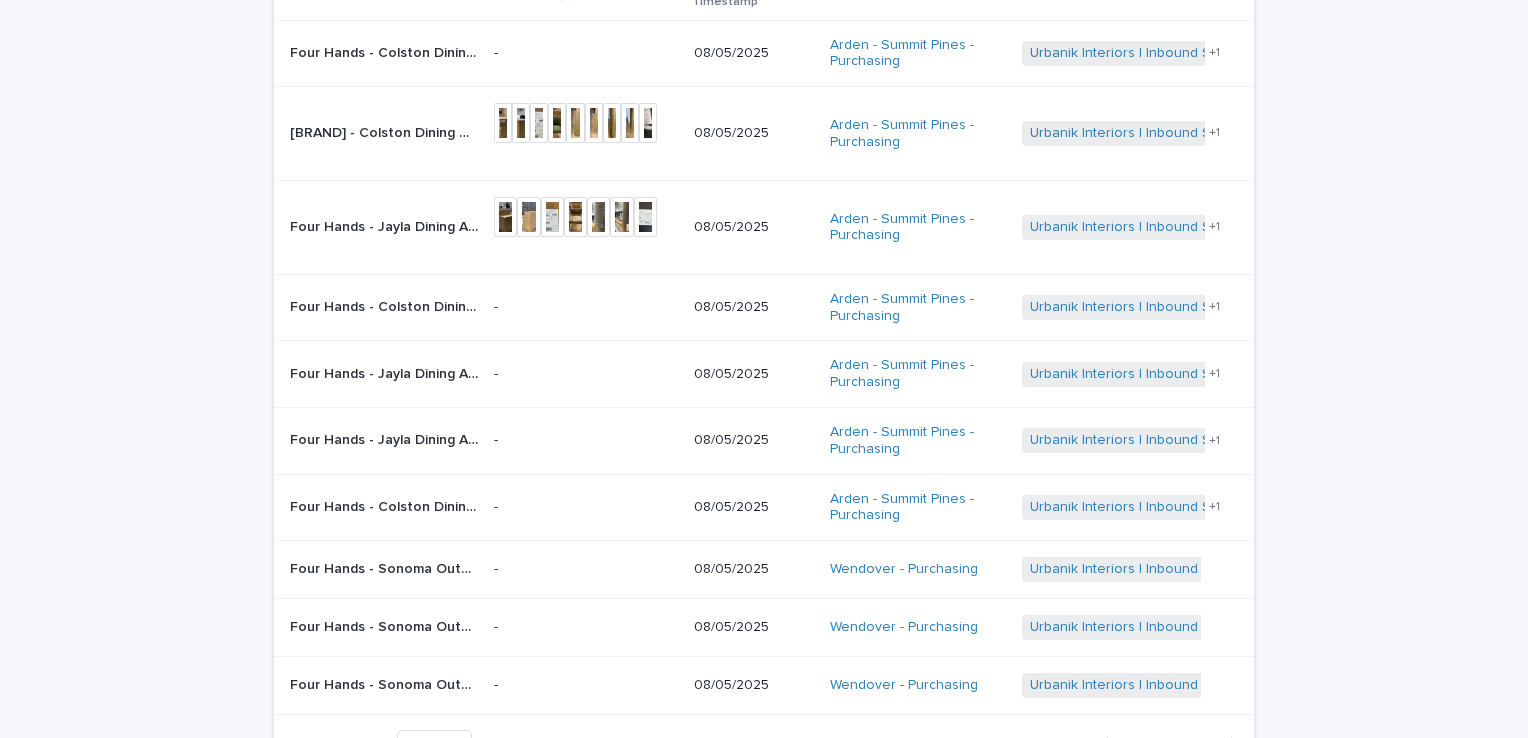 scroll, scrollTop: 438, scrollLeft: 0, axis: vertical 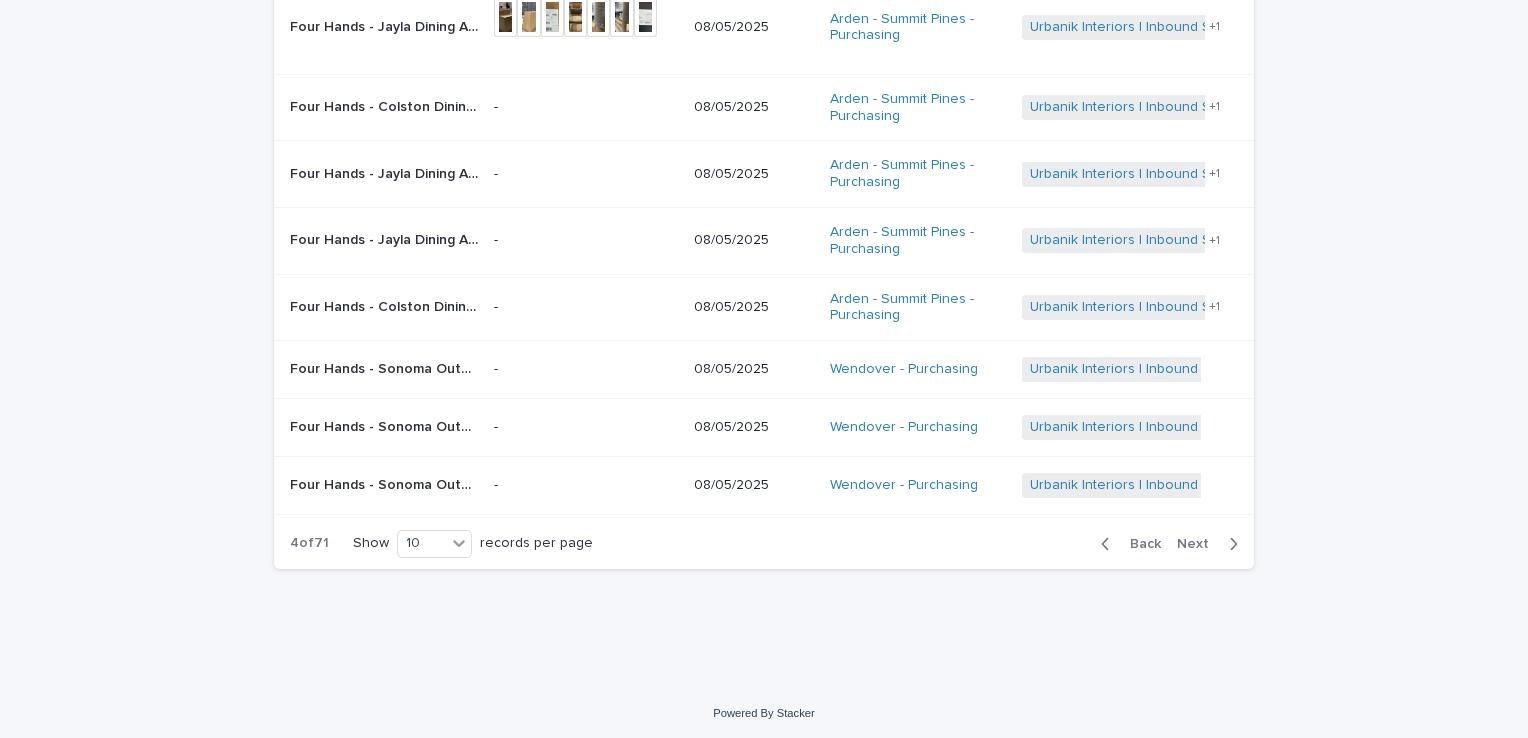 click on "Loading... Saving… Loading... Saving… Received Items Name Item Photo(s) Received Timestamp Job Name Shipment Four Hands - Colston Dining Chair Sutton Olive • 238917-003 | 69644 Four Hands - Colston Dining Chair Sutton Olive • 238917-003 | 69644   - 08/05/2025 [CITY] - [CITY] - Purchasing    [COMPANY] | Inbound Shipment | 23167   [COMPANY] | TDC Delivery | 24046   + 0 Four Hands - Colston Dining Chair Sutton Olive • 238917-003 | 69649 Four Hands - Colston Dining Chair Sutton Olive • 238917-003 | 69649   + 0 This file cannot be opened Download File 08/05/2025 [CITY] - [CITY] - Purchasing    [COMPANY] | Inbound Shipment | 23167   [COMPANY] | TDC Delivery | 24046   + 0 Four Hands - Jayla Dining Armchair Altair Mushroom • 238919-005 | 69698 Four Hands - Jayla Dining Armchair Altair Mushroom • 238919-005 | 69698   + 0 This file cannot be opened Download File 08/05/2025 [CITY] - [CITY] - Purchasing        + 1   - 08/05/2025       + 1   -" at bounding box center [764, 180] 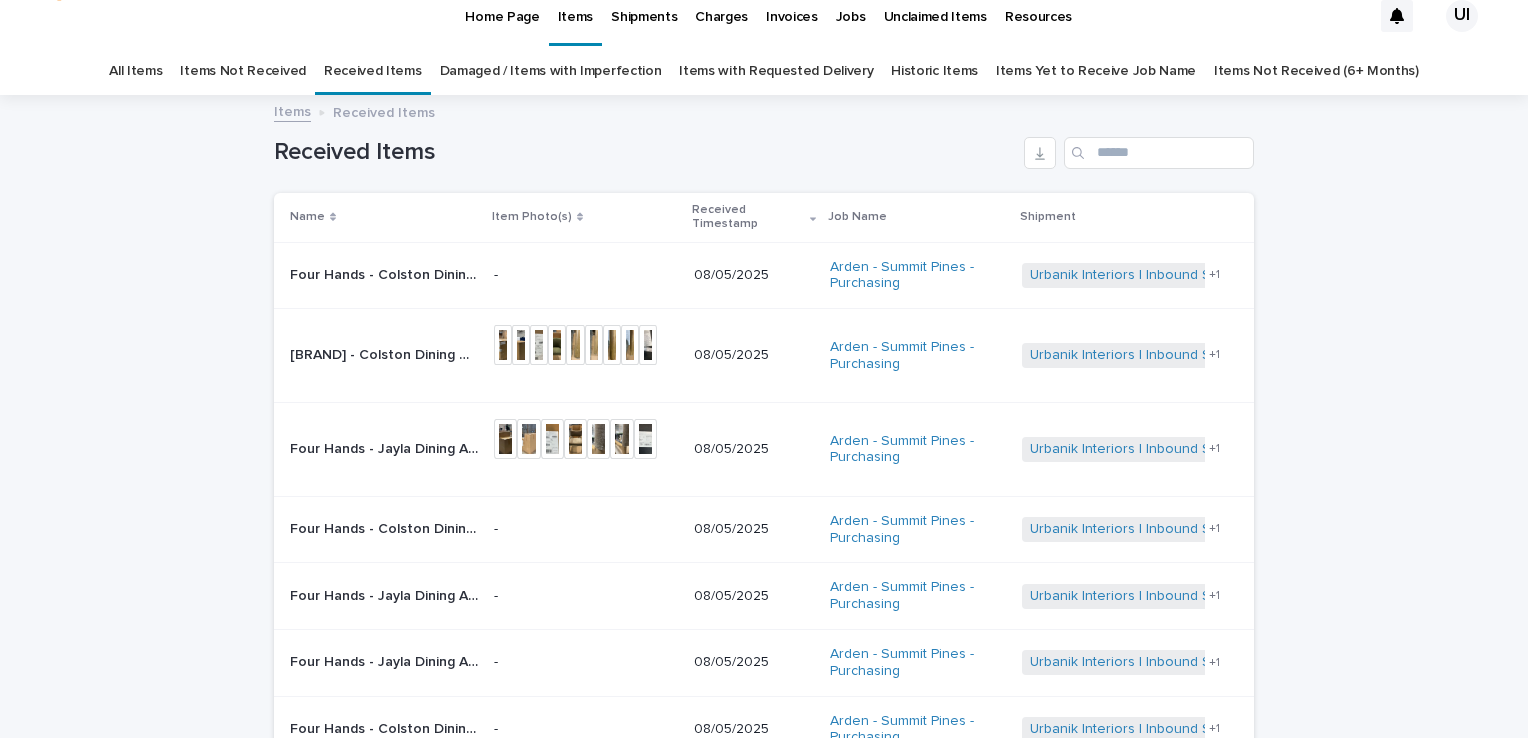 scroll, scrollTop: 0, scrollLeft: 0, axis: both 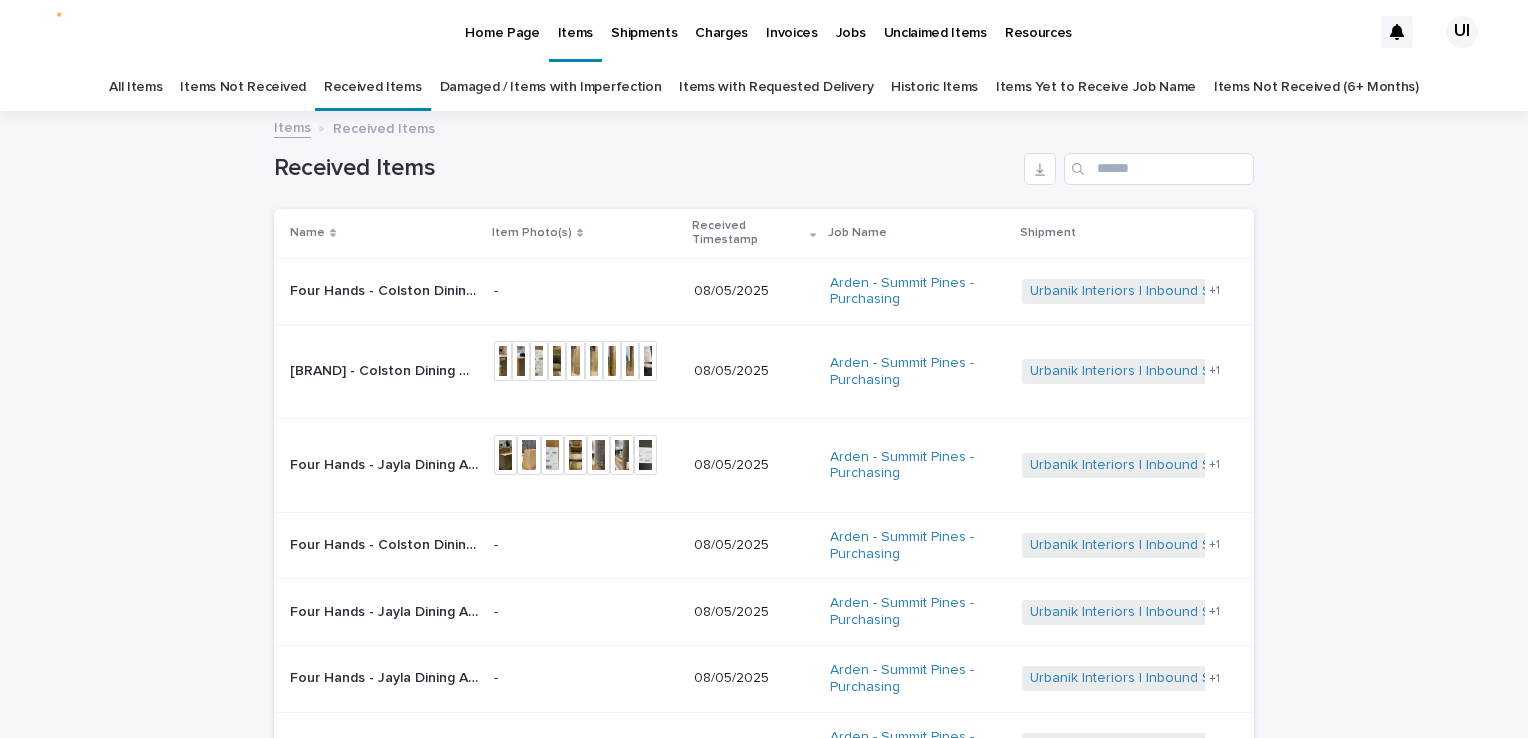 click on "Home Page" at bounding box center [502, 31] 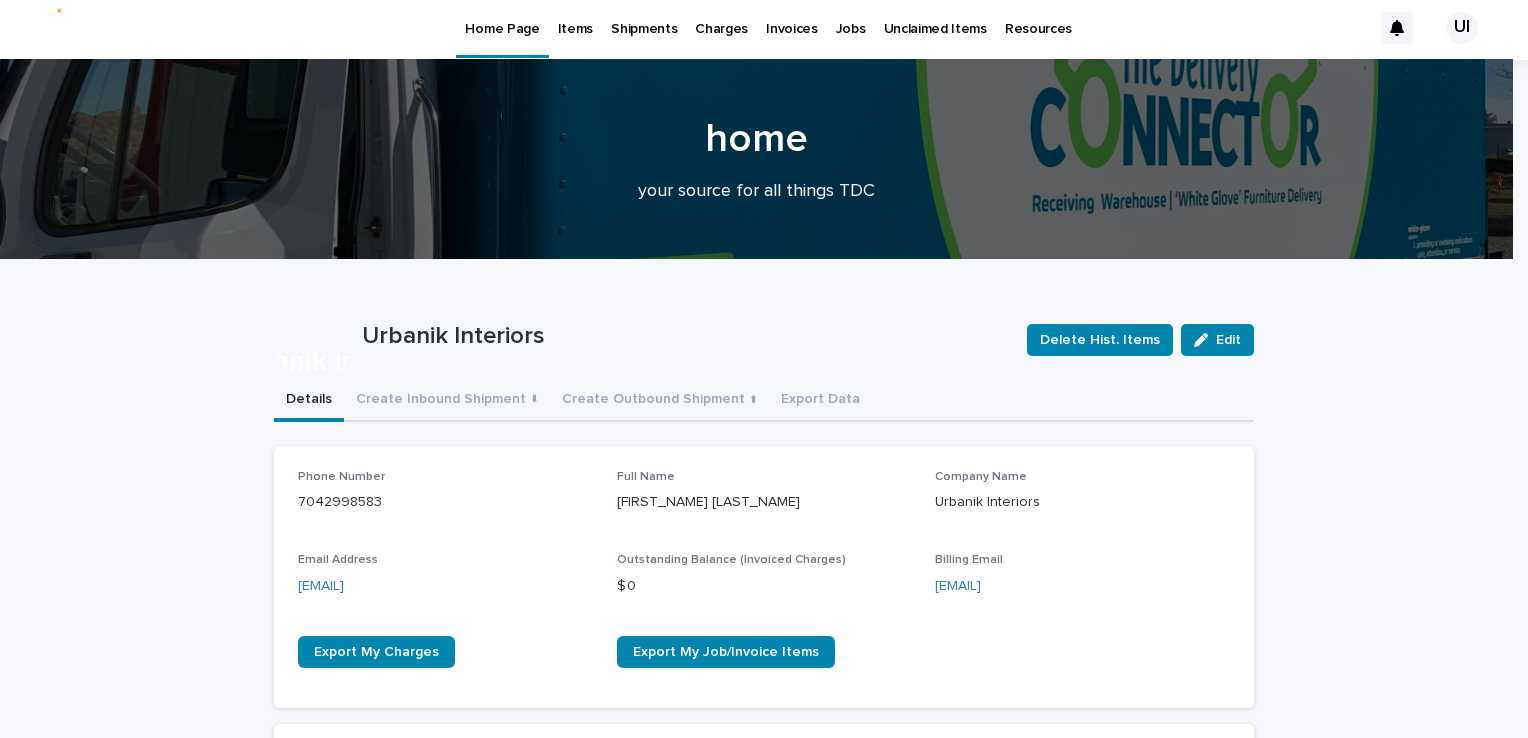 scroll, scrollTop: 0, scrollLeft: 0, axis: both 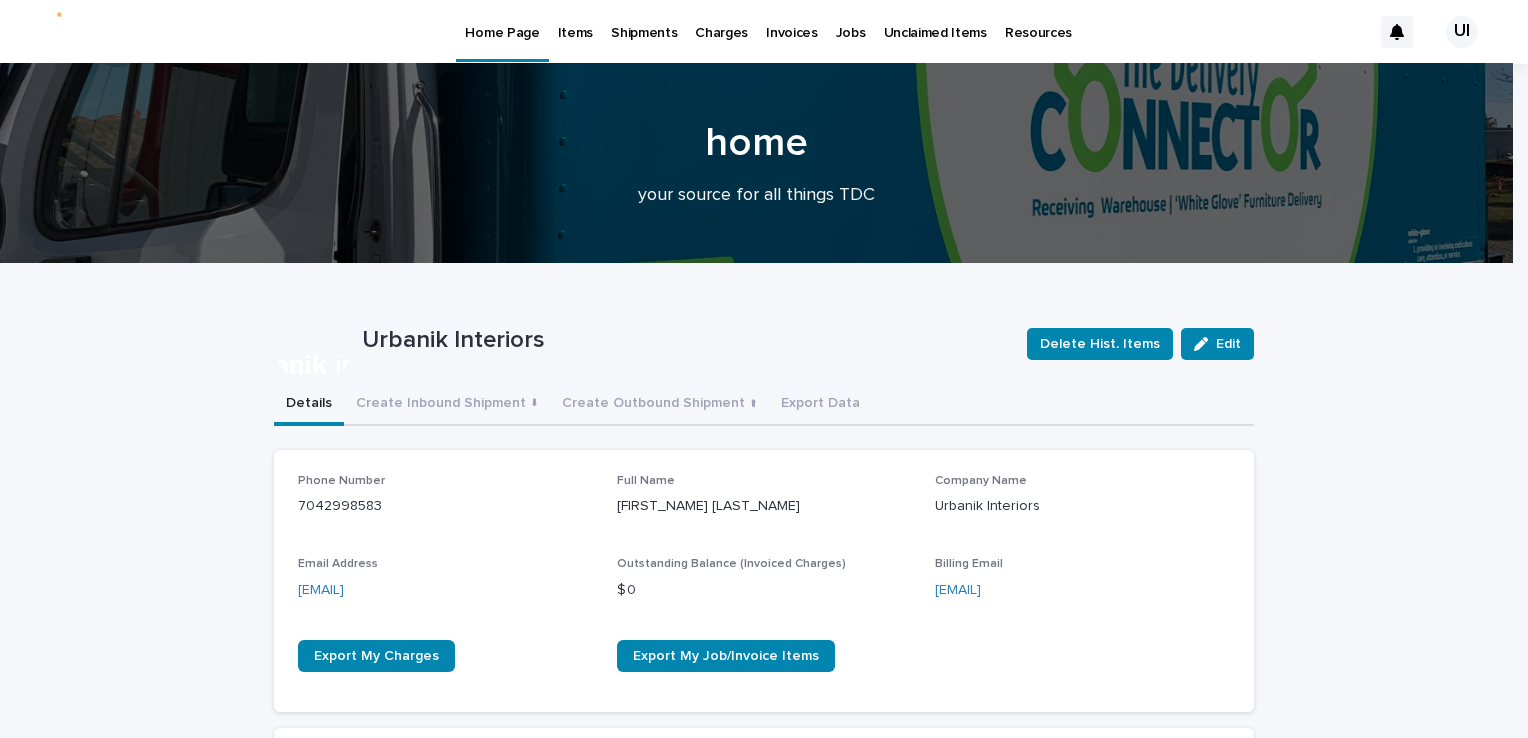 click on "Items" at bounding box center (575, 21) 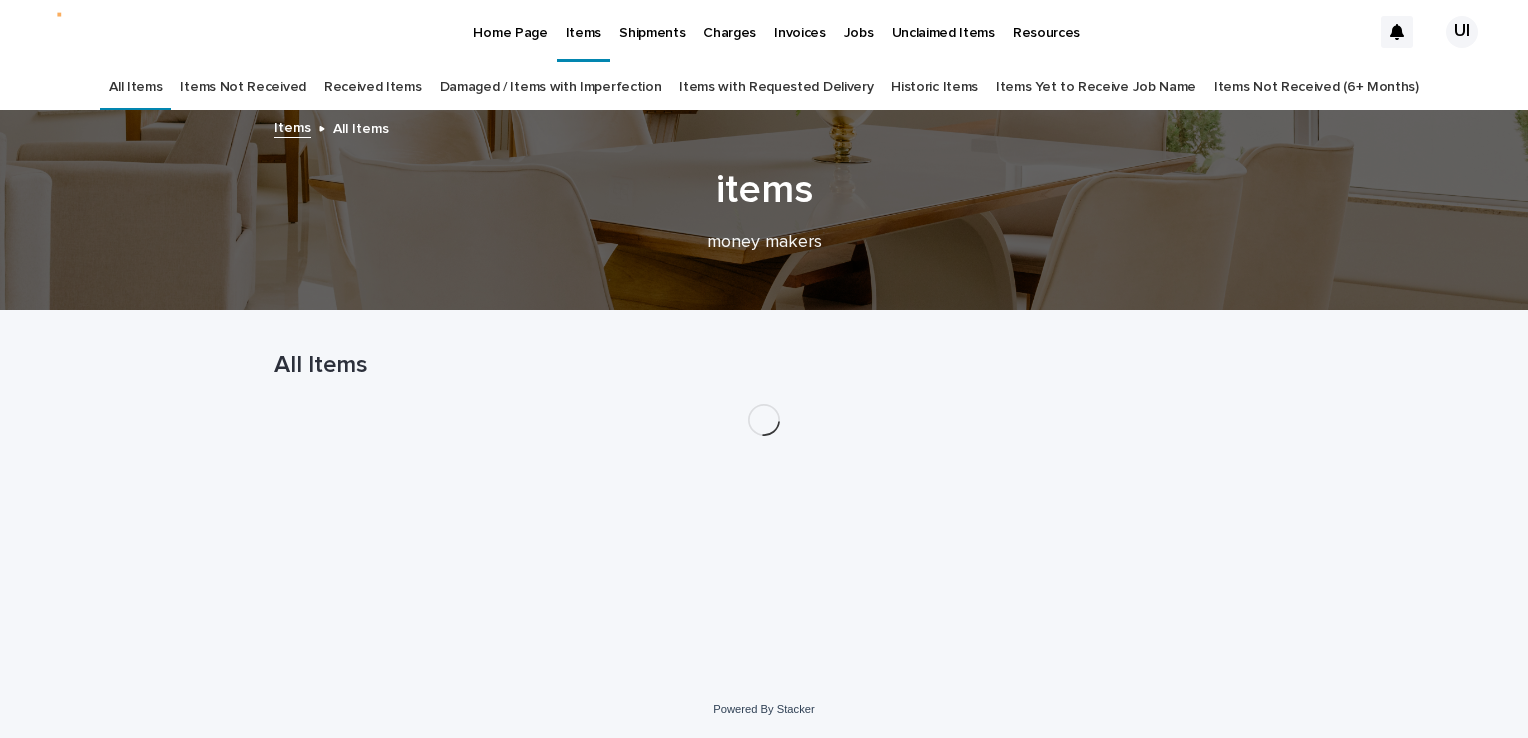click on "Received Items" at bounding box center (373, 87) 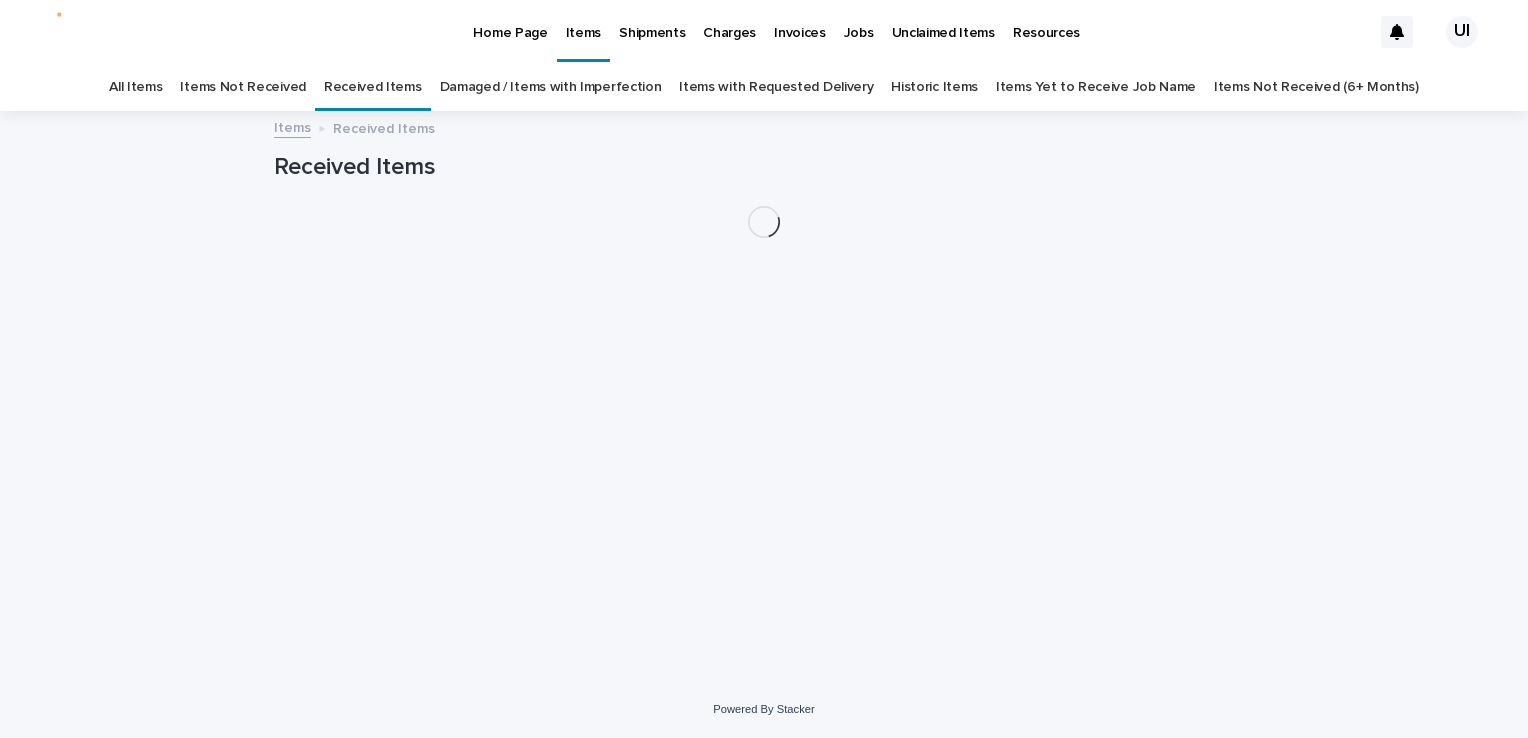 click on "Received Items" at bounding box center [373, 87] 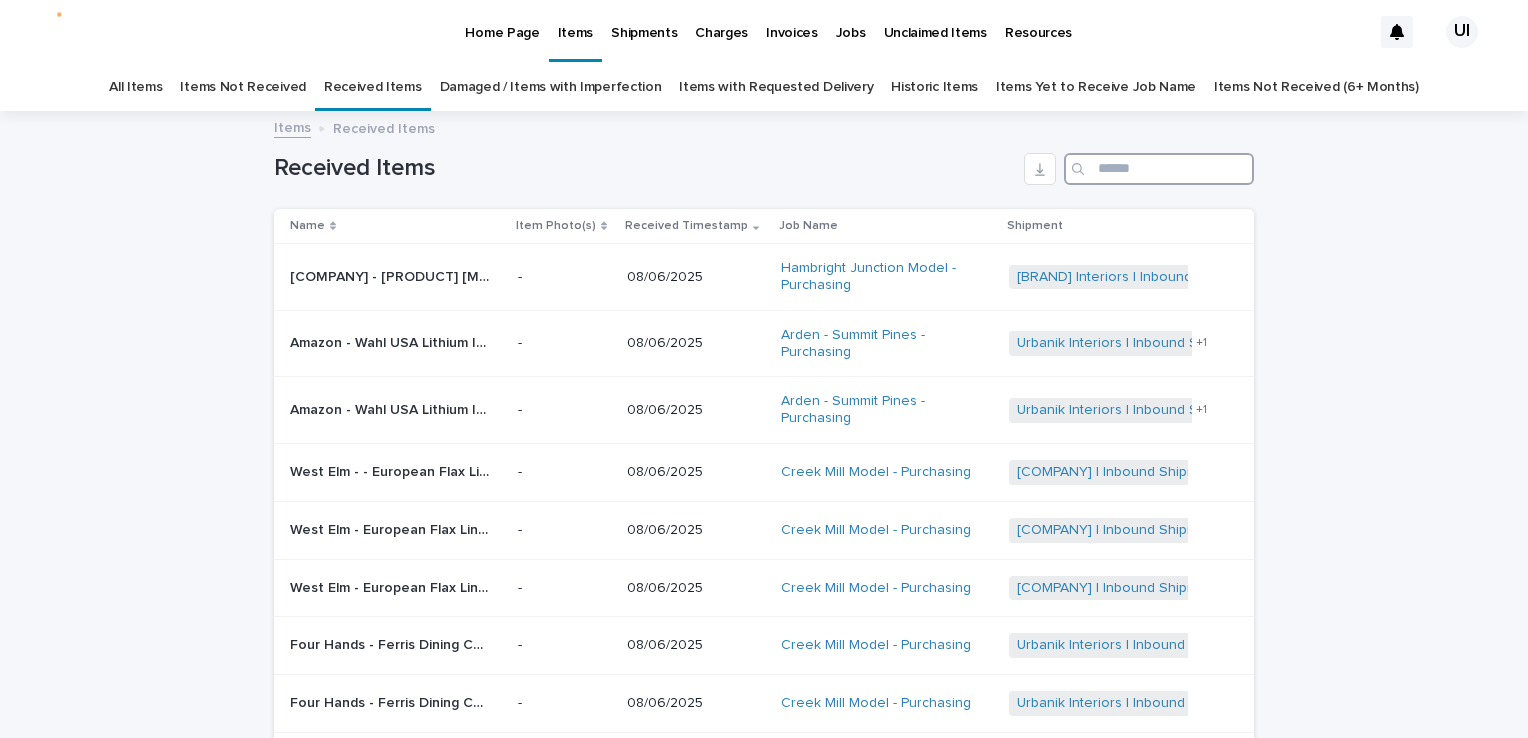 click at bounding box center (1159, 169) 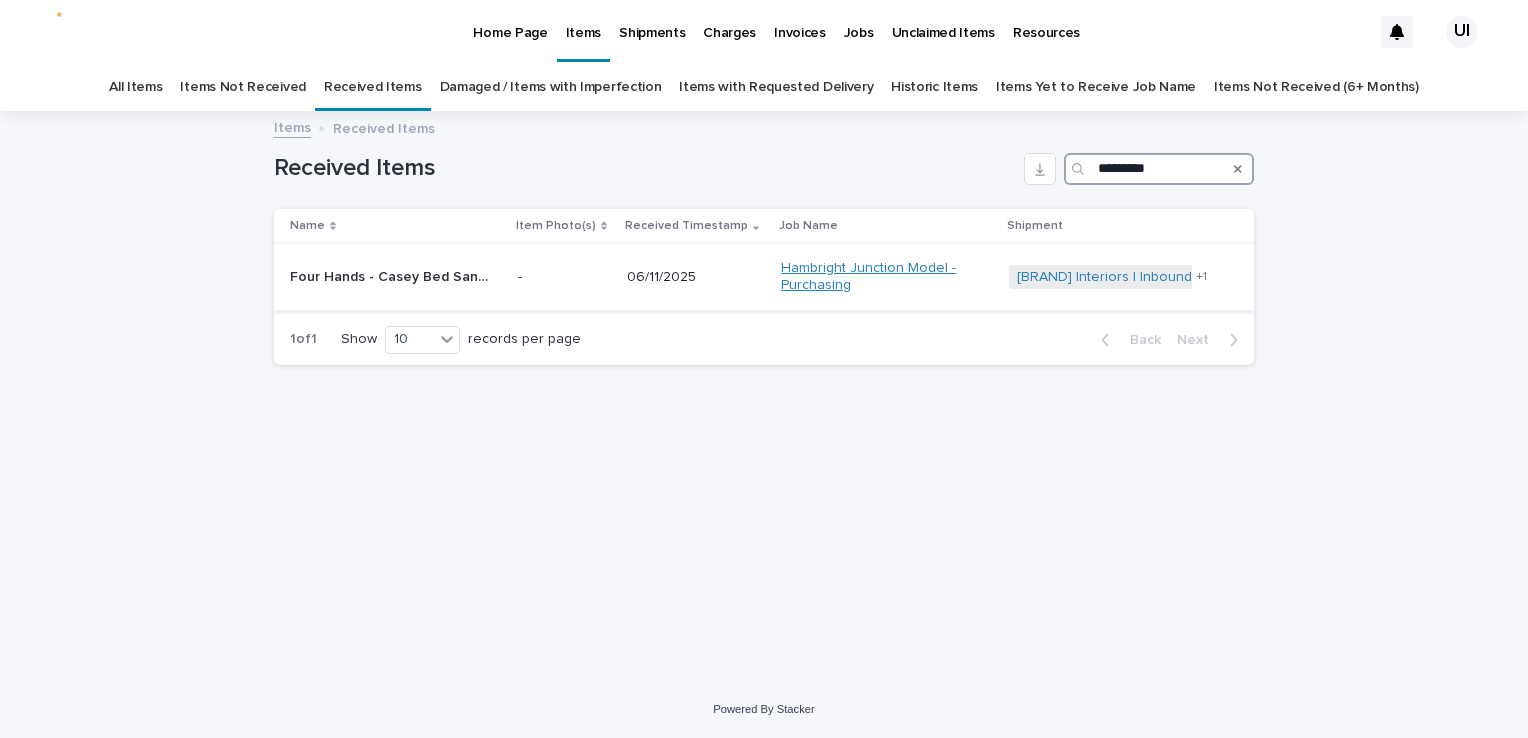 type on "*********" 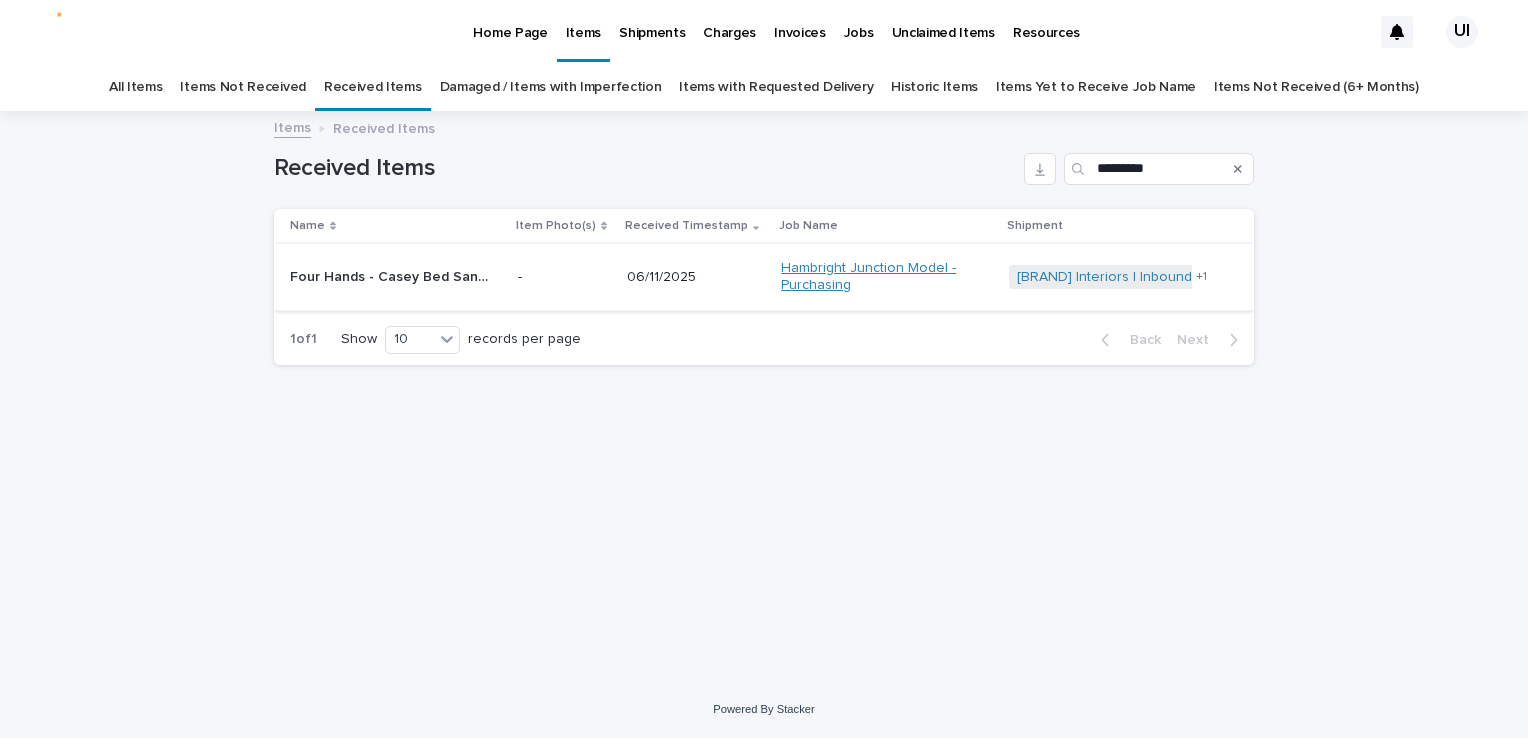 click on "Hambright Junction Model - Purchasing" at bounding box center (881, 277) 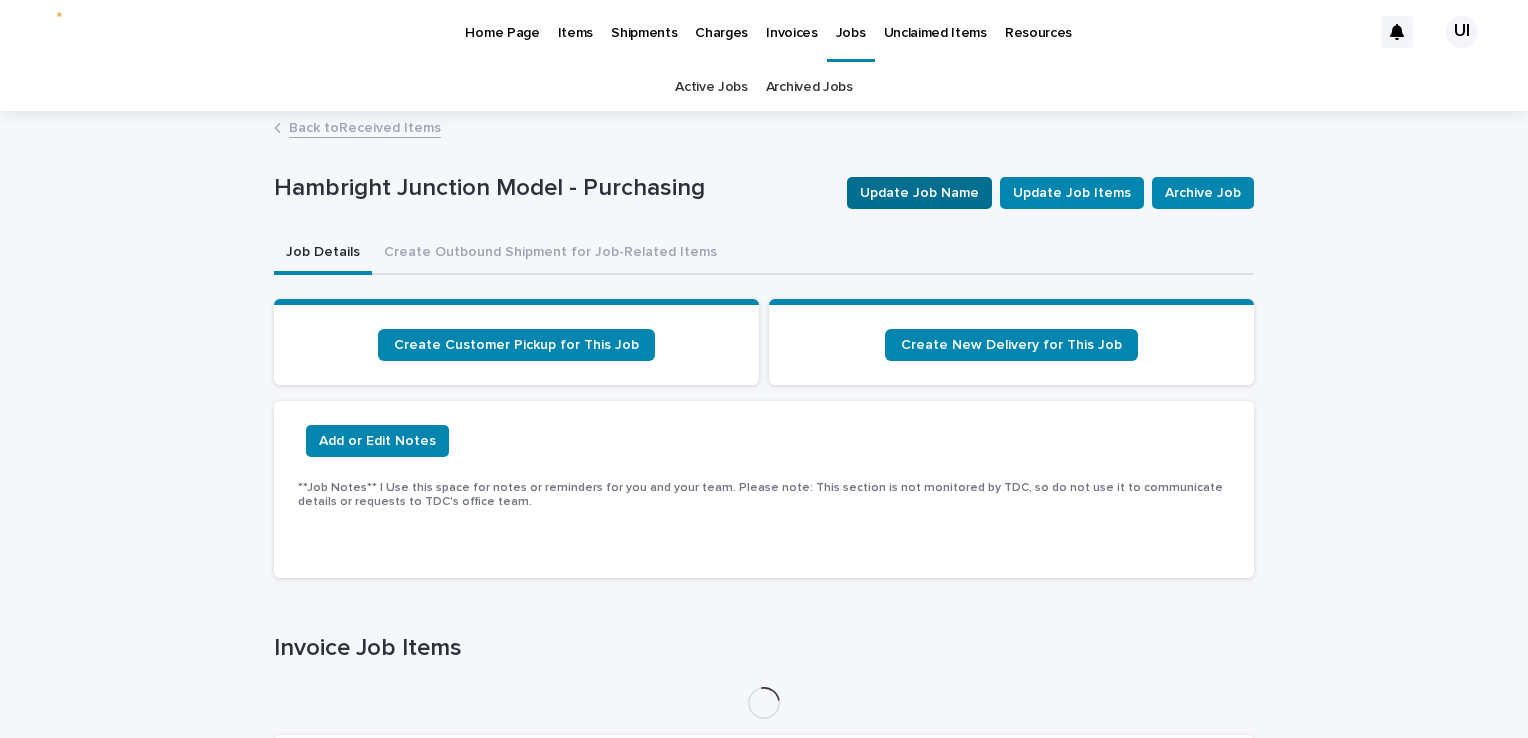 click on "Update Job Name" at bounding box center (919, 193) 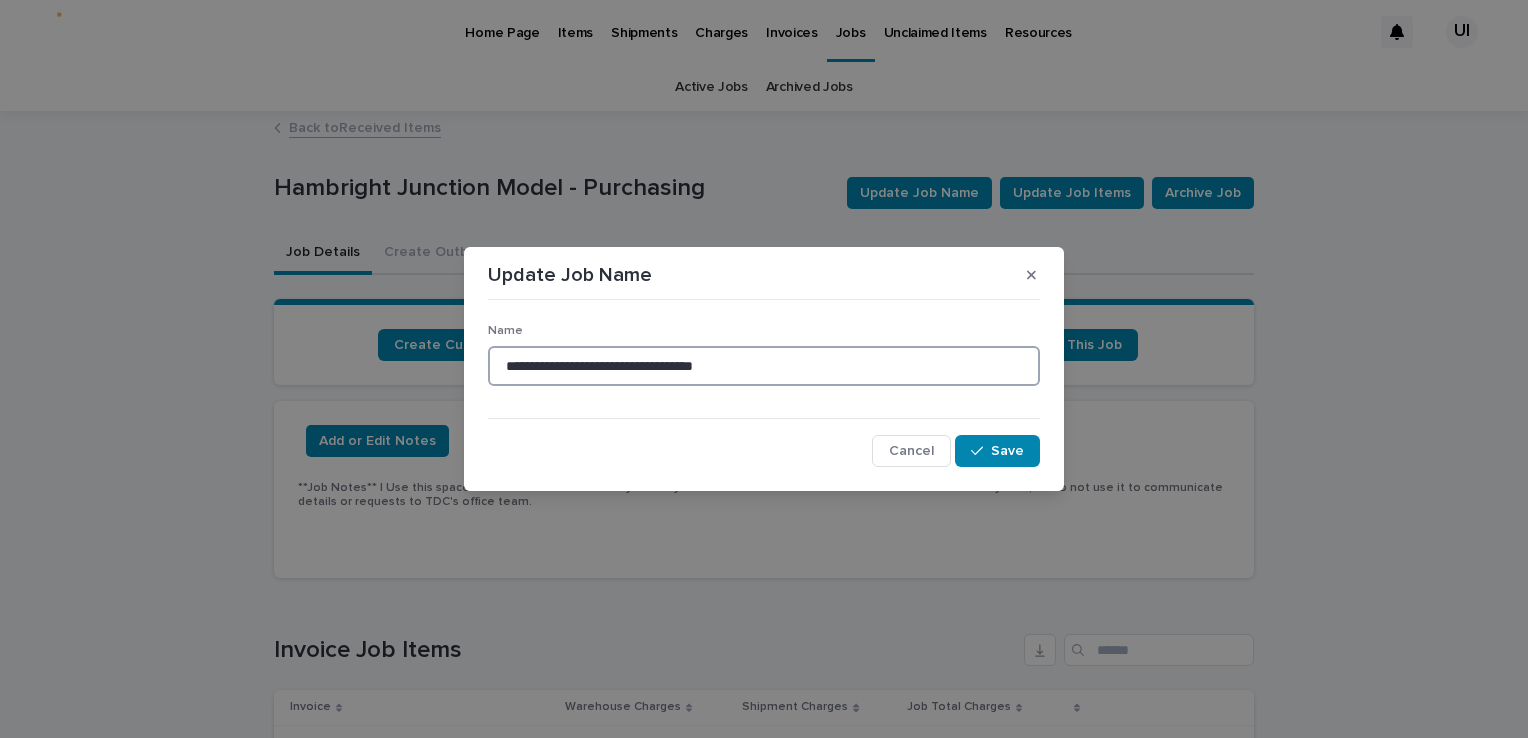 click on "**********" at bounding box center (764, 366) 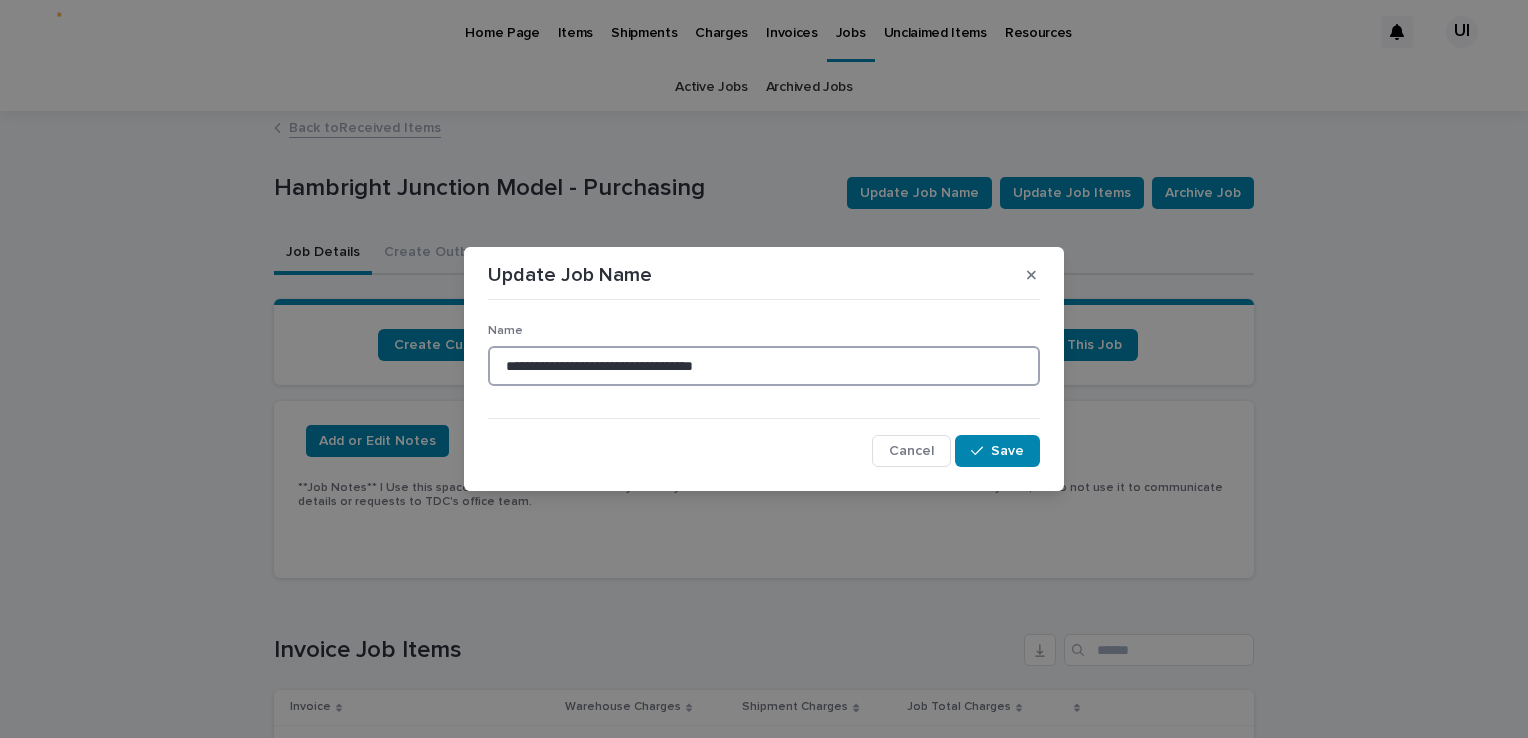 click on "**********" at bounding box center [764, 369] 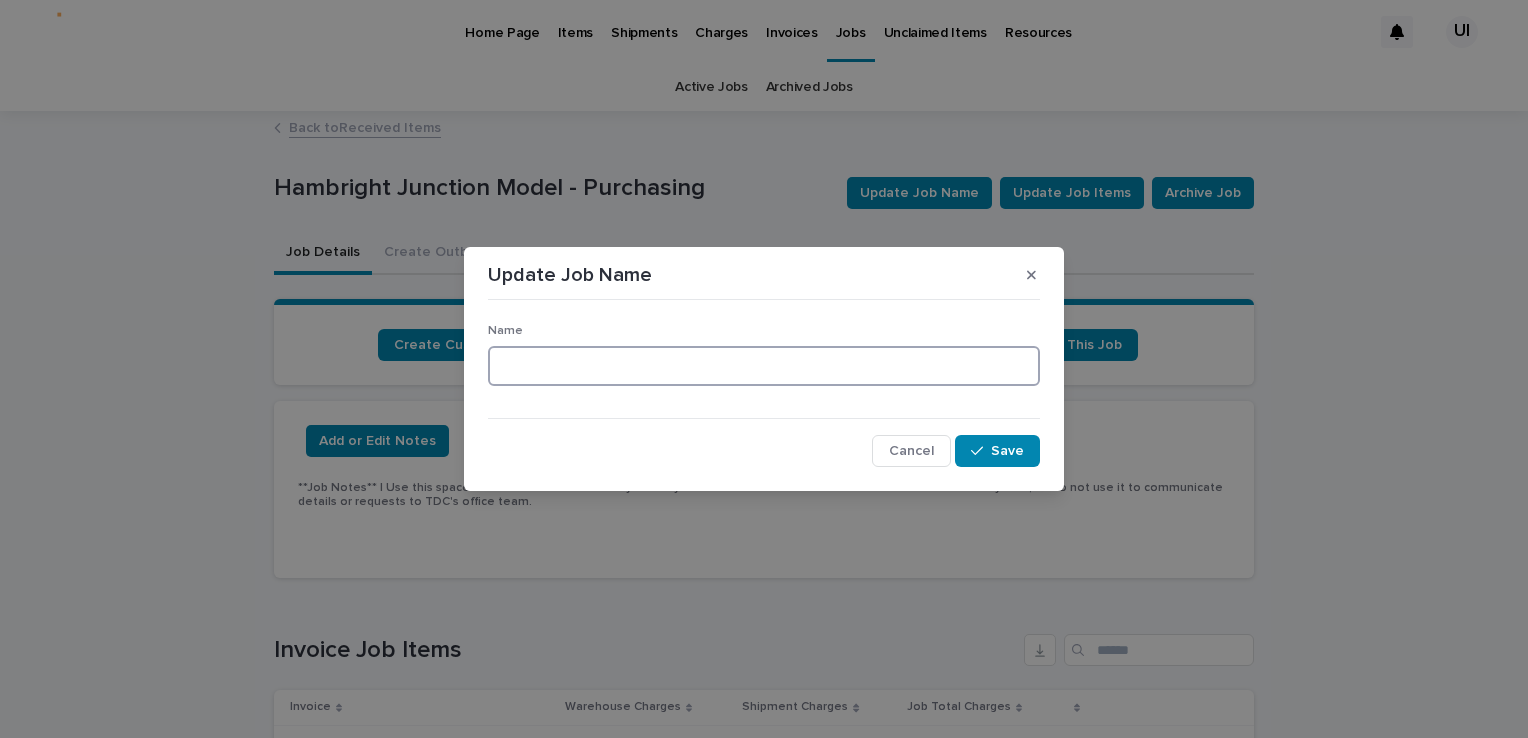 click at bounding box center (764, 366) 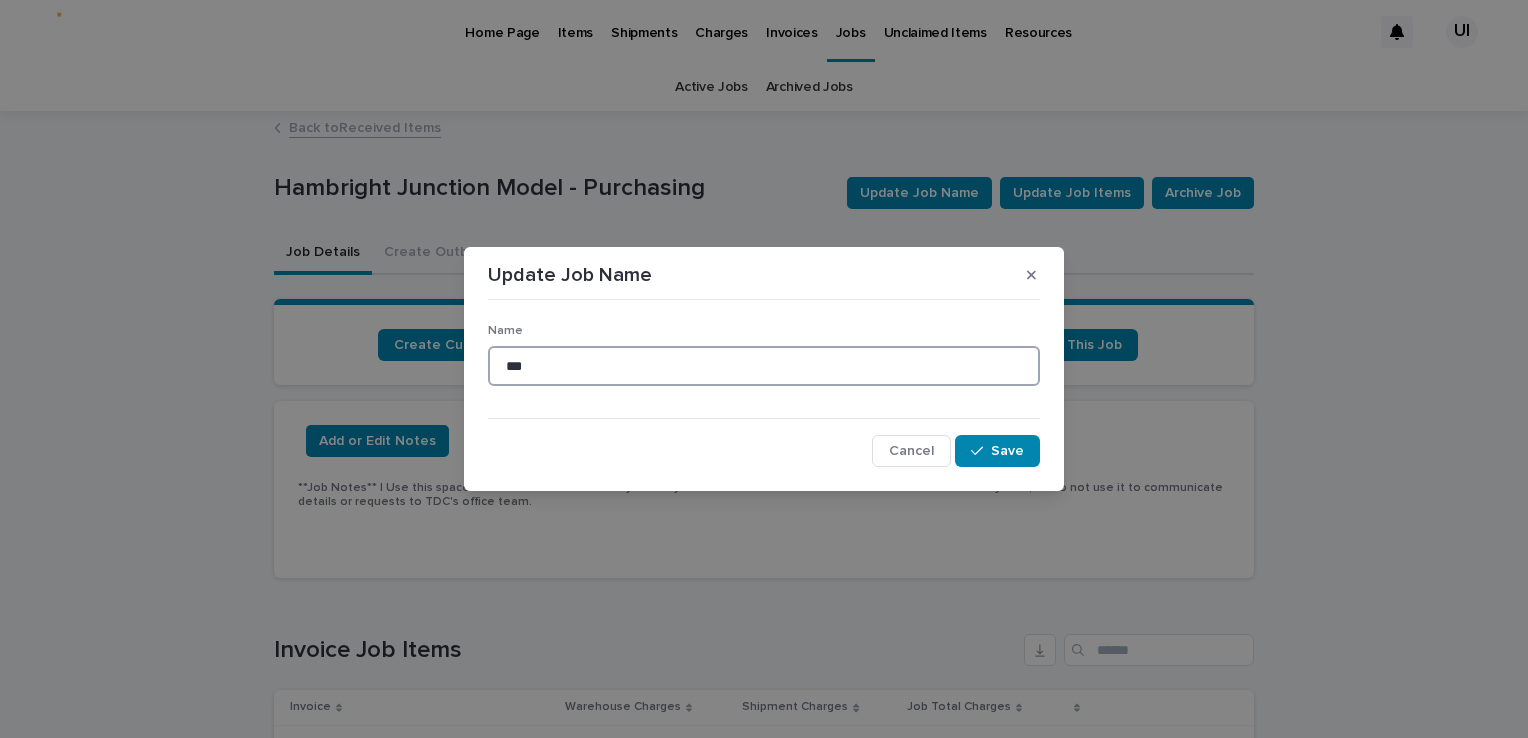 type on "****" 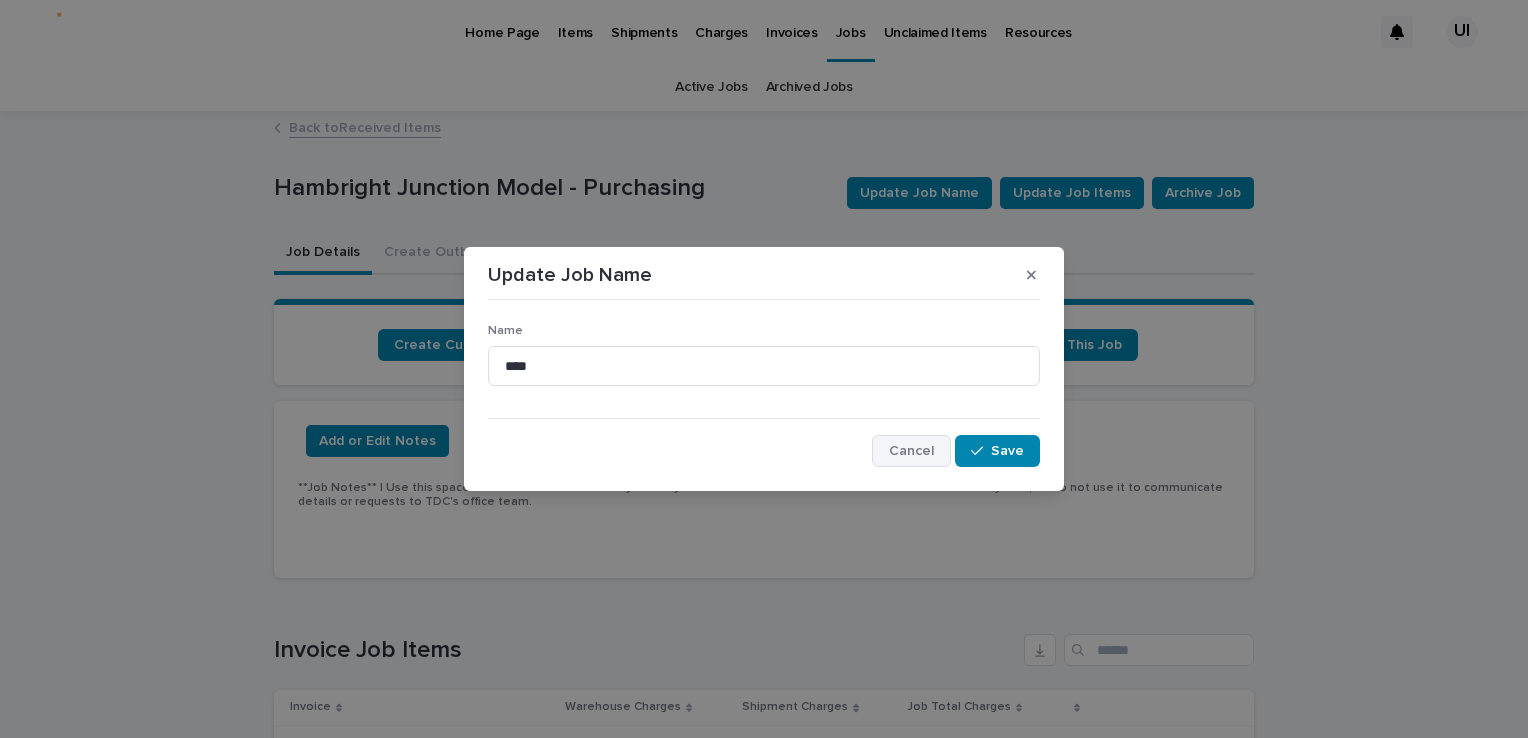 click on "Cancel" at bounding box center [911, 451] 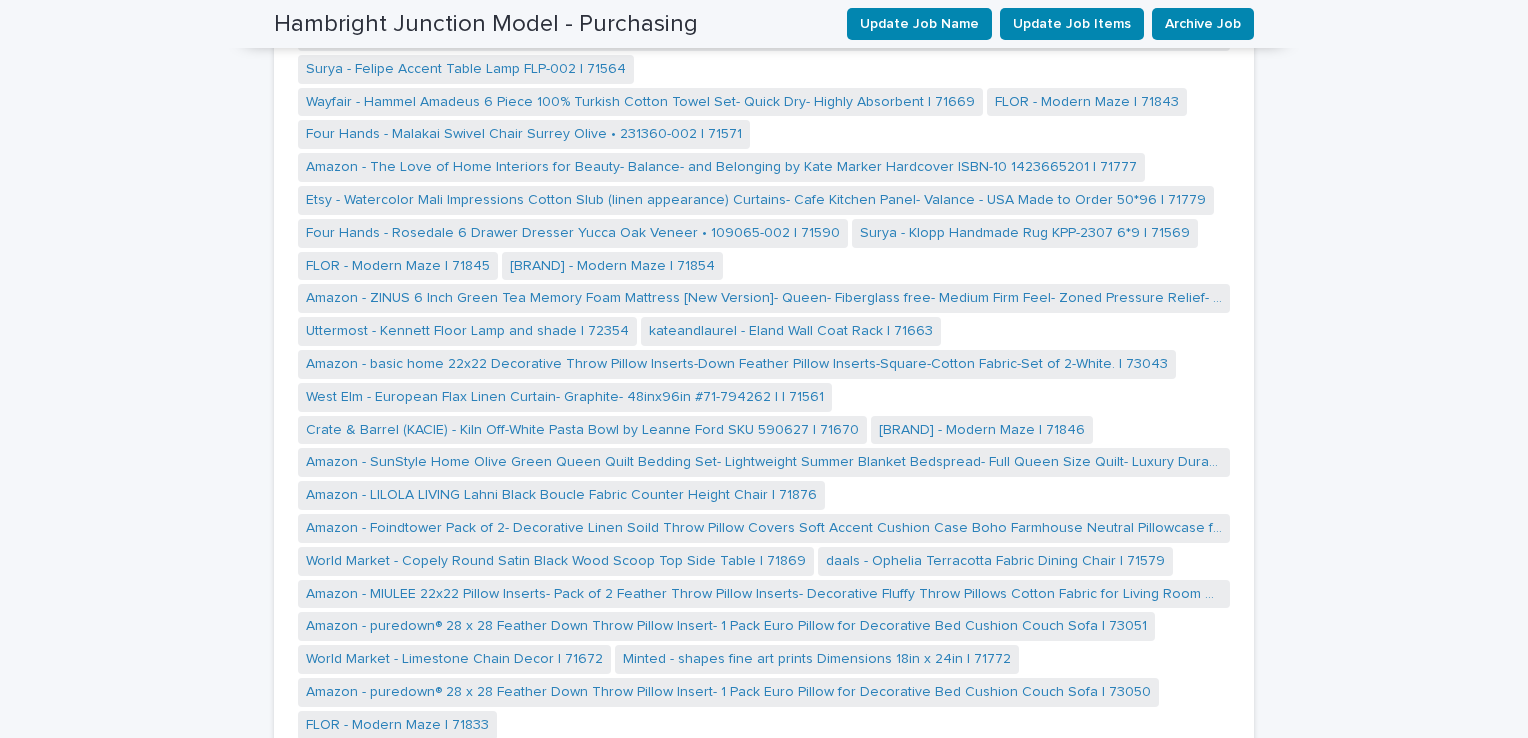 scroll, scrollTop: 1300, scrollLeft: 0, axis: vertical 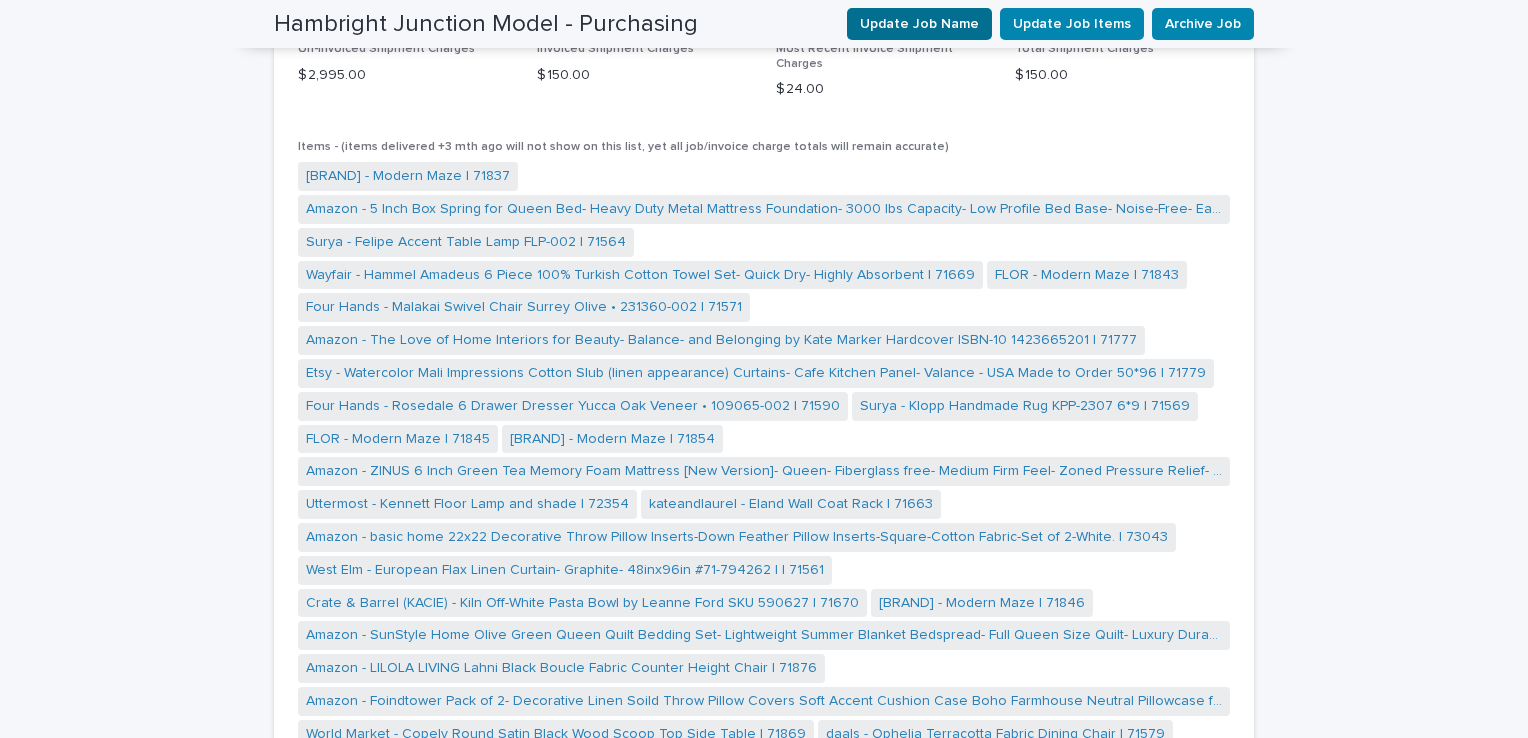 click on "Update Job Name" at bounding box center (919, 24) 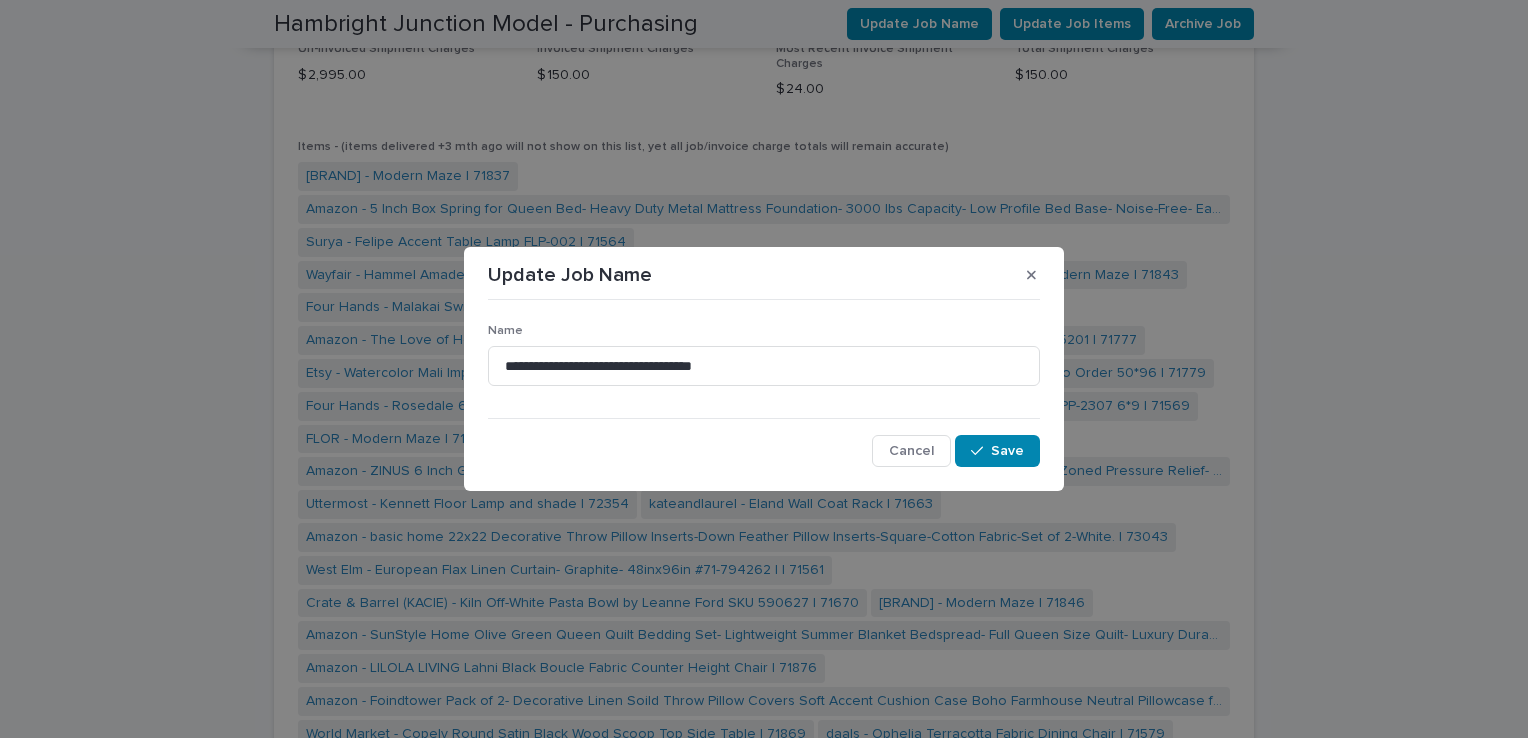 click on "**********" at bounding box center [764, 363] 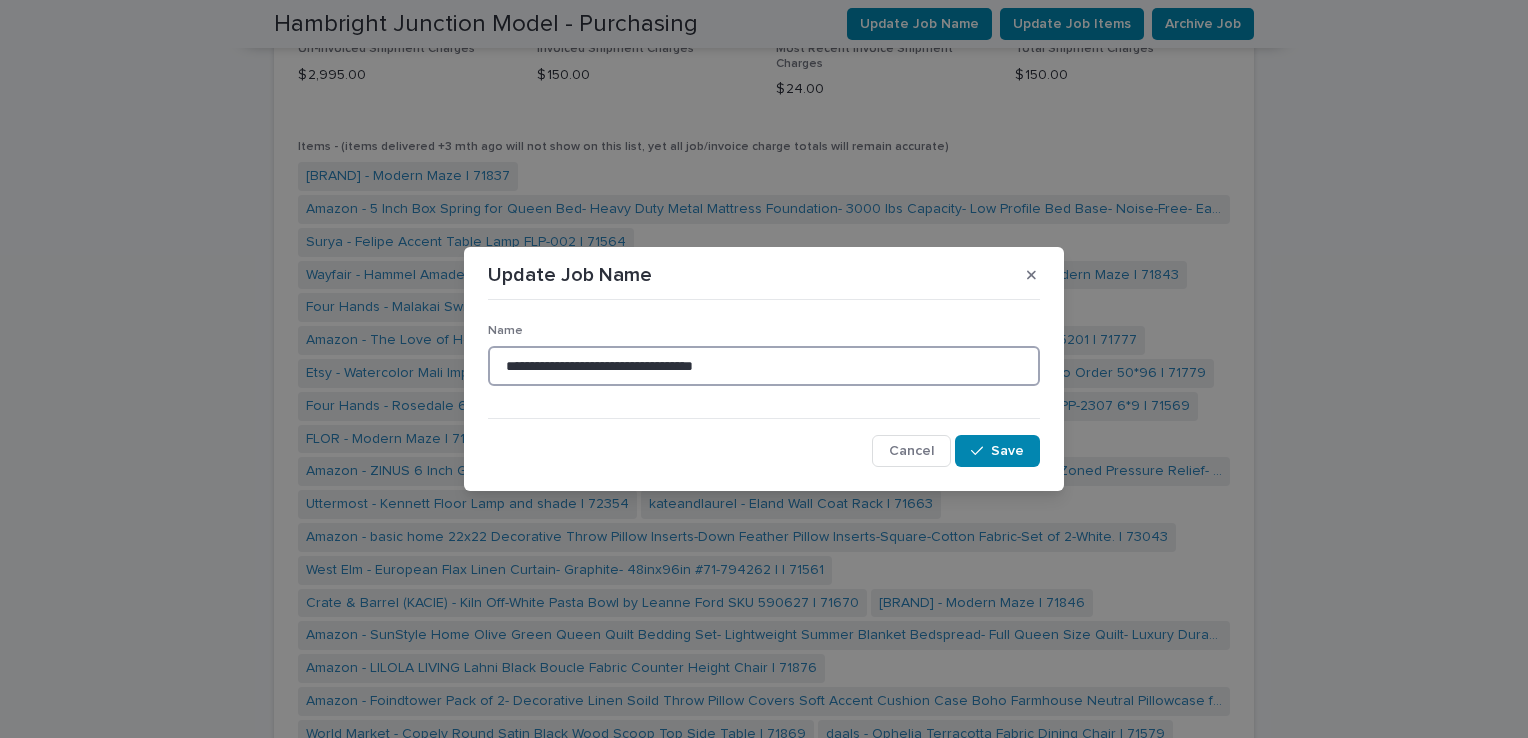 click on "**********" at bounding box center [764, 366] 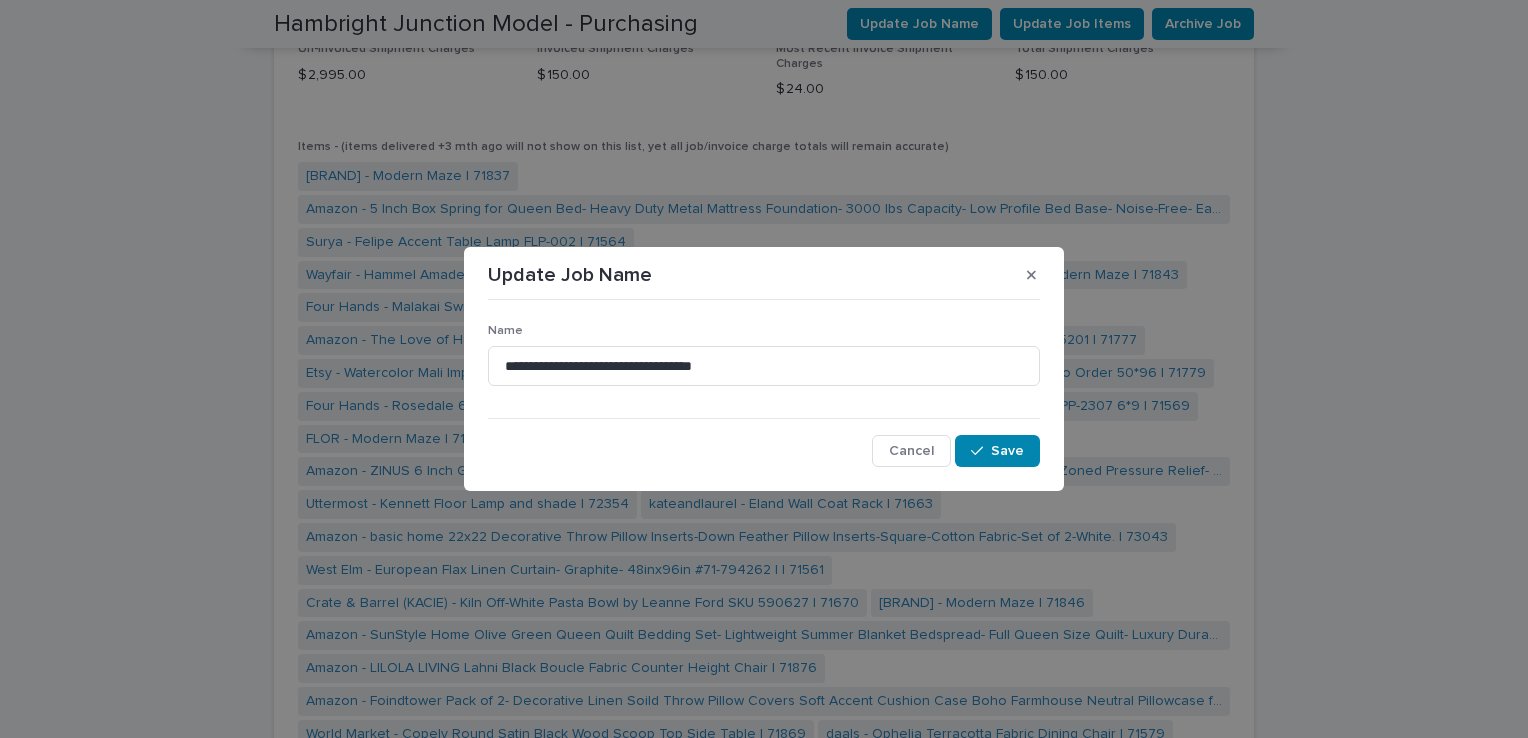click on "**********" at bounding box center (764, 387) 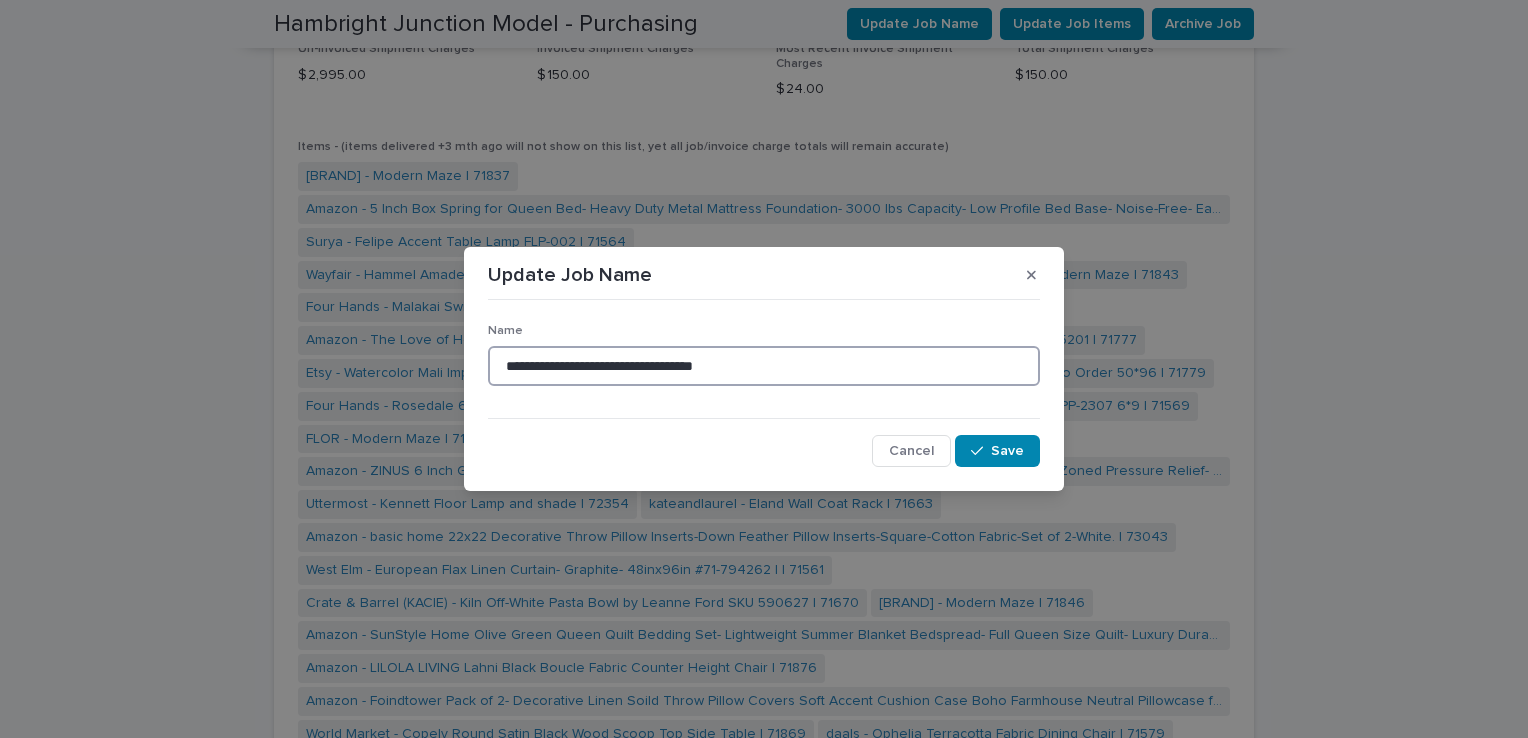 drag, startPoint x: 761, startPoint y: 364, endPoint x: 447, endPoint y: 410, distance: 317.35153 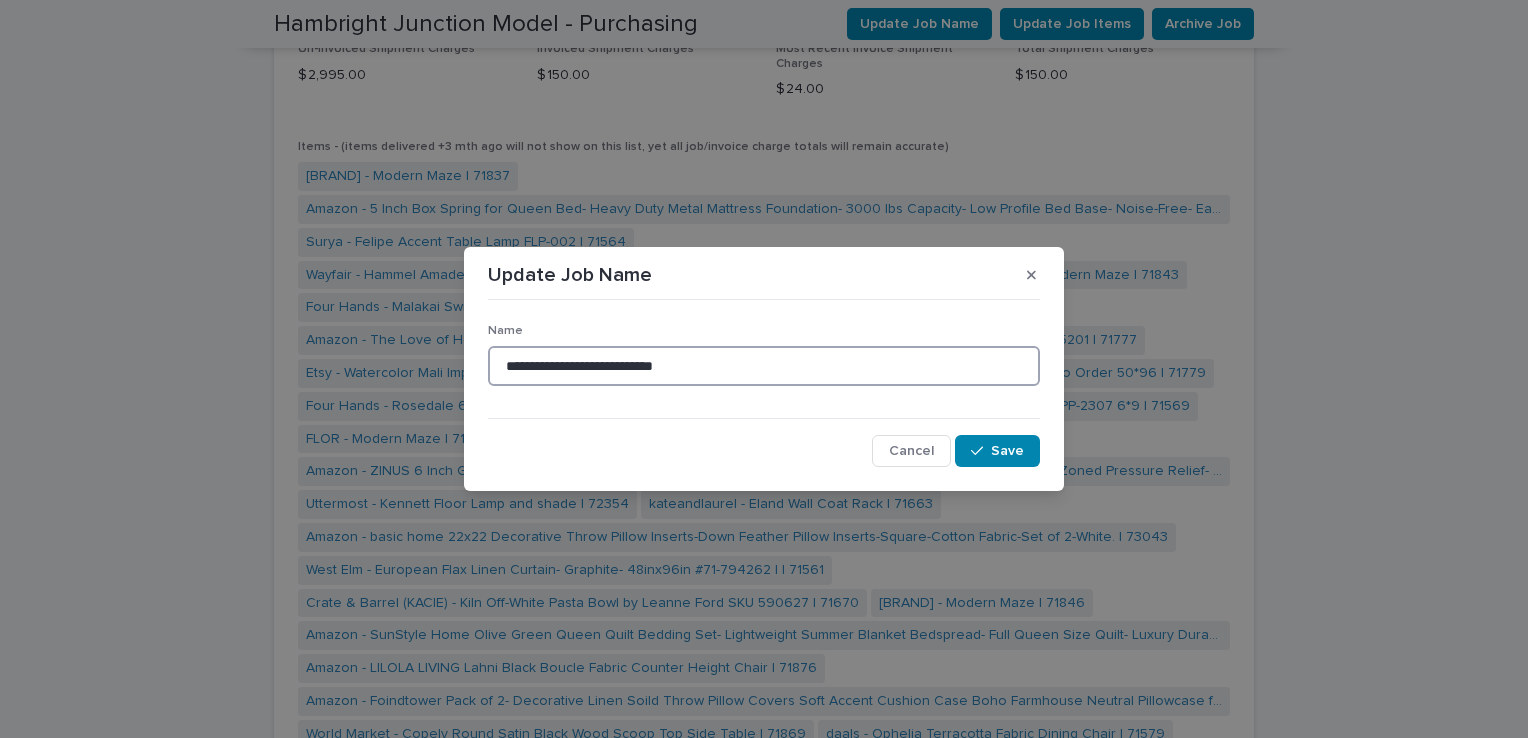 type on "**********" 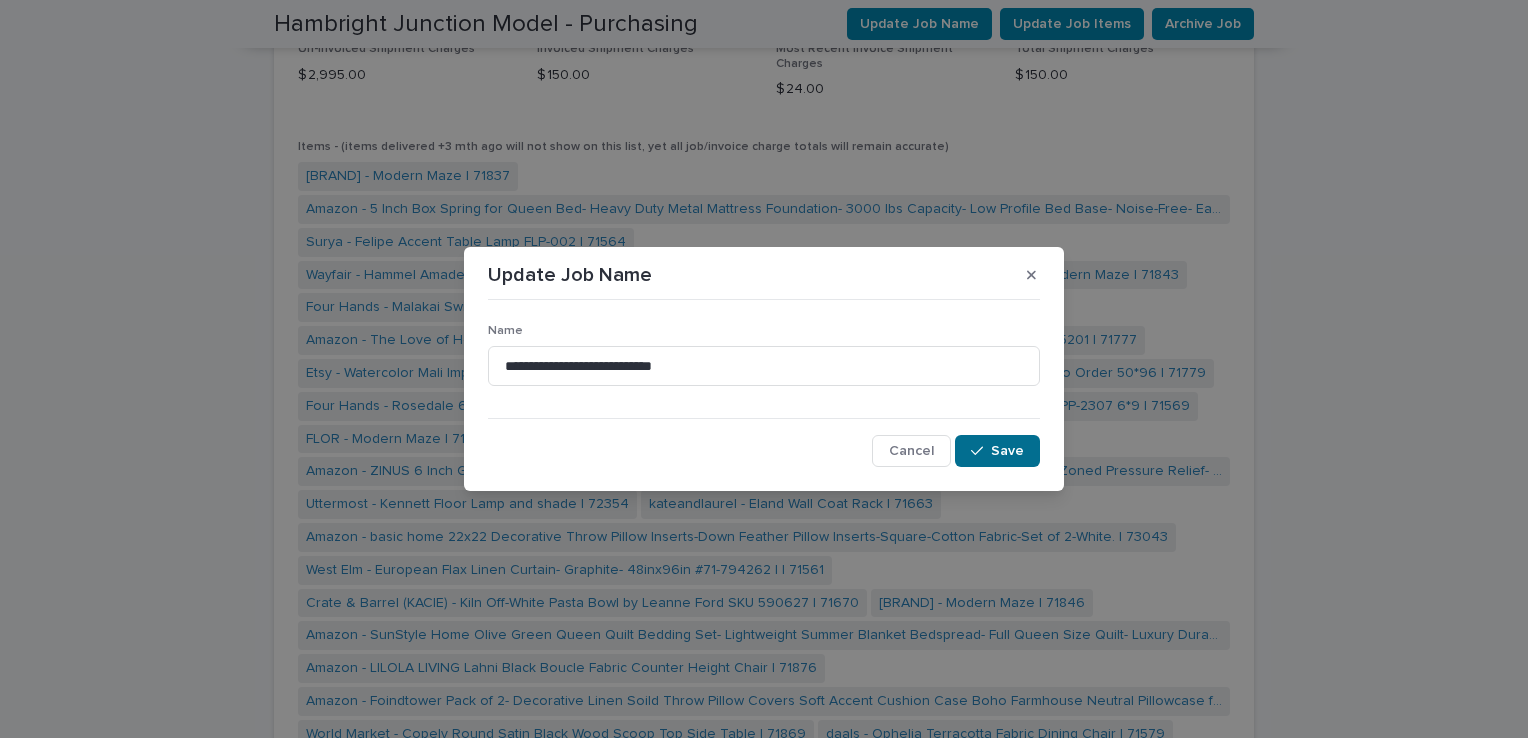 click at bounding box center [981, 451] 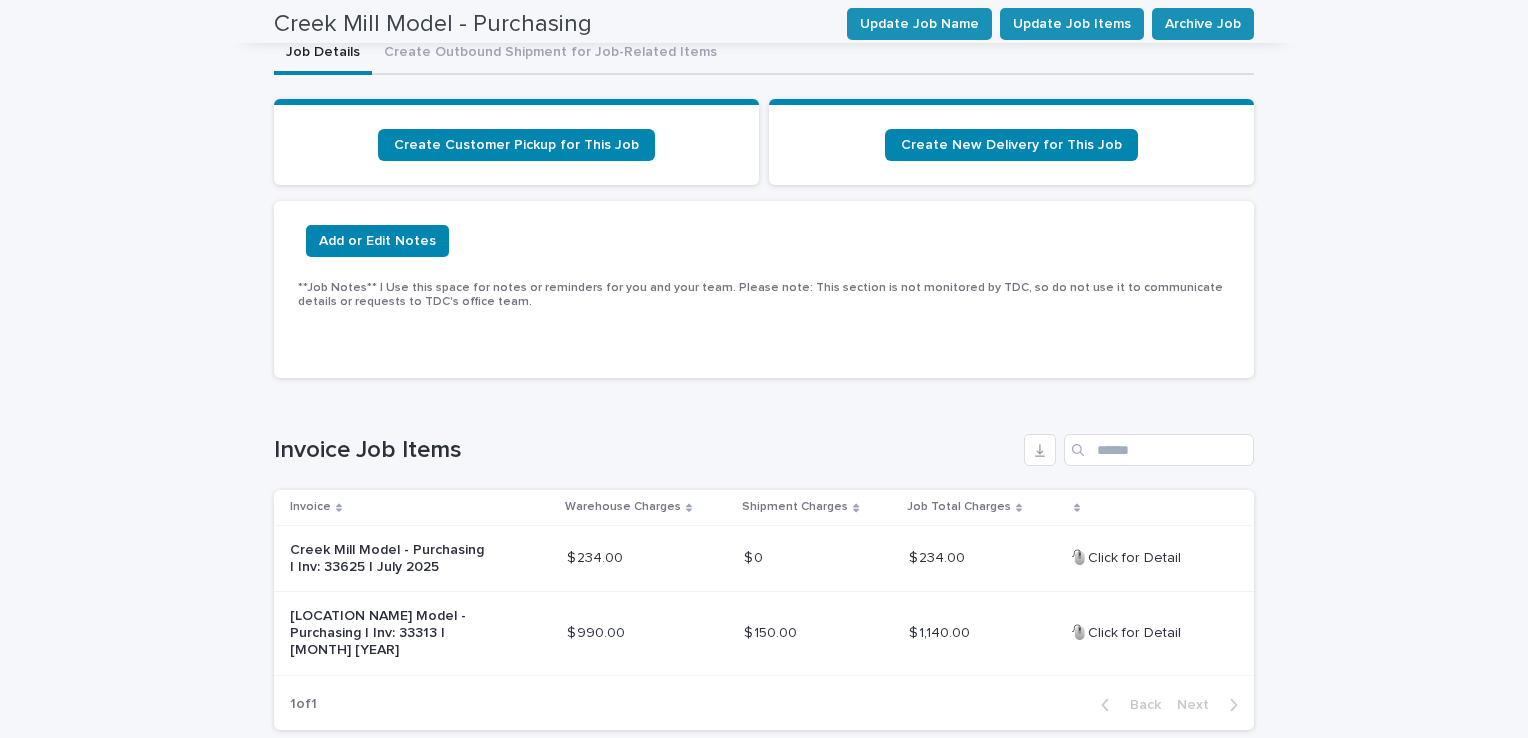 scroll, scrollTop: 0, scrollLeft: 0, axis: both 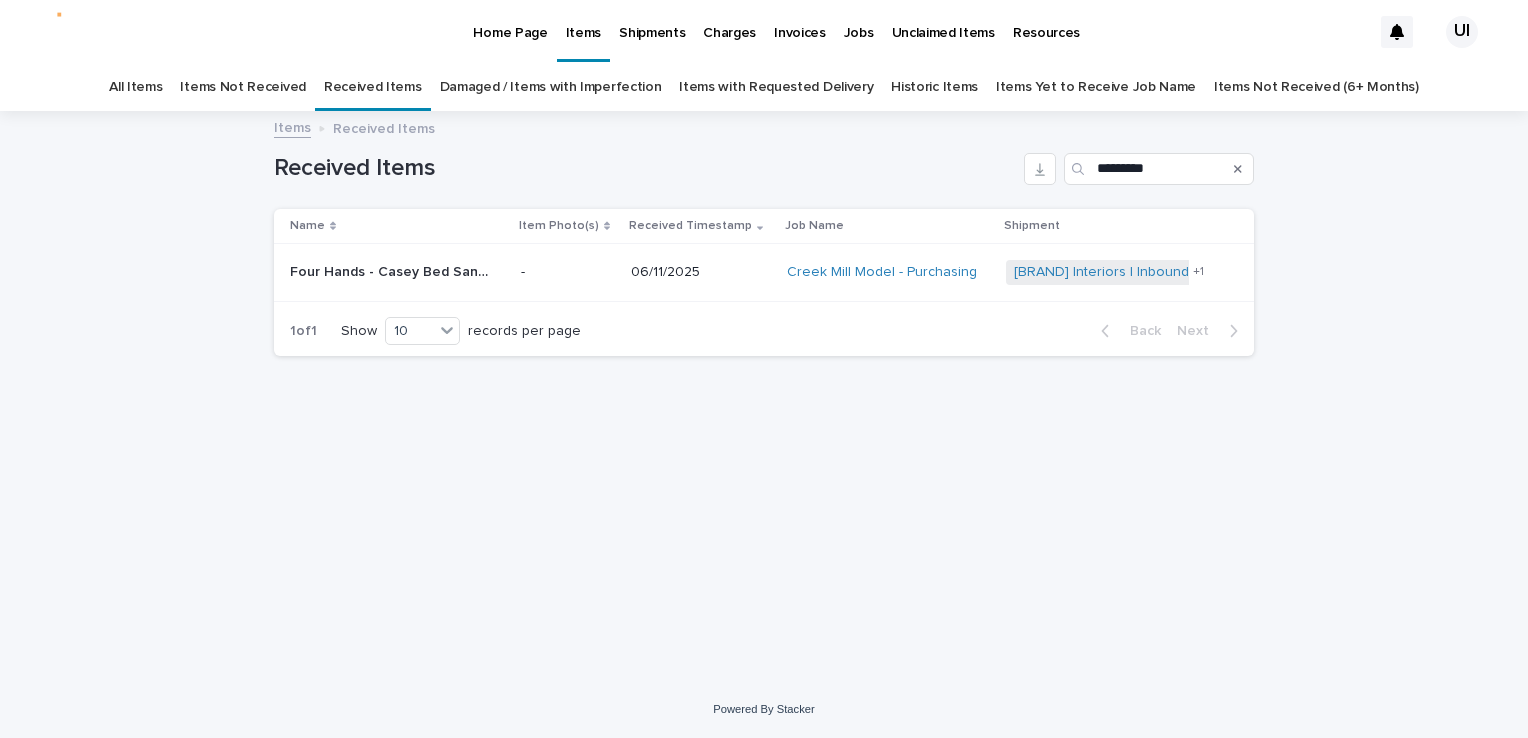 click on "Home Page" at bounding box center [510, 21] 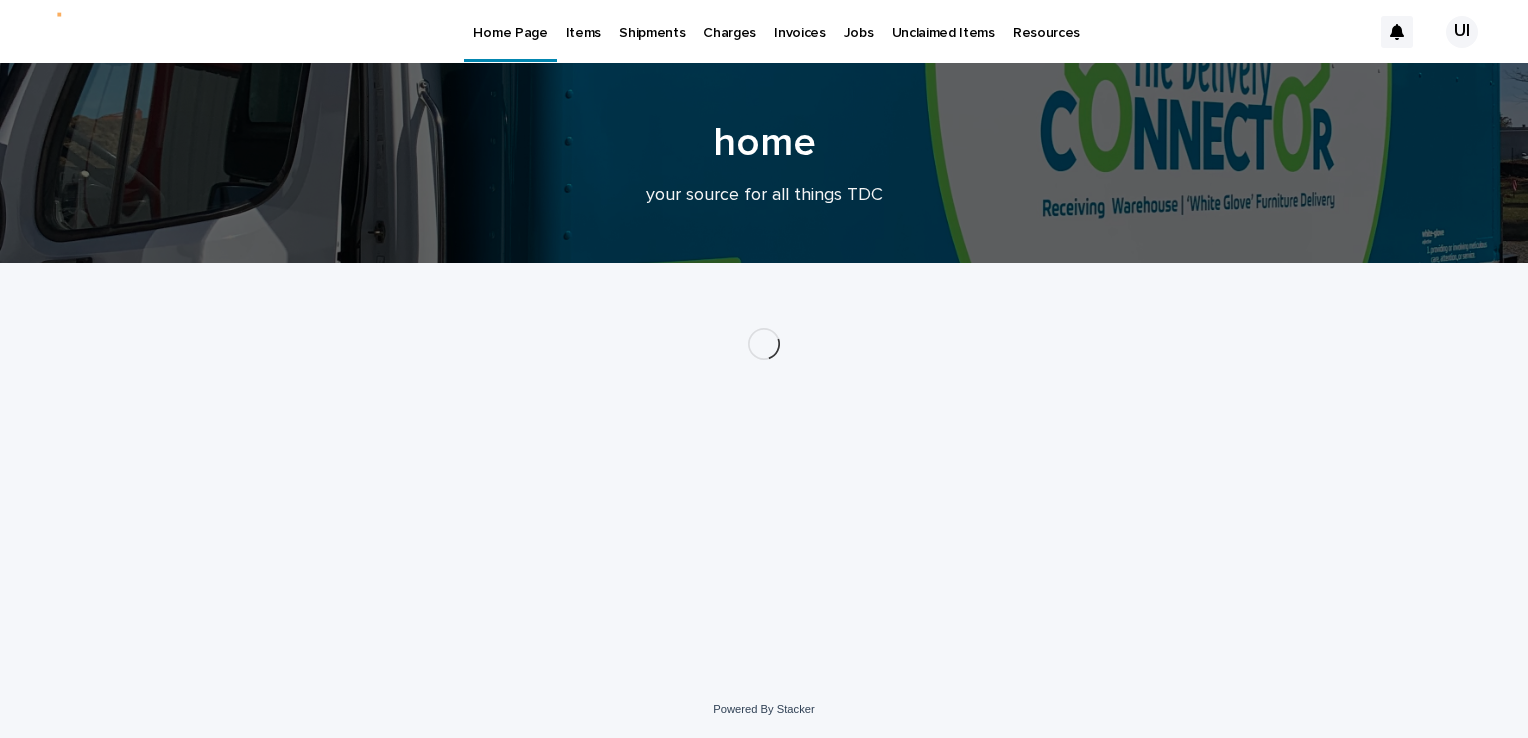 click on "Items" at bounding box center [583, 21] 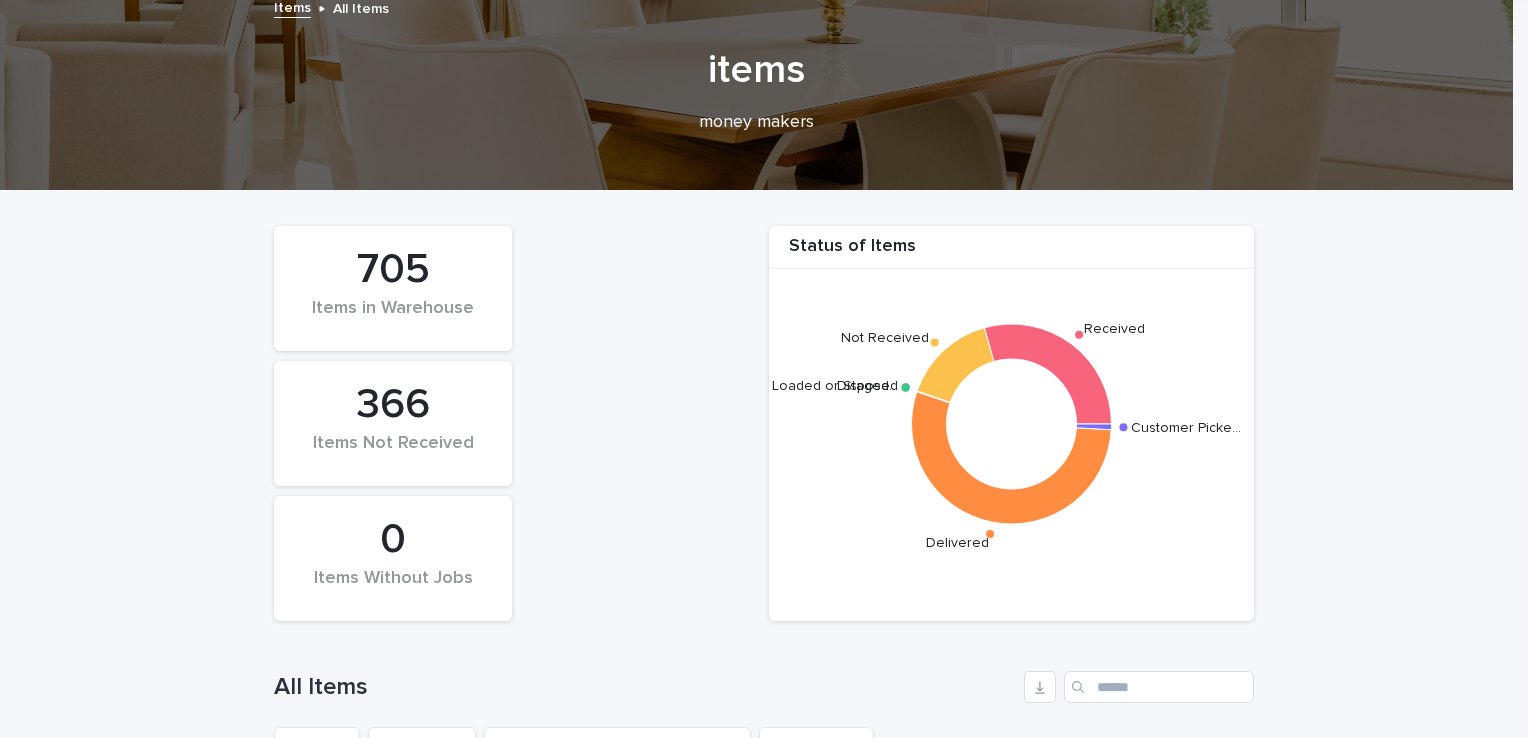 scroll, scrollTop: 0, scrollLeft: 0, axis: both 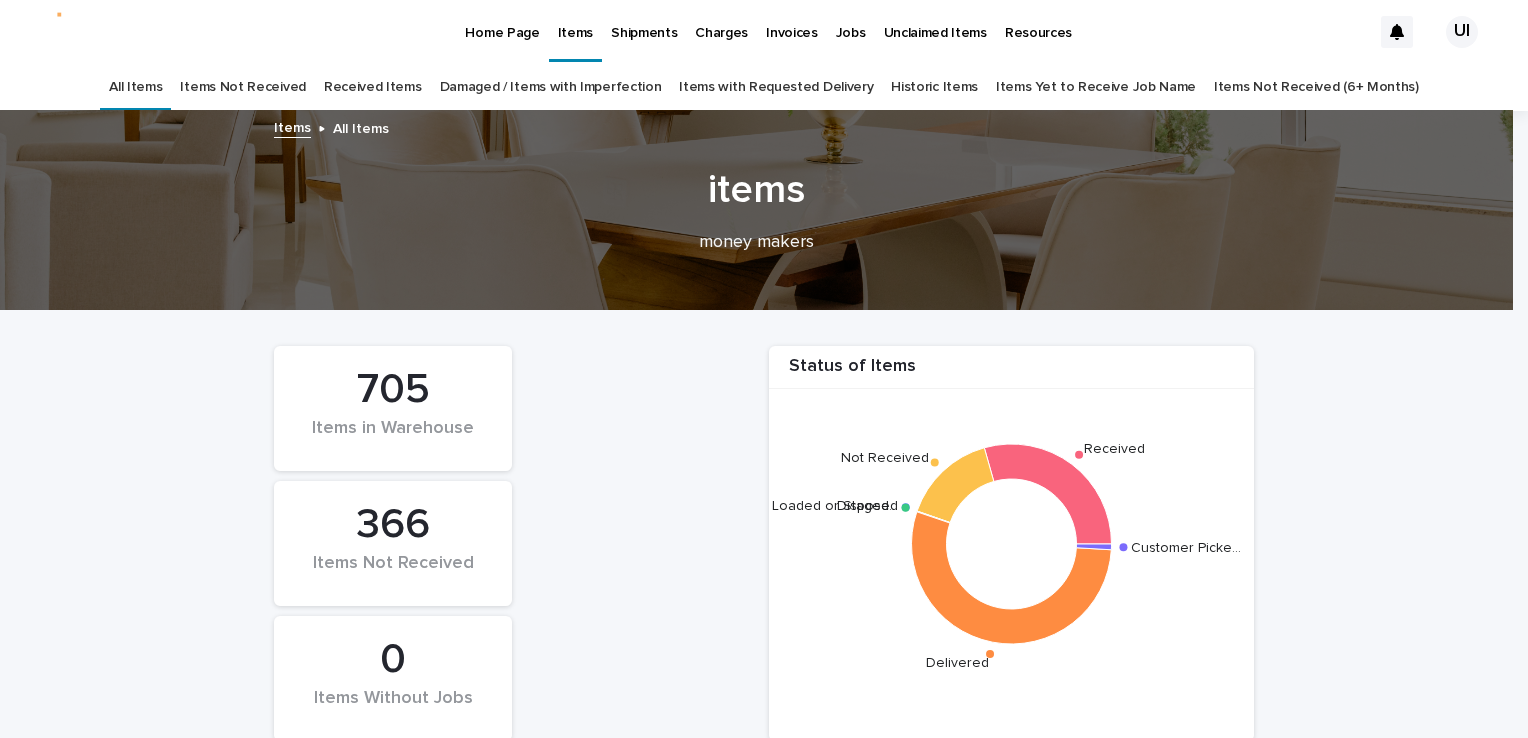 click on "Received Items" at bounding box center [373, 87] 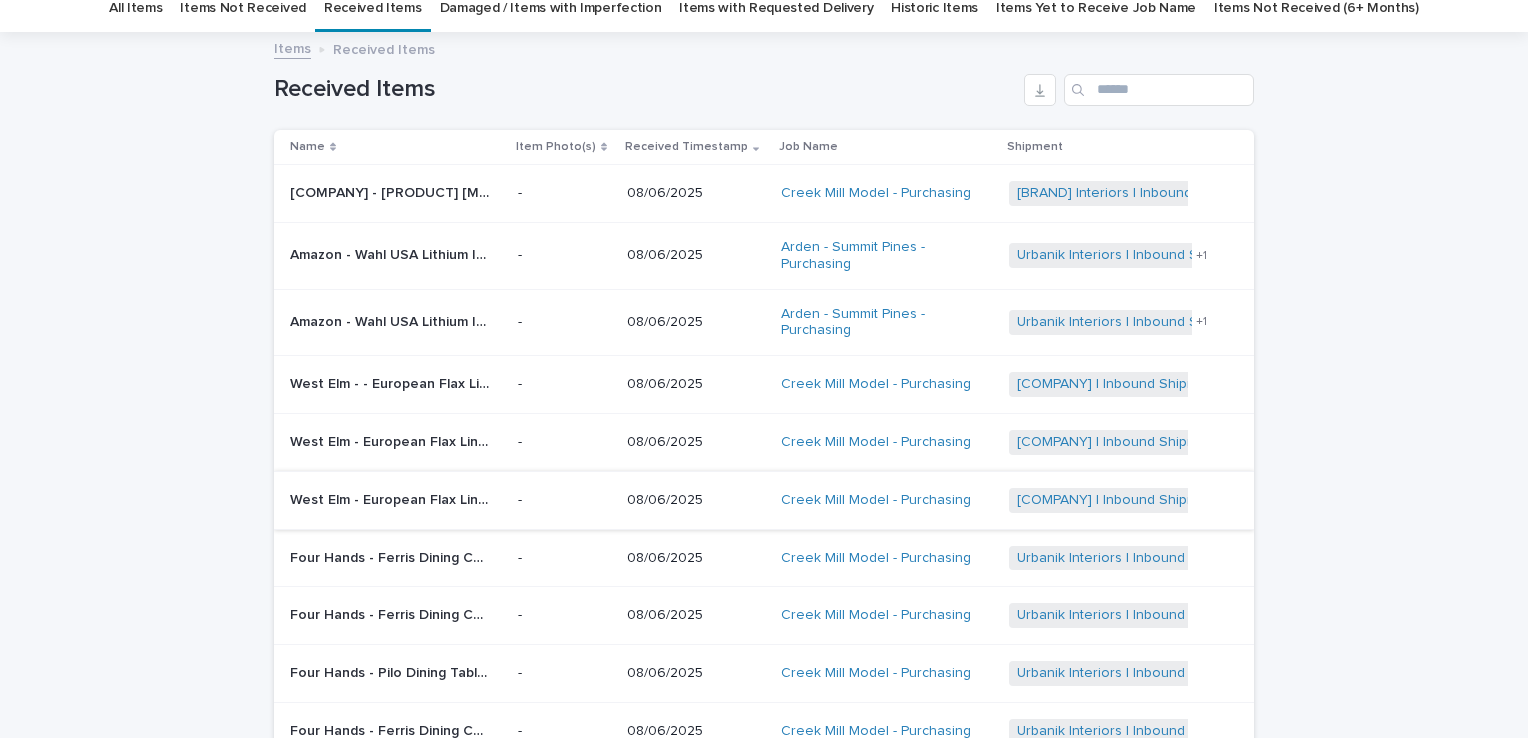 scroll, scrollTop: 0, scrollLeft: 0, axis: both 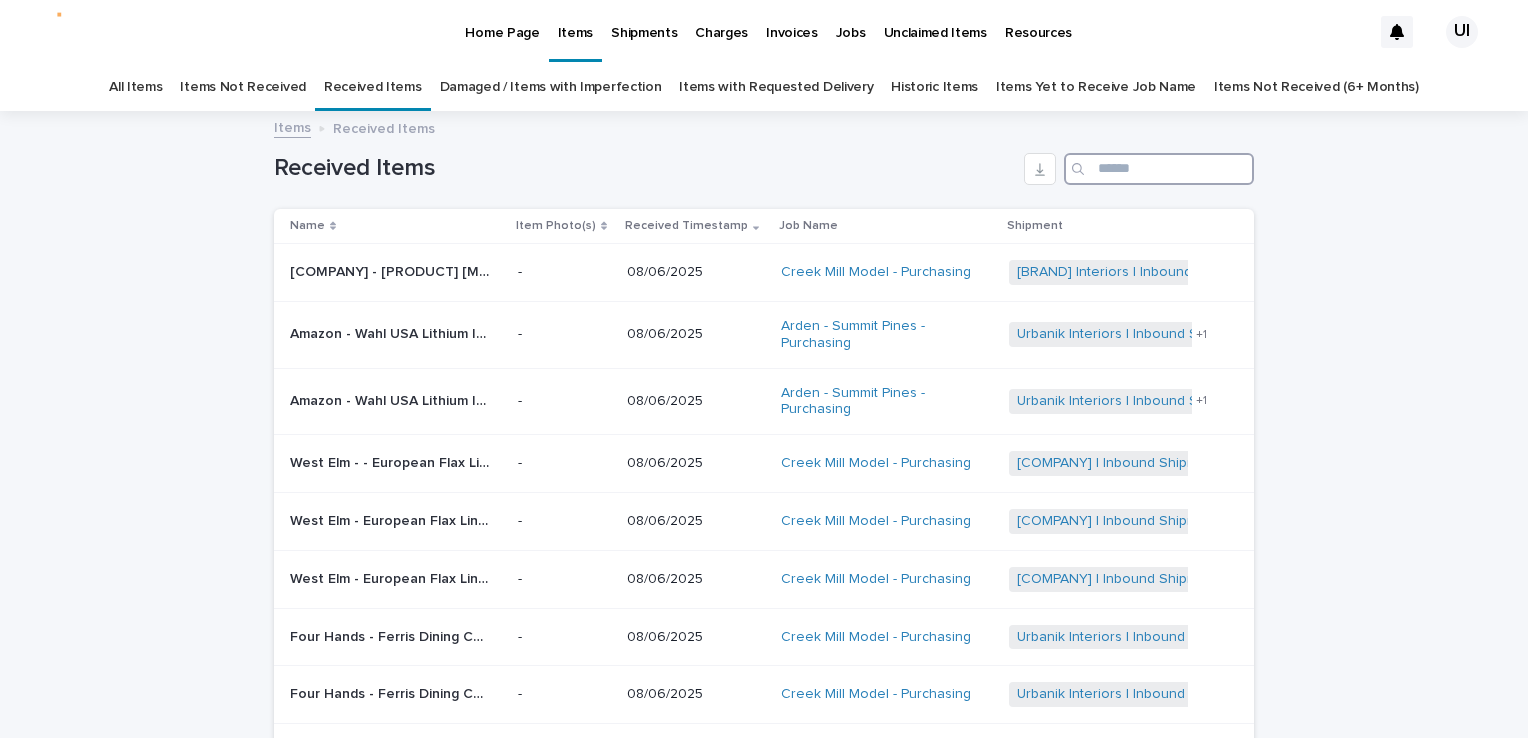 click at bounding box center (1159, 169) 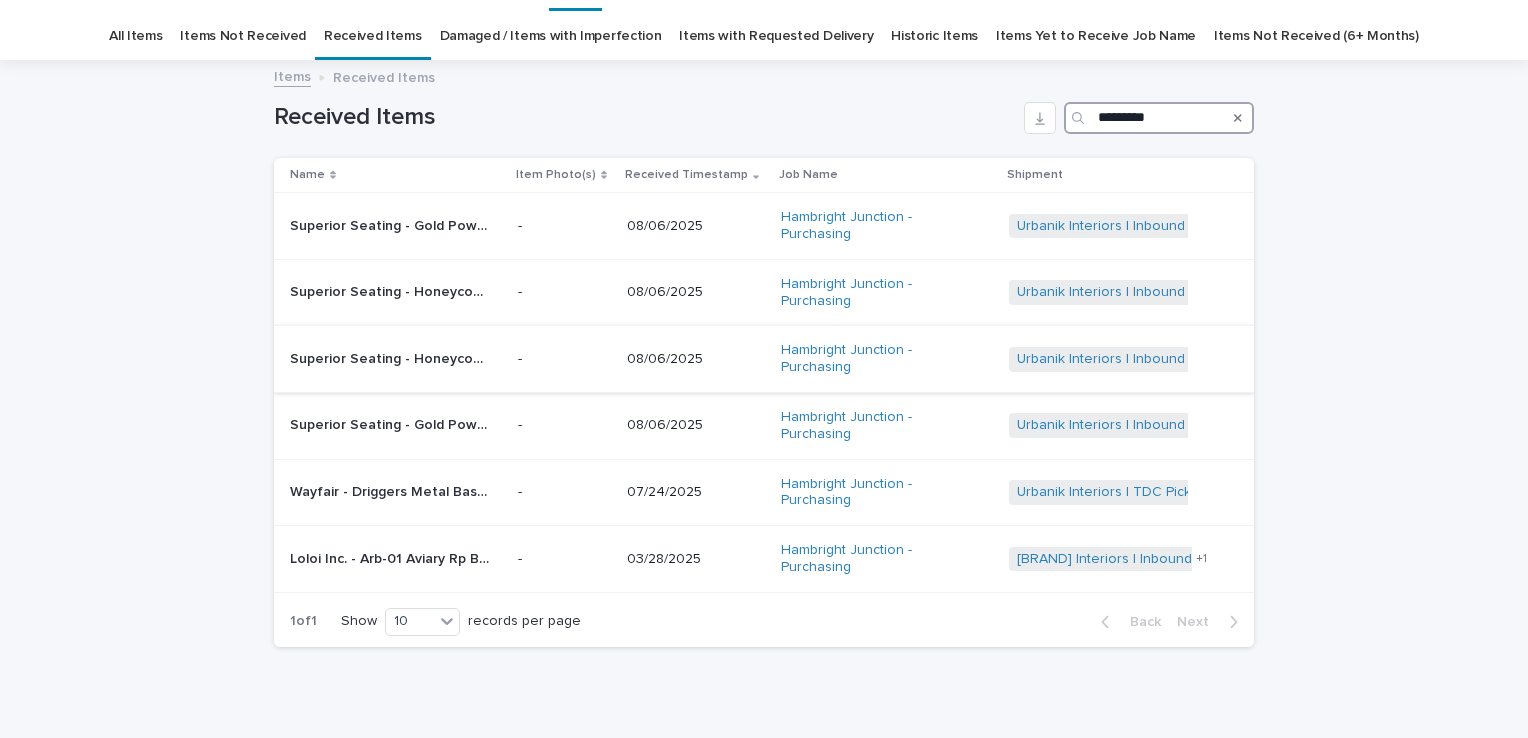 scroll, scrollTop: 77, scrollLeft: 0, axis: vertical 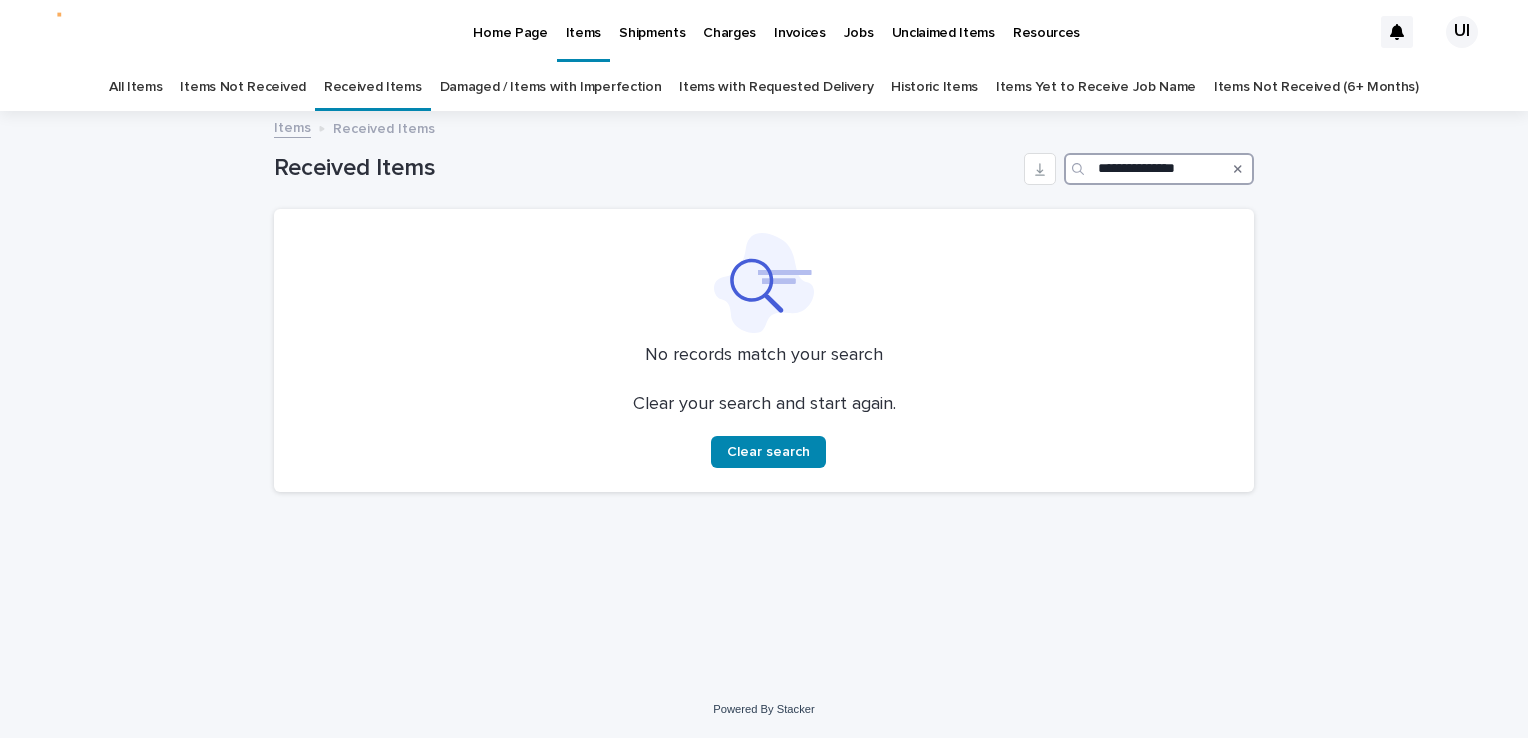 drag, startPoint x: 1169, startPoint y: 164, endPoint x: 1232, endPoint y: 170, distance: 63.28507 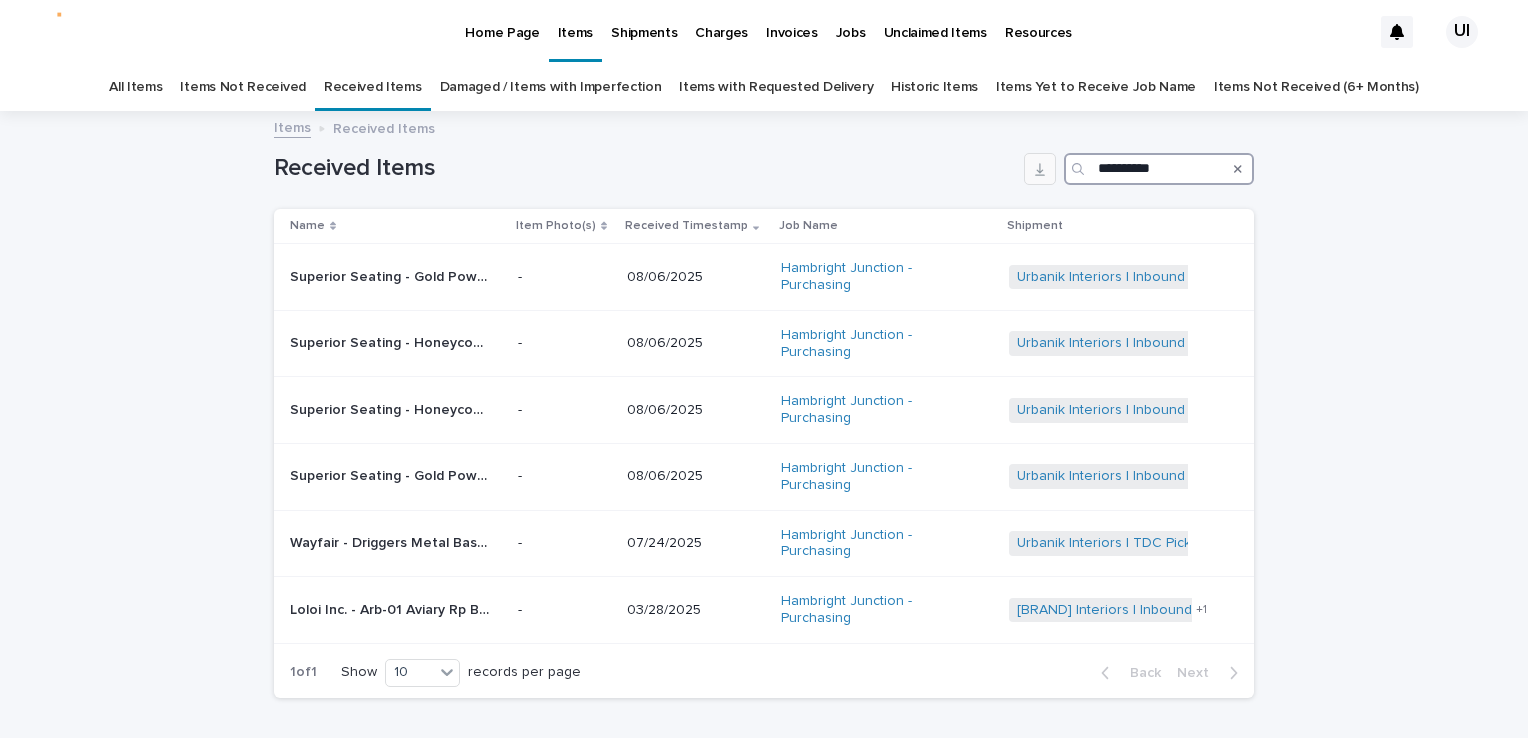 drag, startPoint x: 1194, startPoint y: 173, endPoint x: 1036, endPoint y: 183, distance: 158.31615 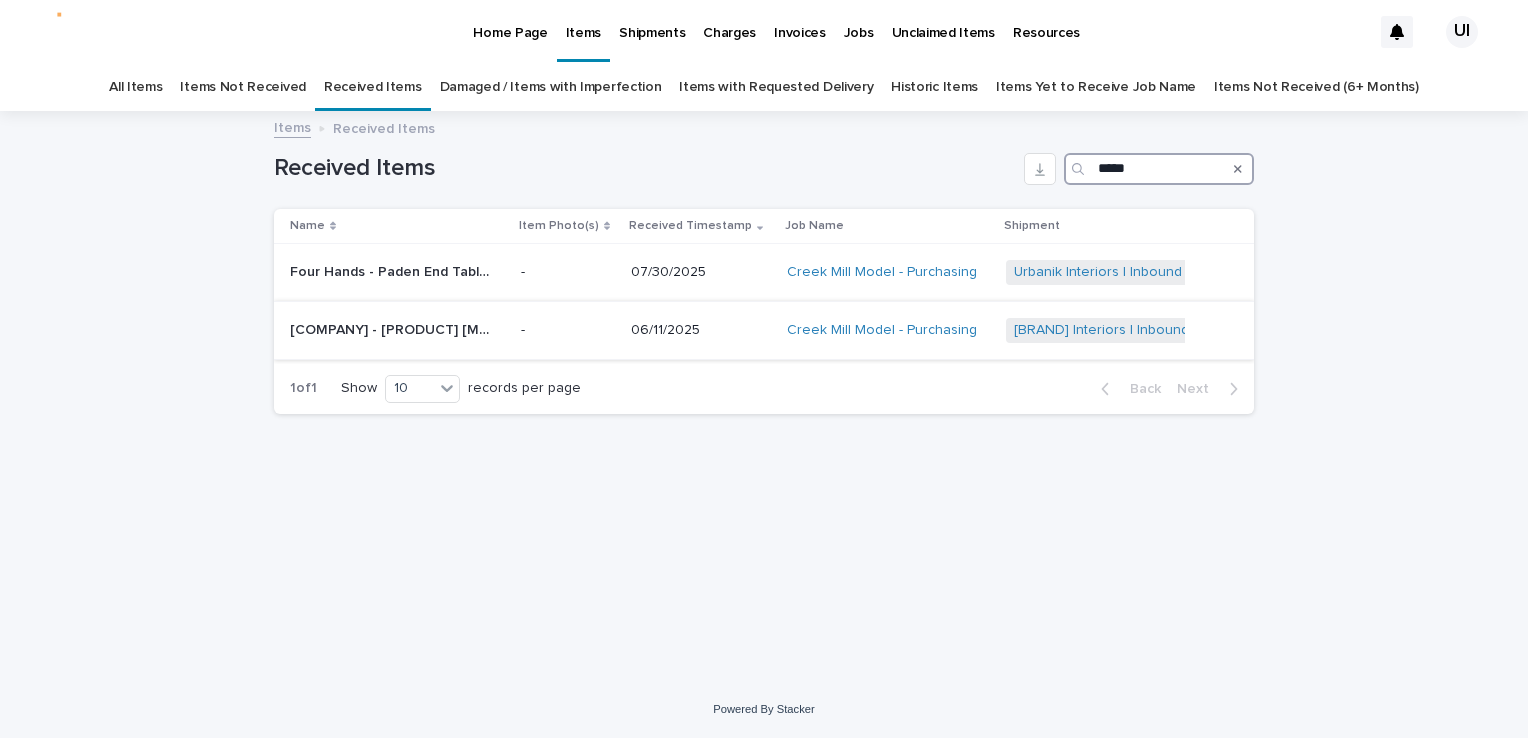 type on "*****" 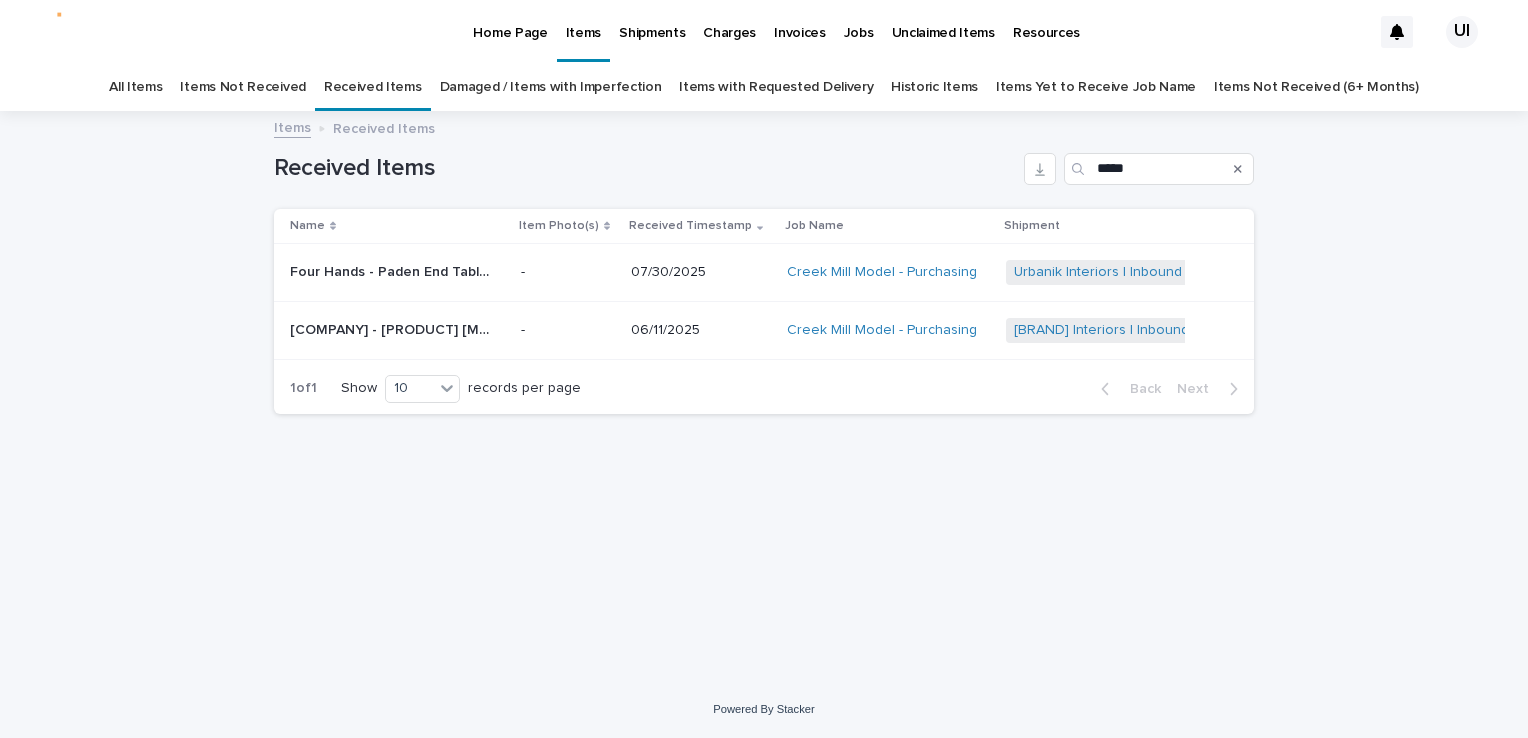 click on "[COMPANY] - [PRODUCT] [MATERIAL] • [ID] | [ID]" at bounding box center [392, 328] 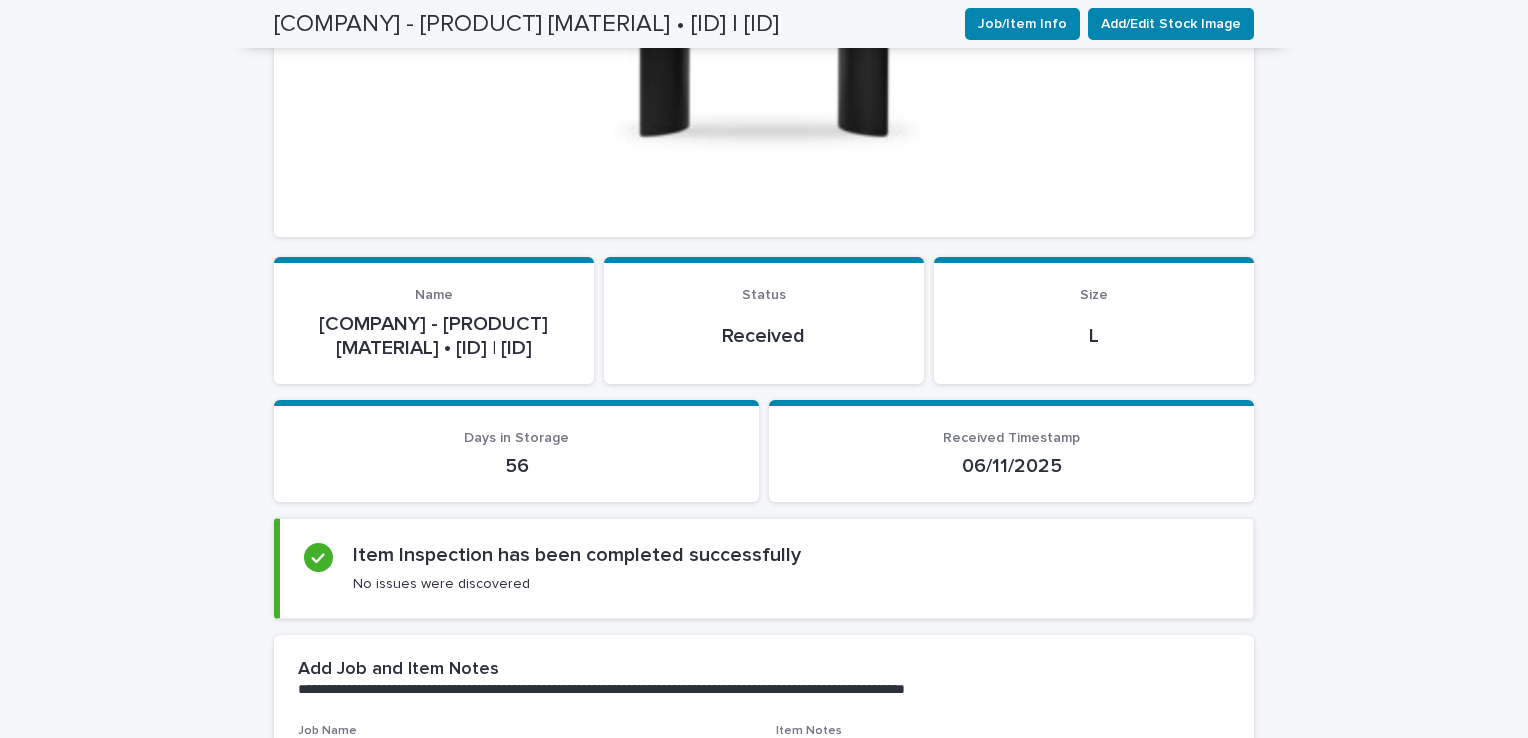 scroll, scrollTop: 0, scrollLeft: 0, axis: both 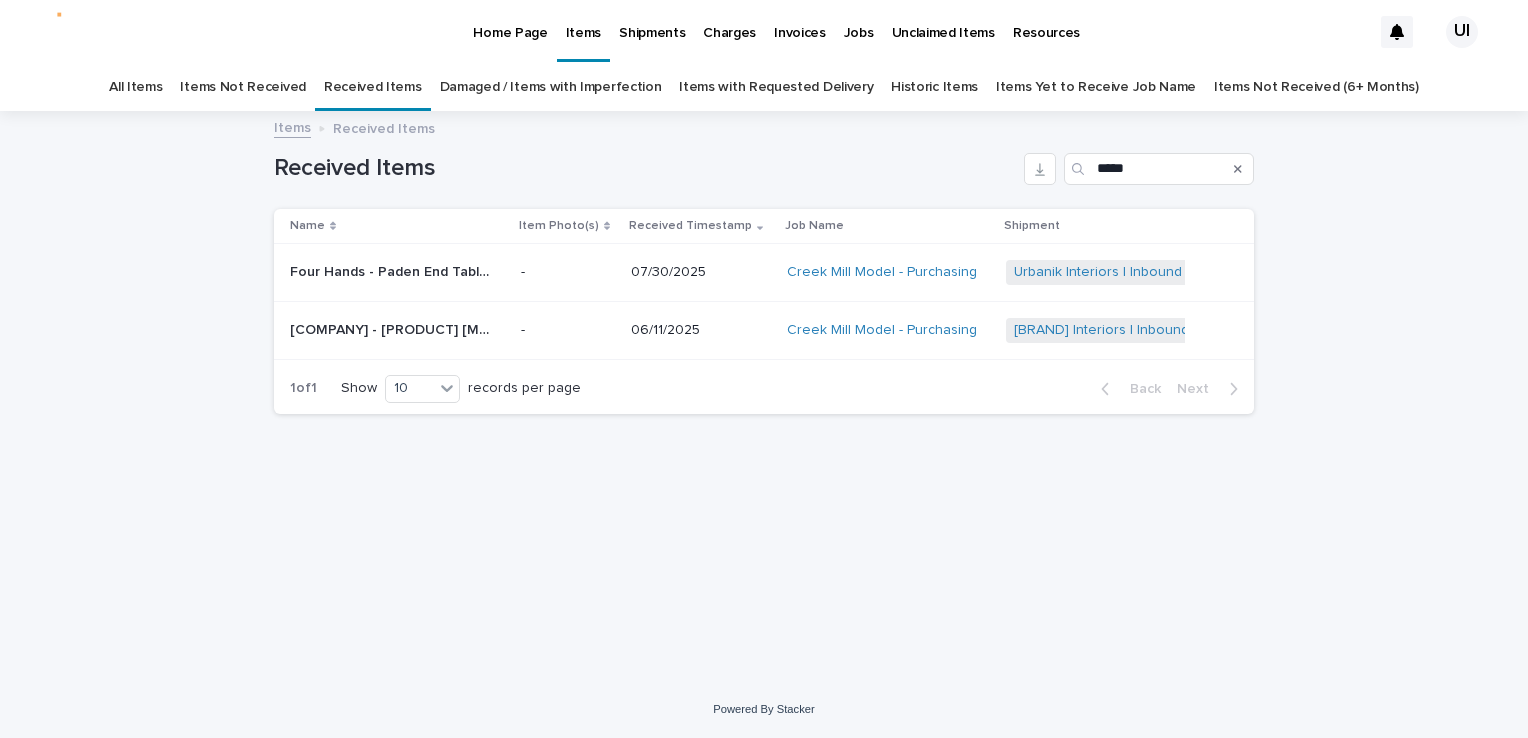 click on "[COMPANY] - [PRODUCT] [MATERIAL] • [ID] | [ID]" at bounding box center [392, 328] 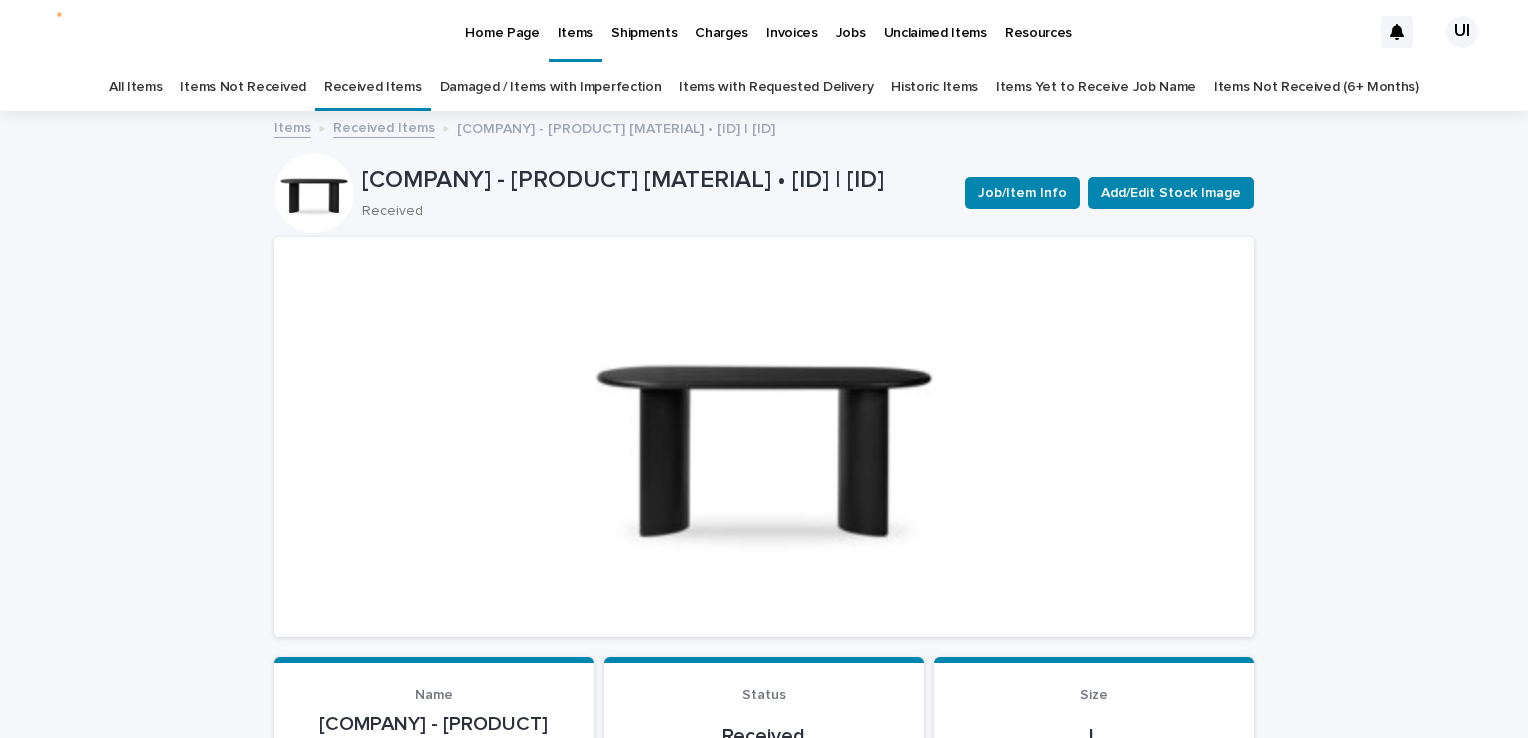 scroll, scrollTop: 64, scrollLeft: 0, axis: vertical 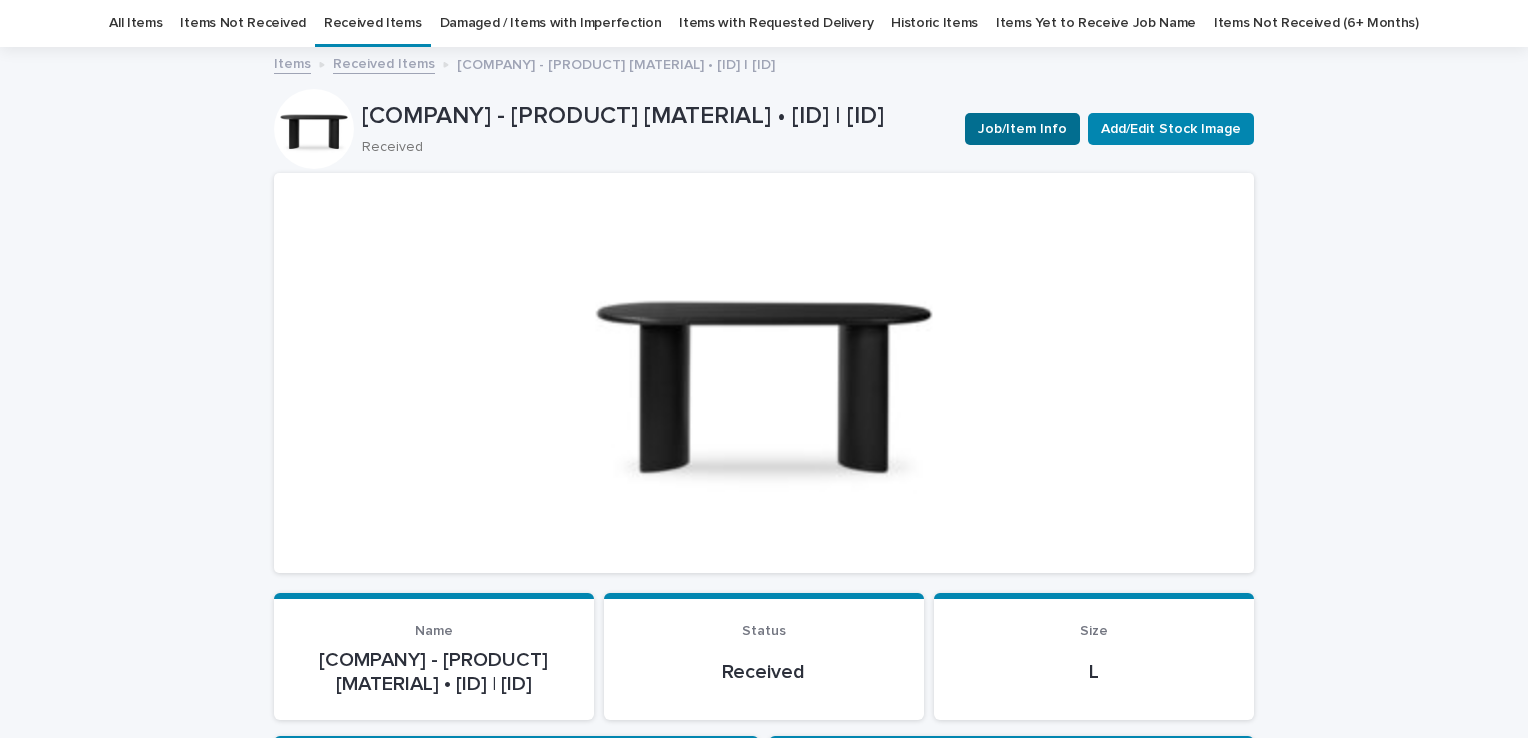 click on "Job/Item Info" at bounding box center [1022, 129] 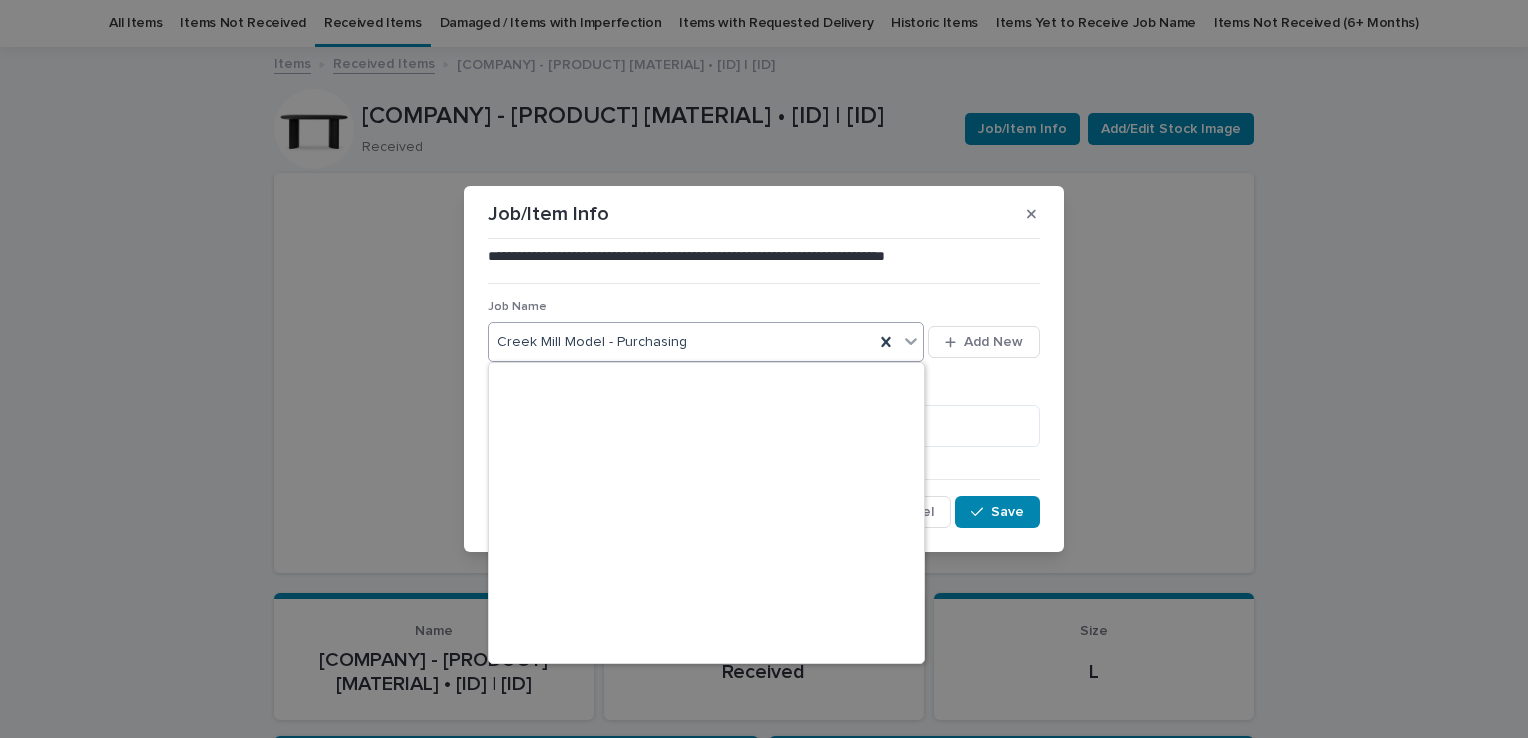 click 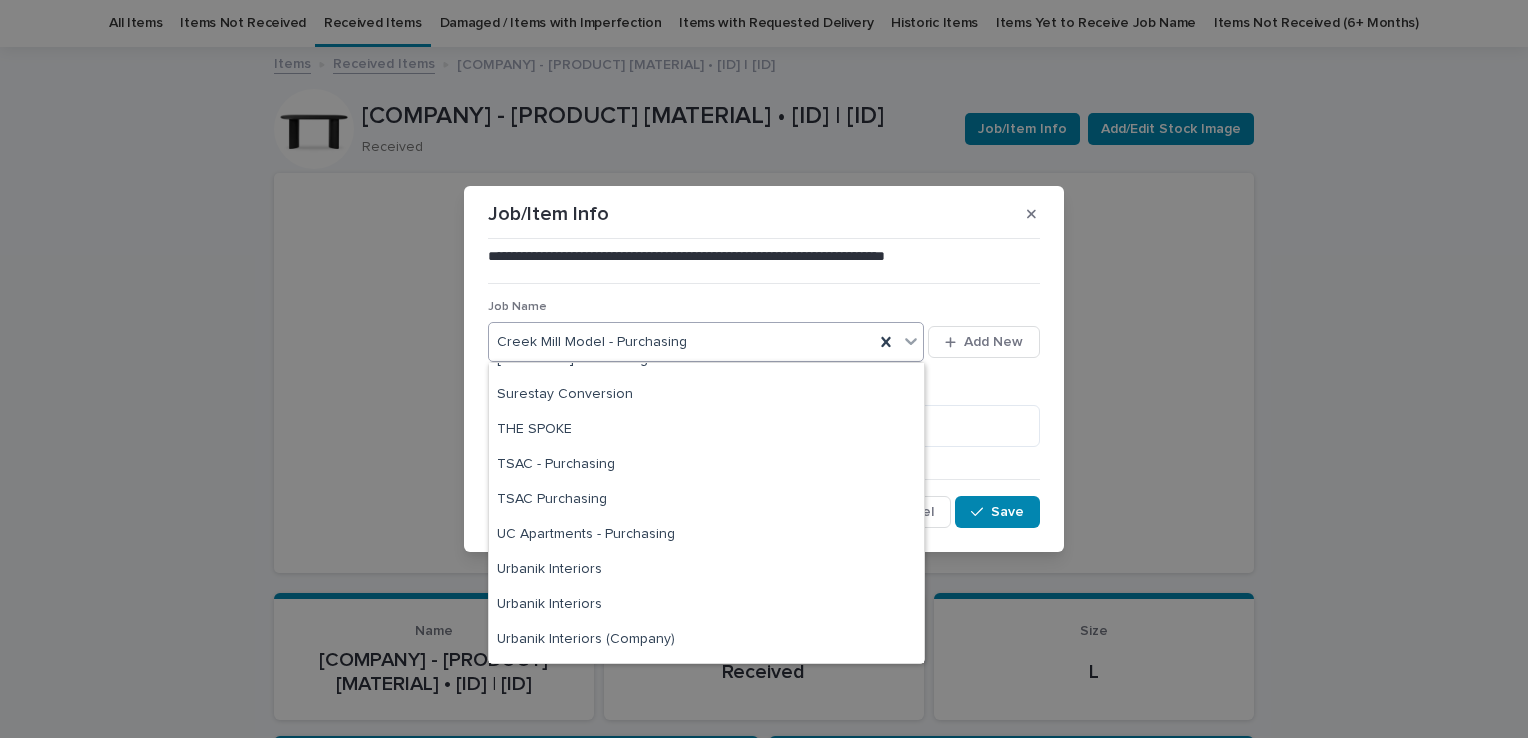 scroll, scrollTop: 1835, scrollLeft: 0, axis: vertical 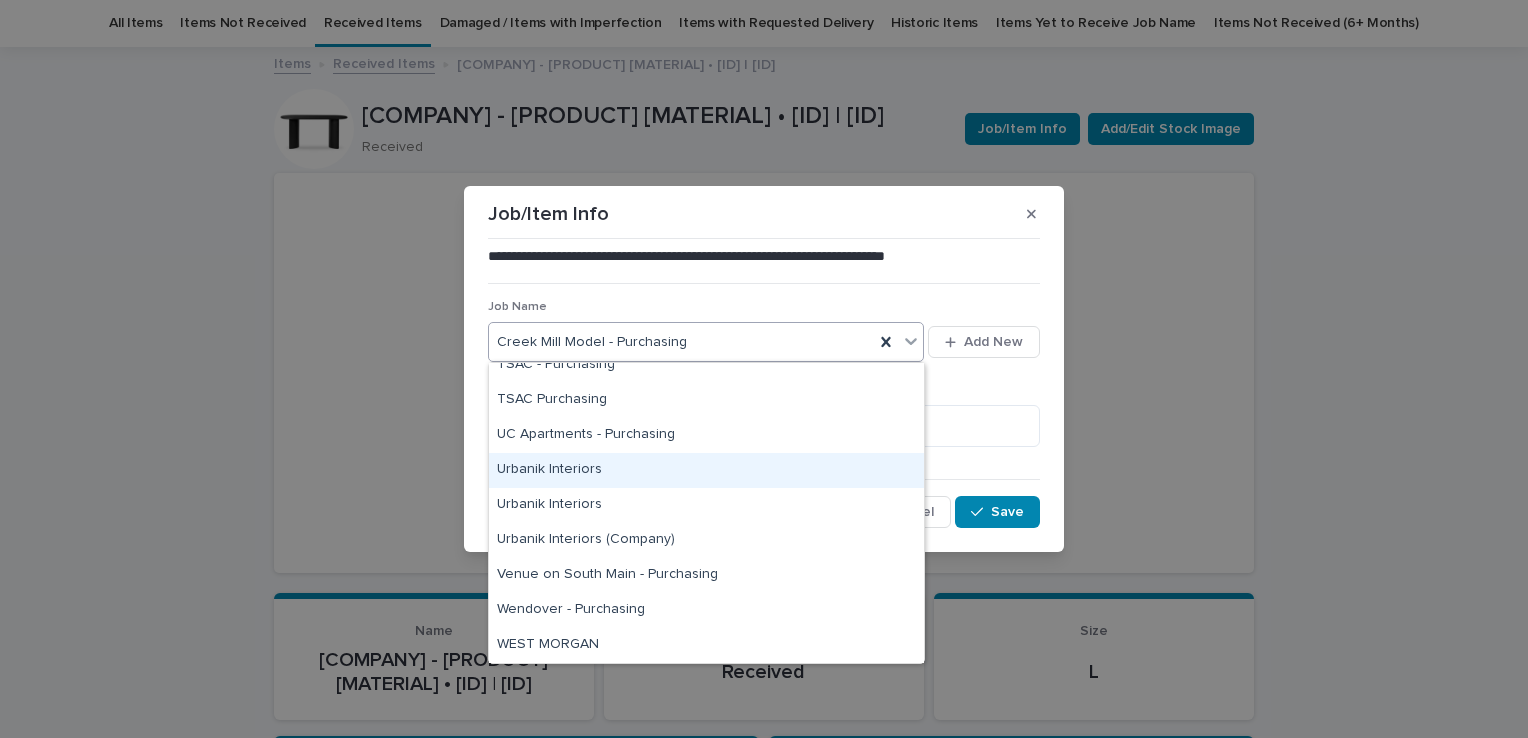 click on "Urbanik Interiors" at bounding box center (706, 470) 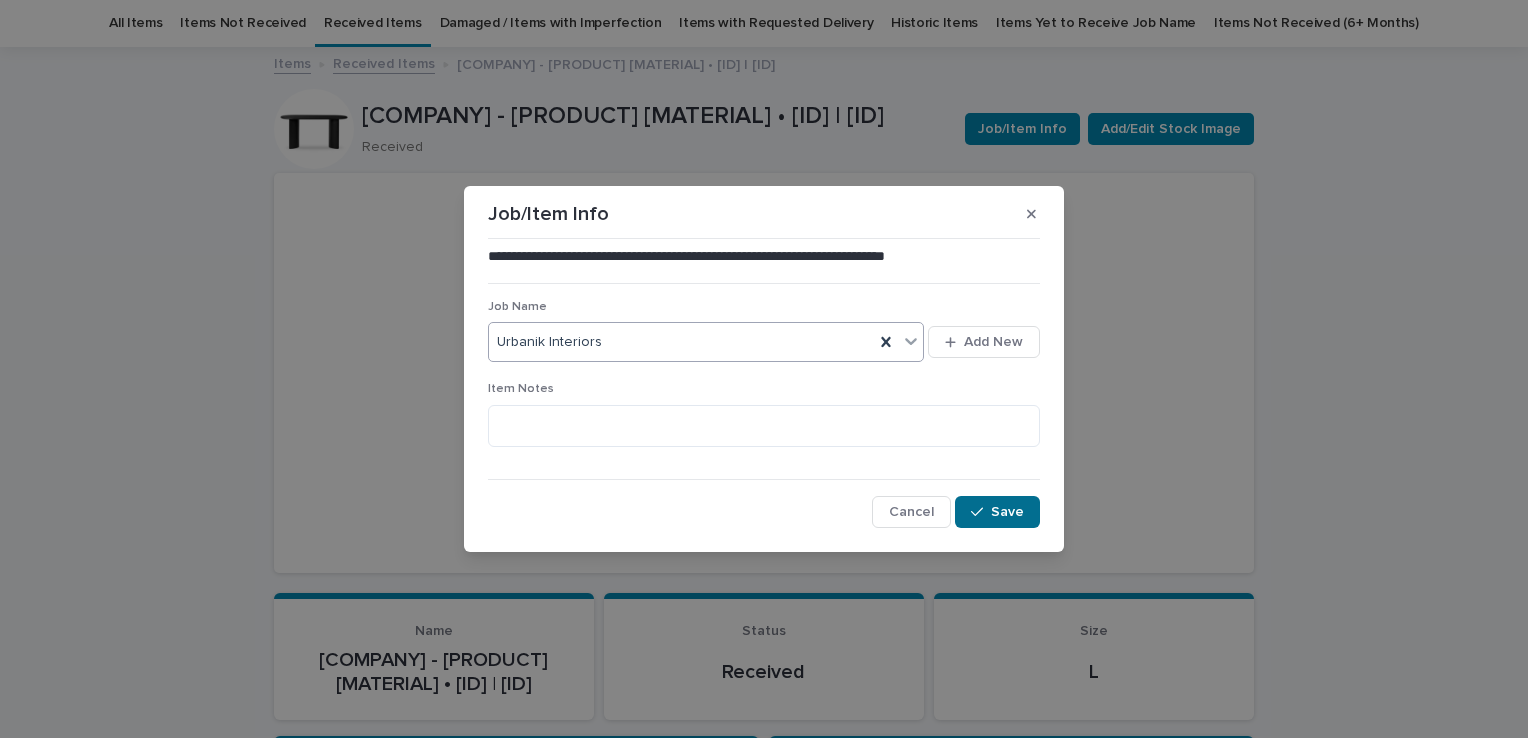 click on "Save" at bounding box center (1007, 512) 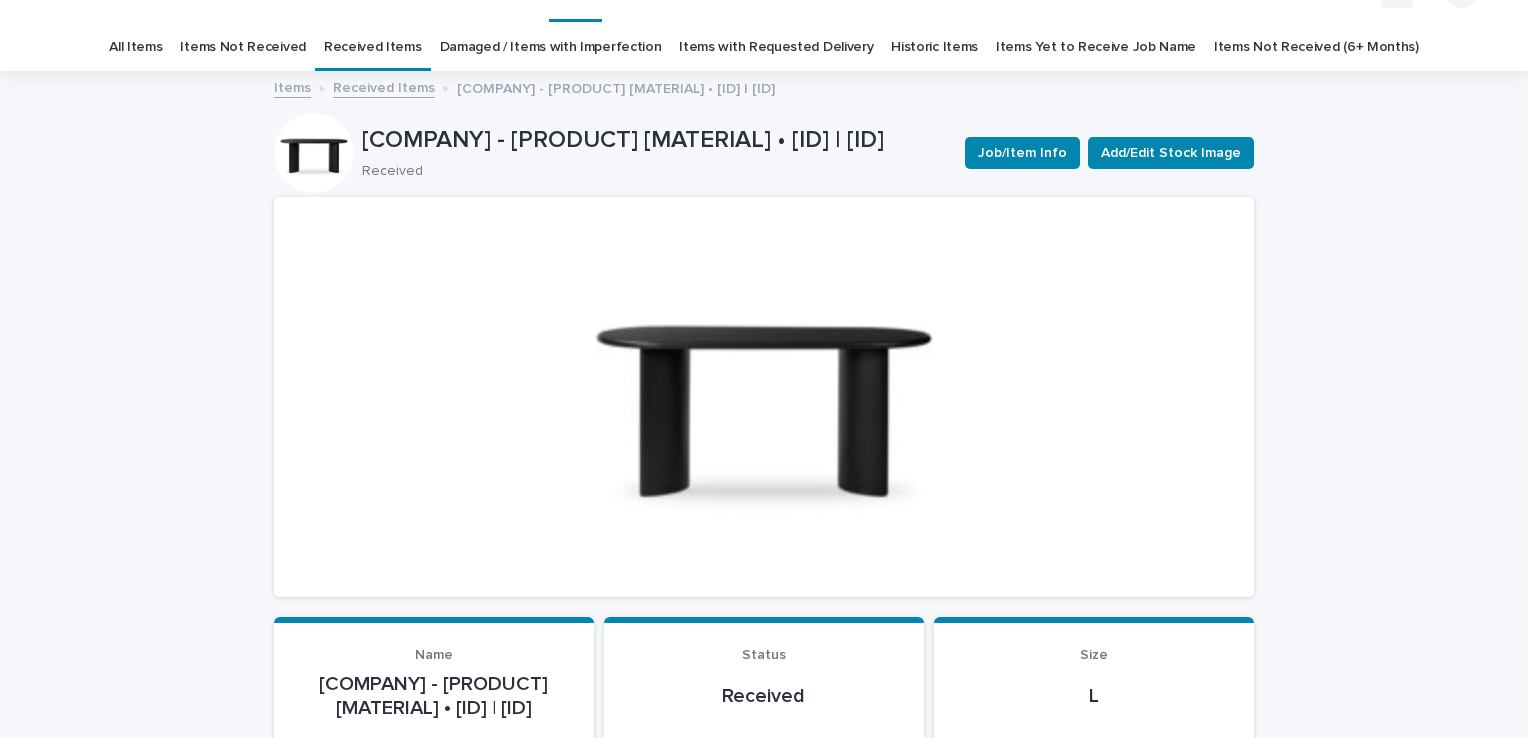 scroll, scrollTop: 0, scrollLeft: 0, axis: both 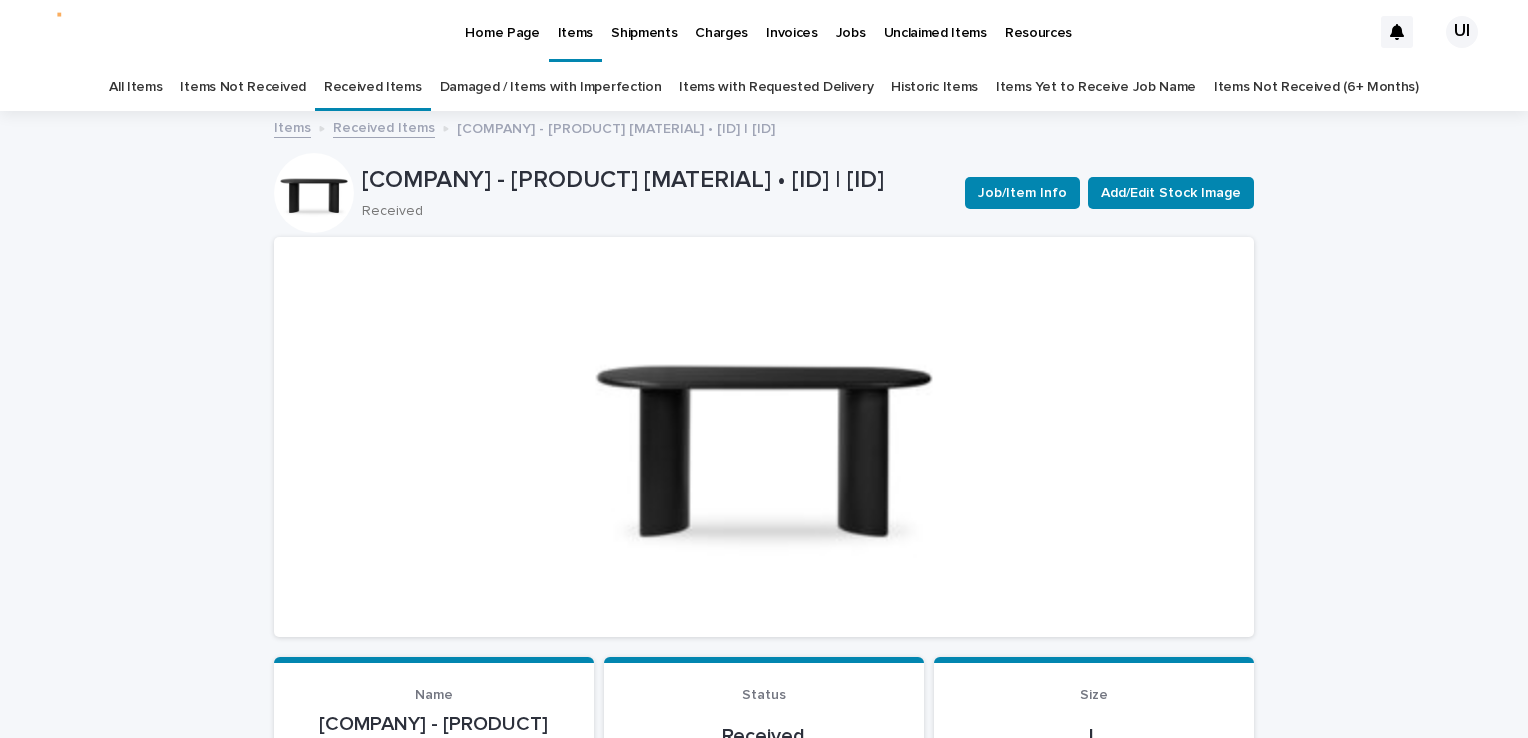 click on "Home Page" at bounding box center [502, 21] 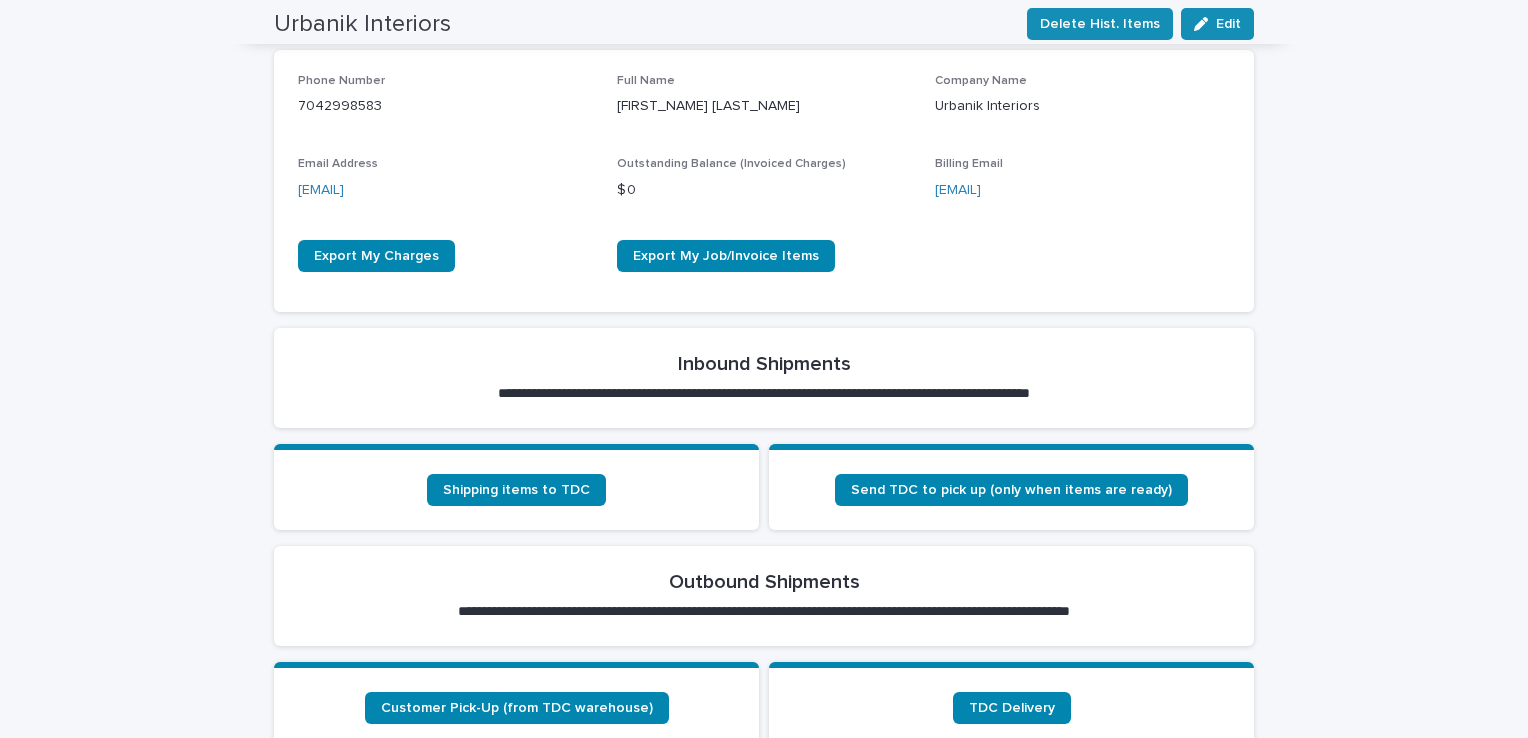 scroll, scrollTop: 0, scrollLeft: 0, axis: both 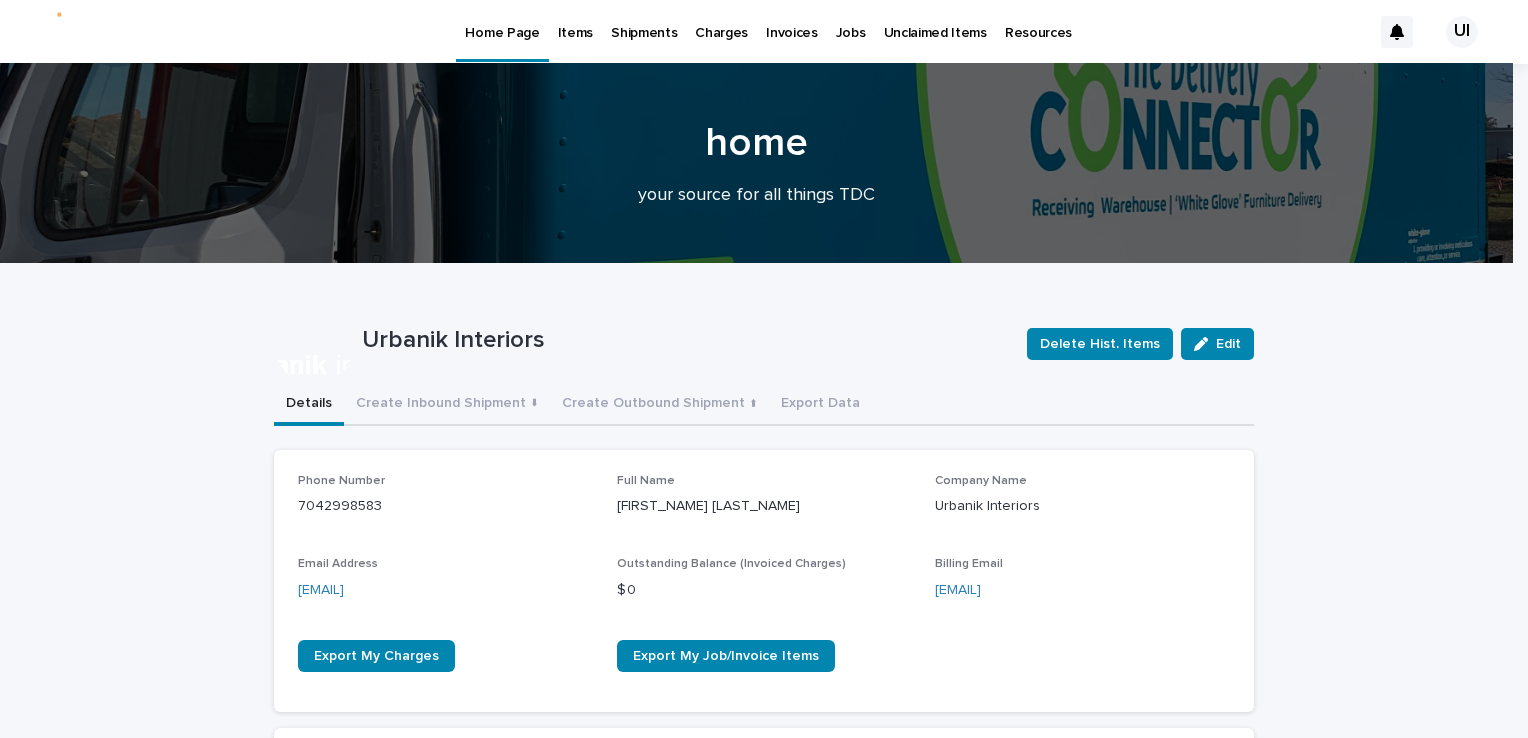 click on "Items" at bounding box center (575, 21) 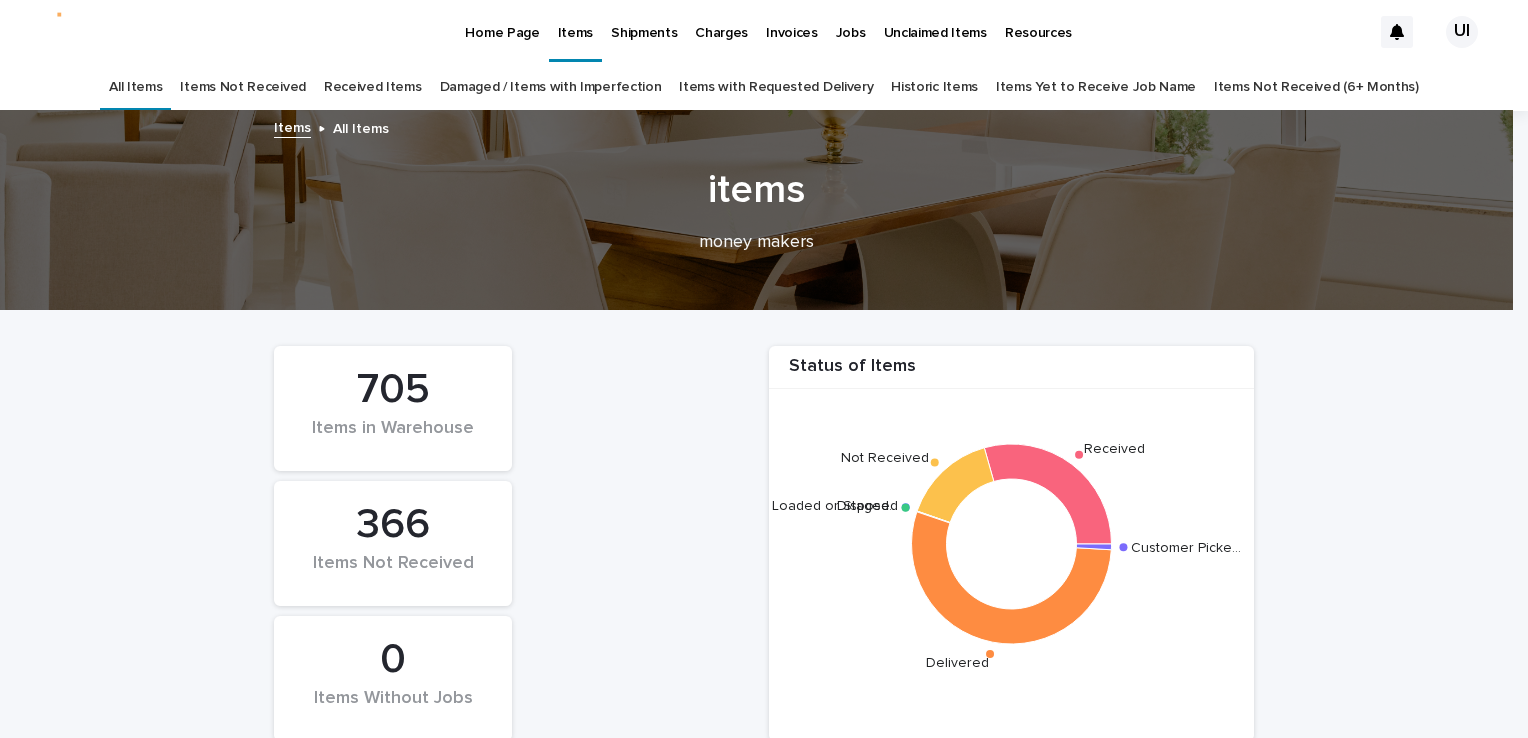 scroll, scrollTop: 0, scrollLeft: 0, axis: both 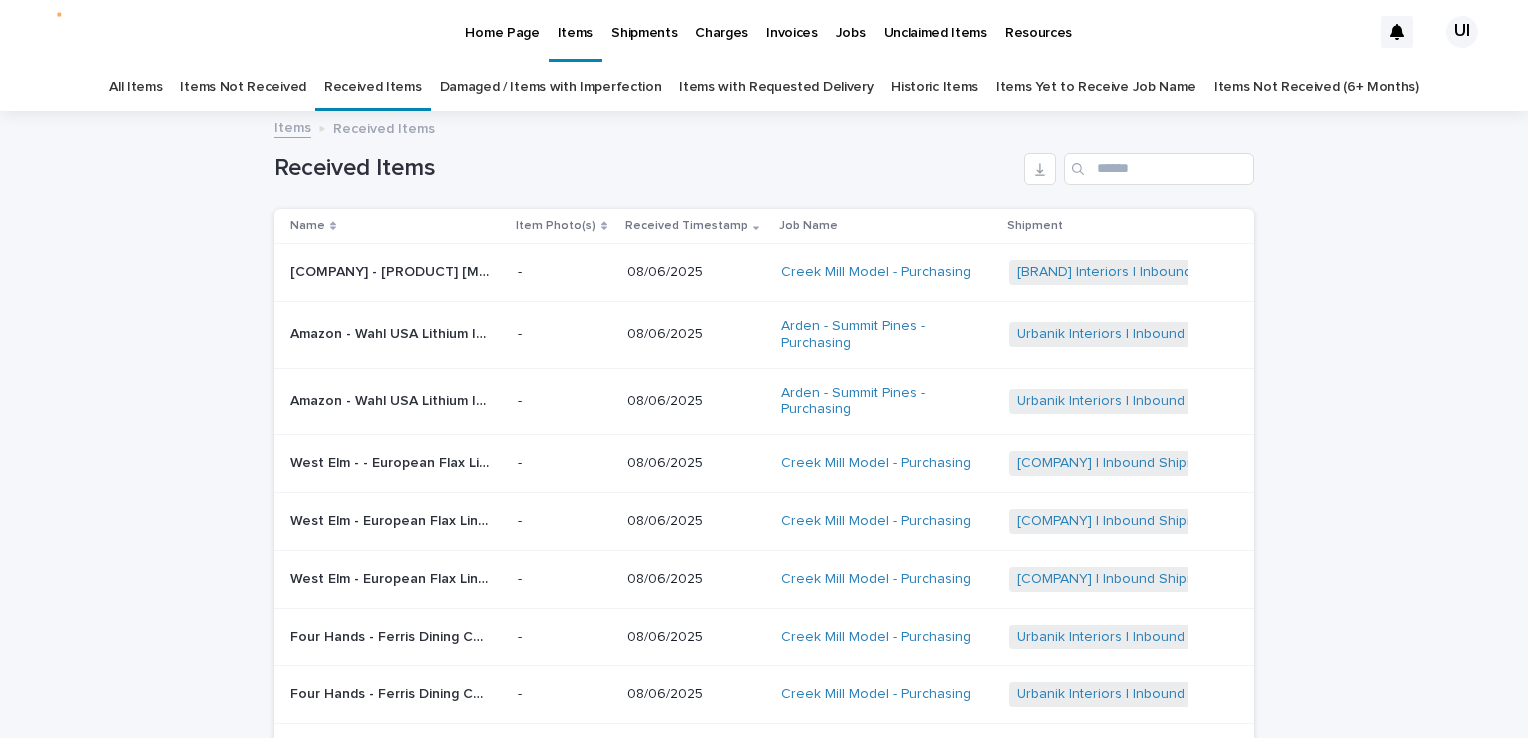 click 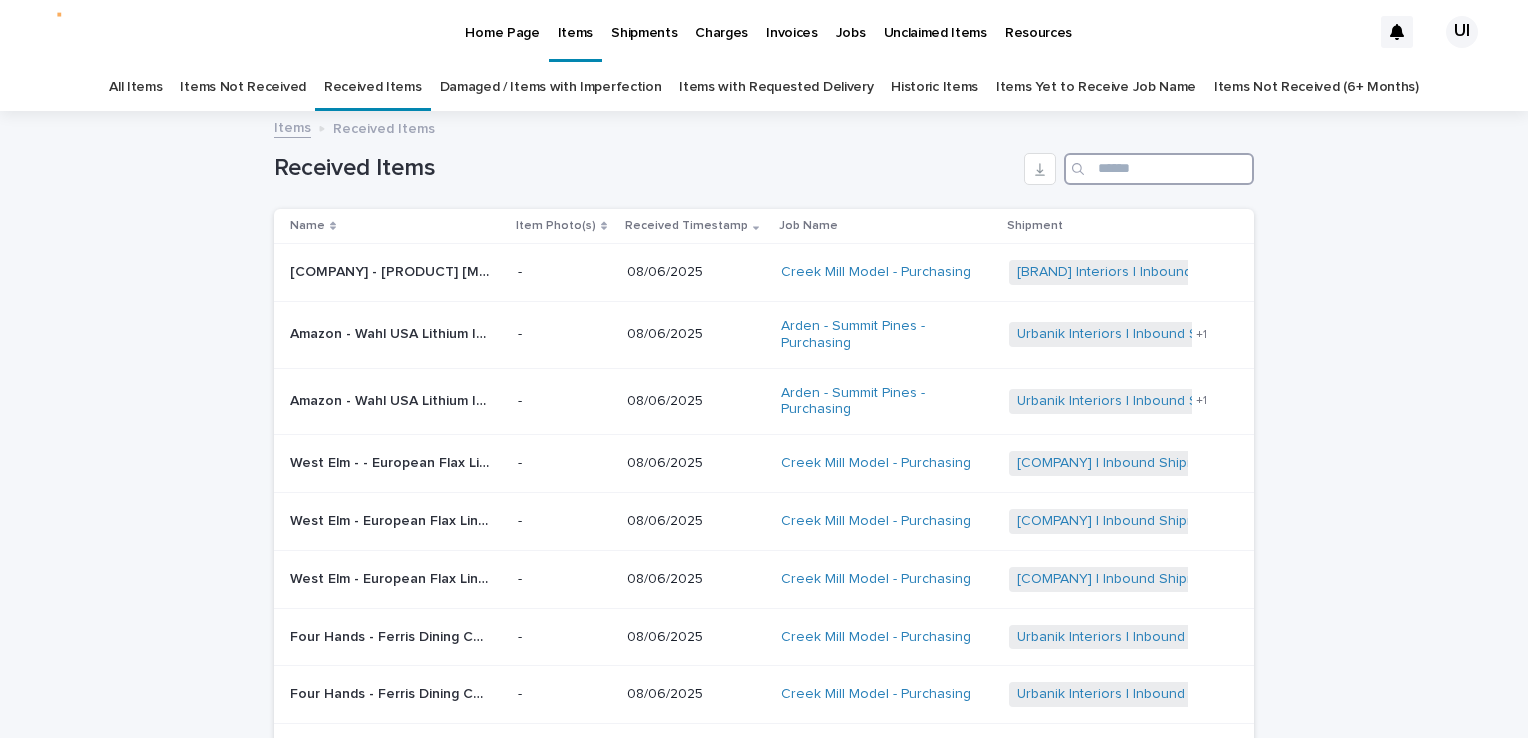 click at bounding box center (1159, 169) 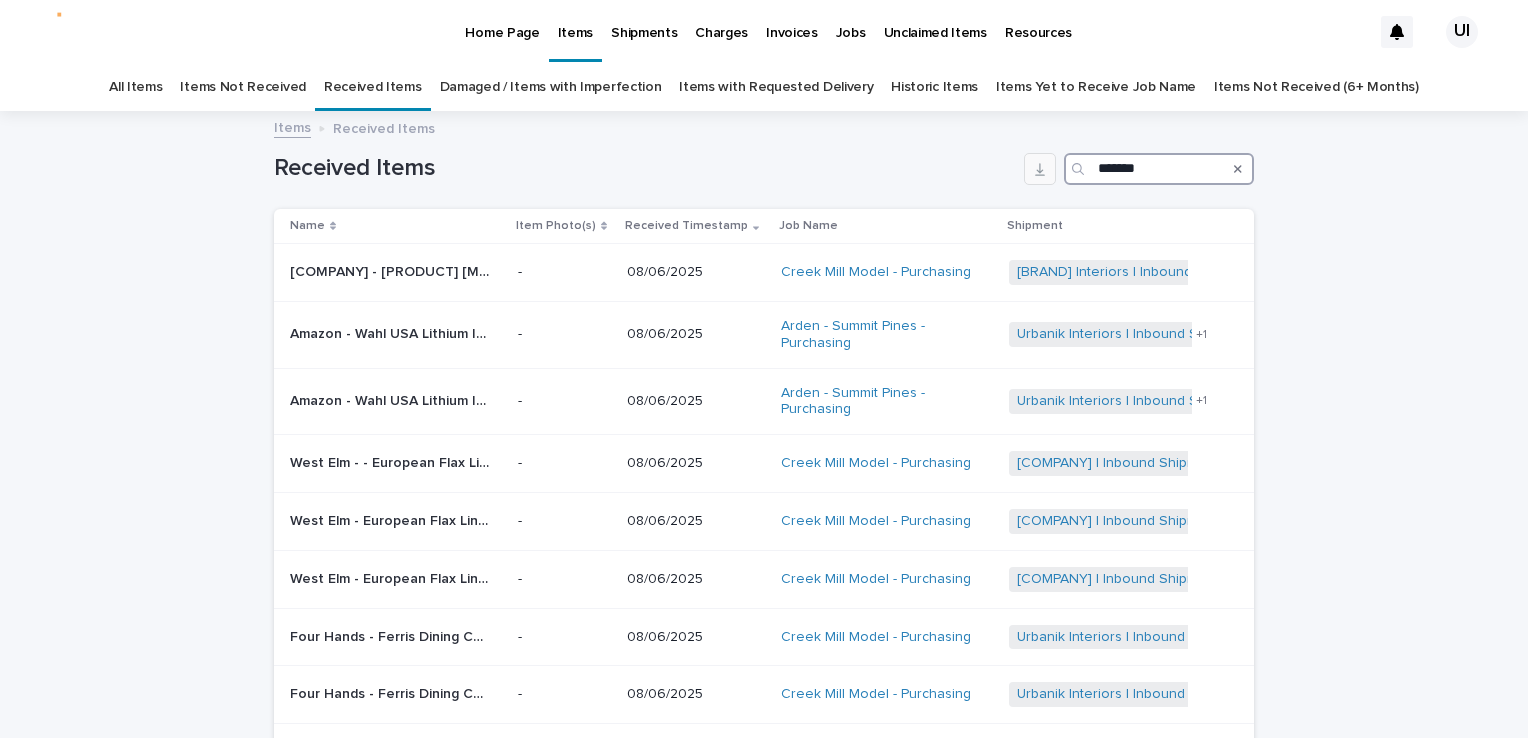 drag, startPoint x: 1140, startPoint y: 165, endPoint x: 1036, endPoint y: 155, distance: 104.47966 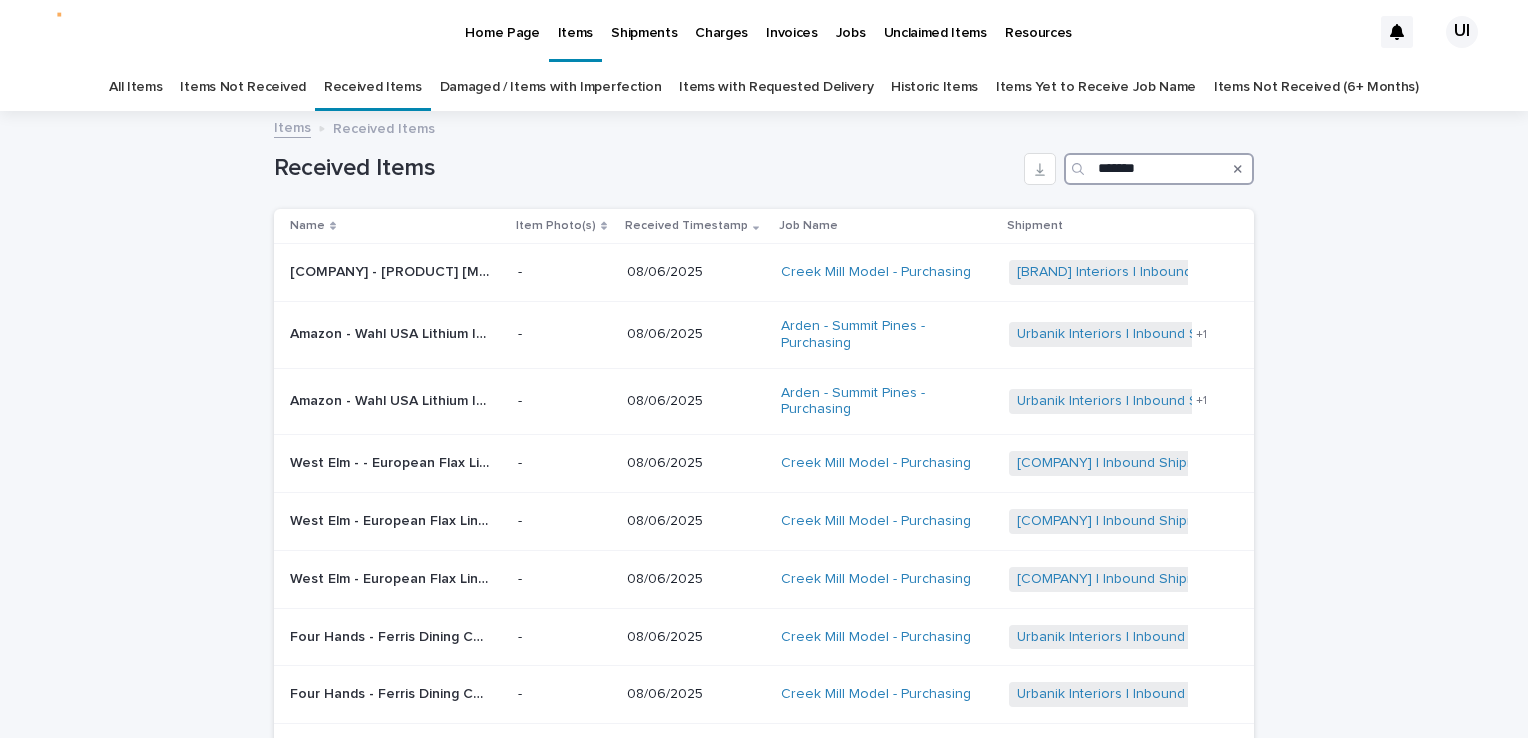 type on "*******" 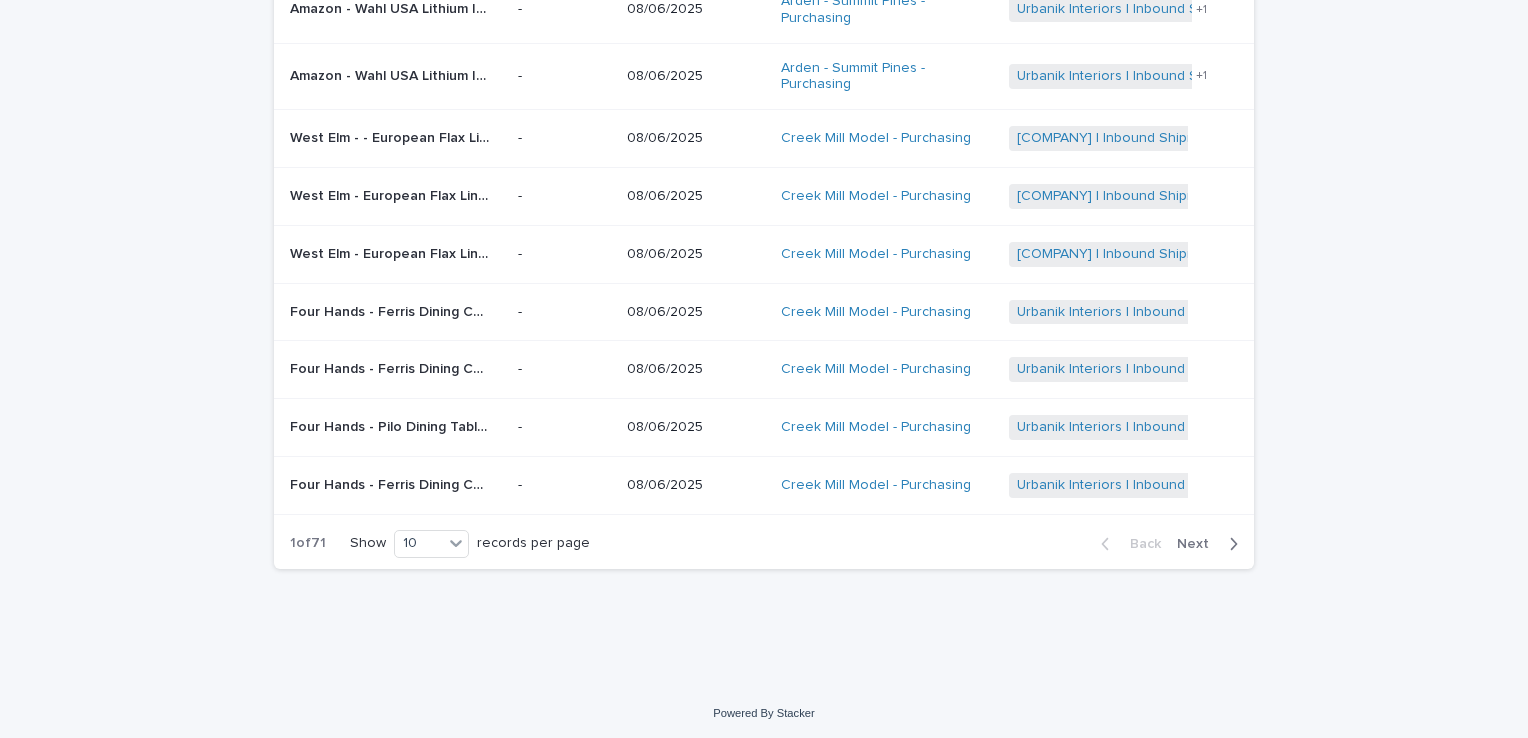scroll, scrollTop: 25, scrollLeft: 0, axis: vertical 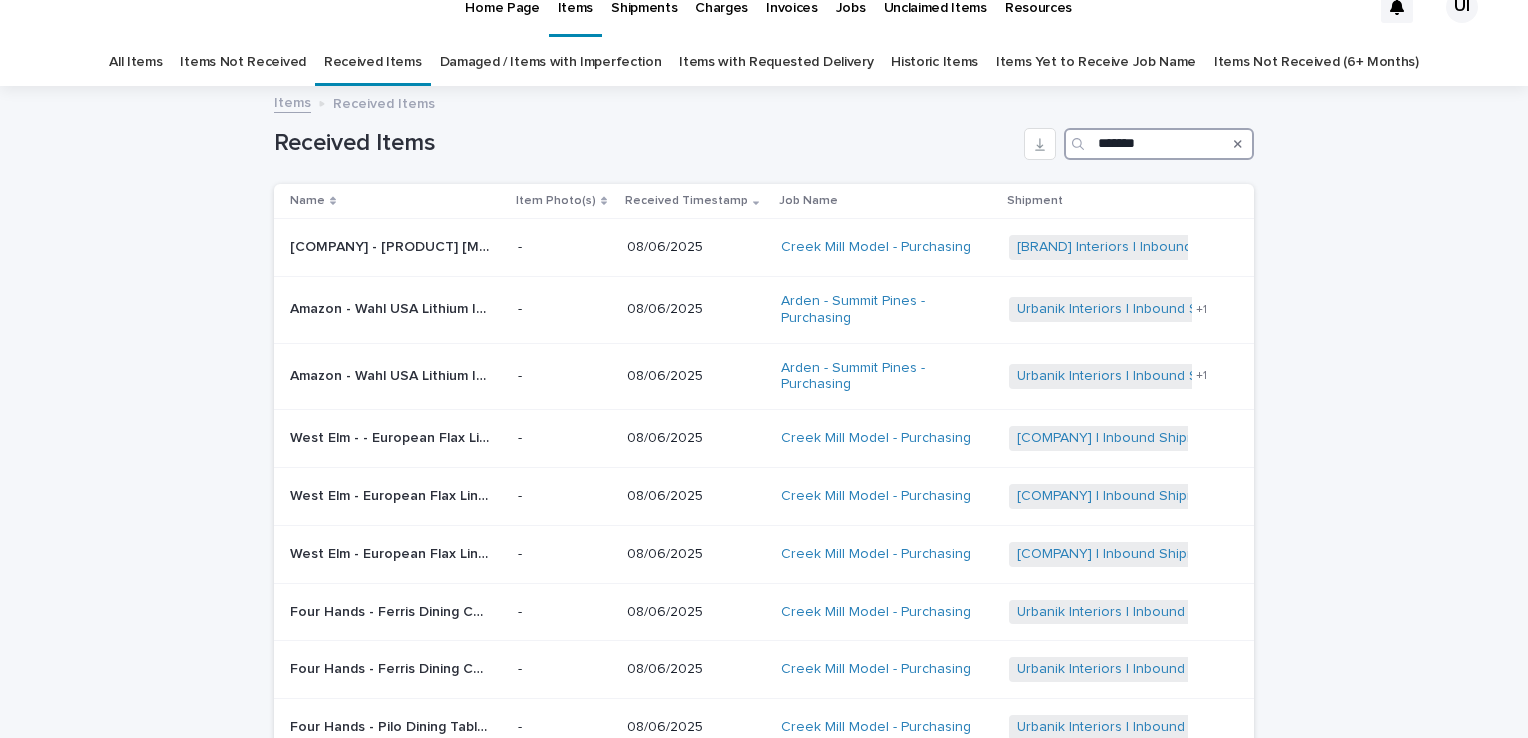 click on "*******" at bounding box center (1159, 144) 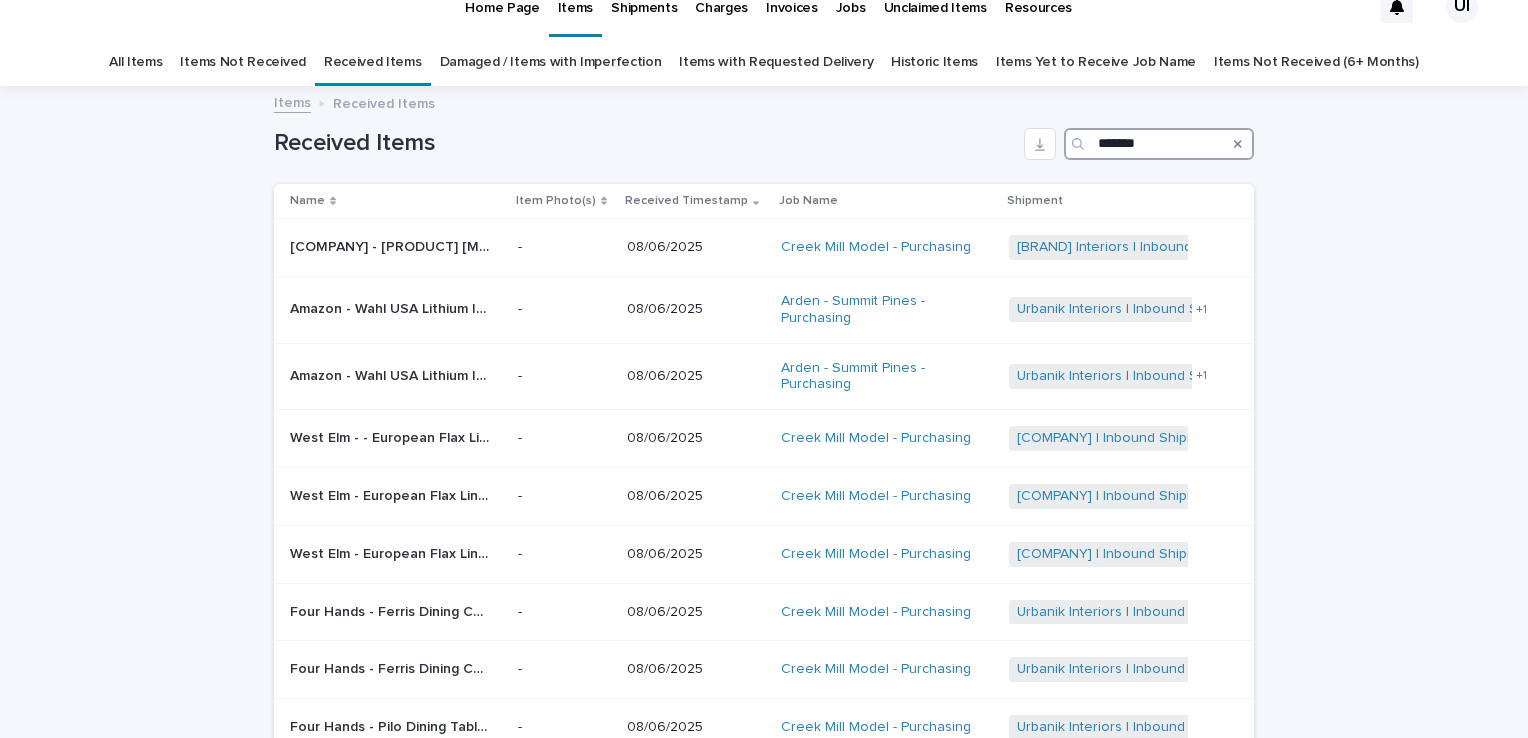 drag, startPoint x: 1155, startPoint y: 144, endPoint x: 1052, endPoint y: 162, distance: 104.56099 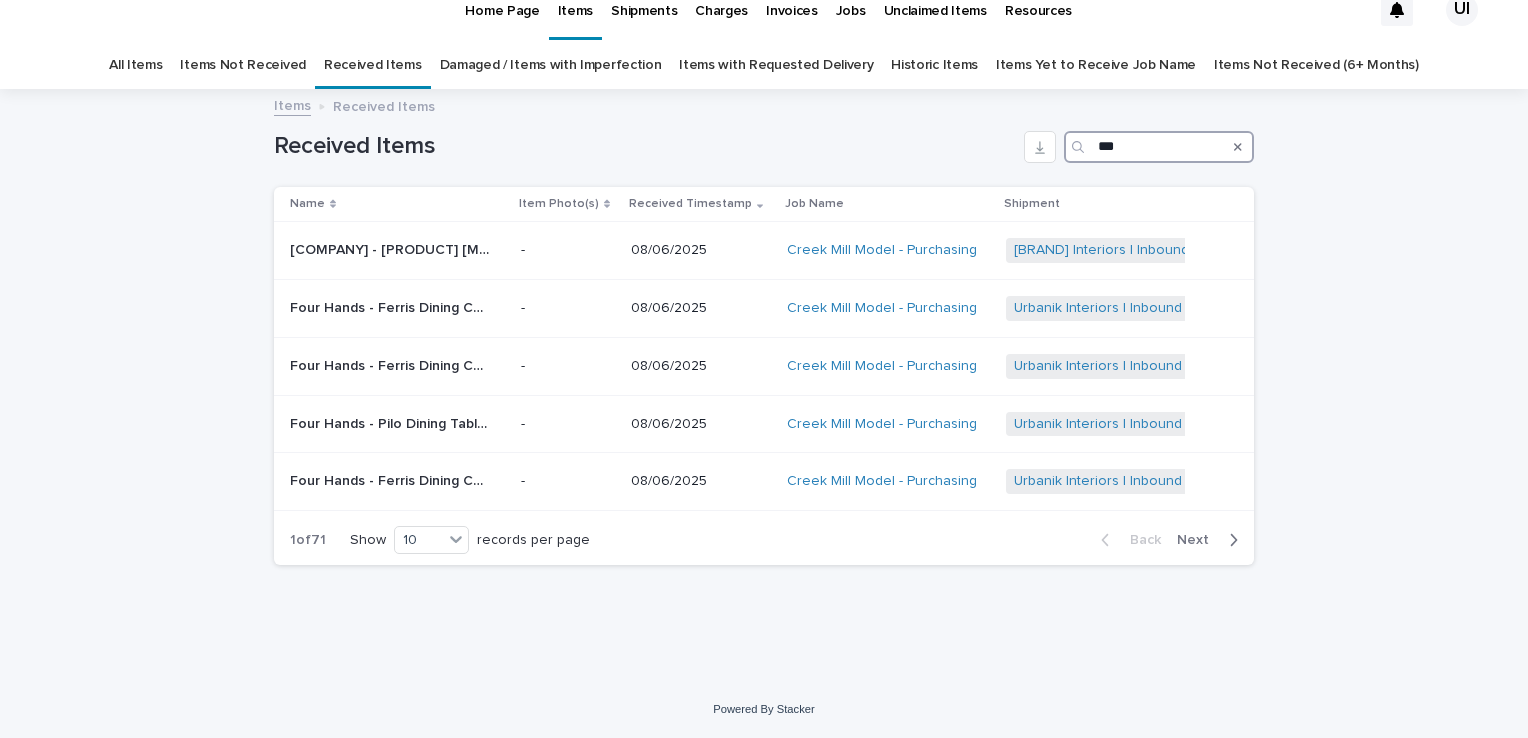 scroll, scrollTop: 20, scrollLeft: 0, axis: vertical 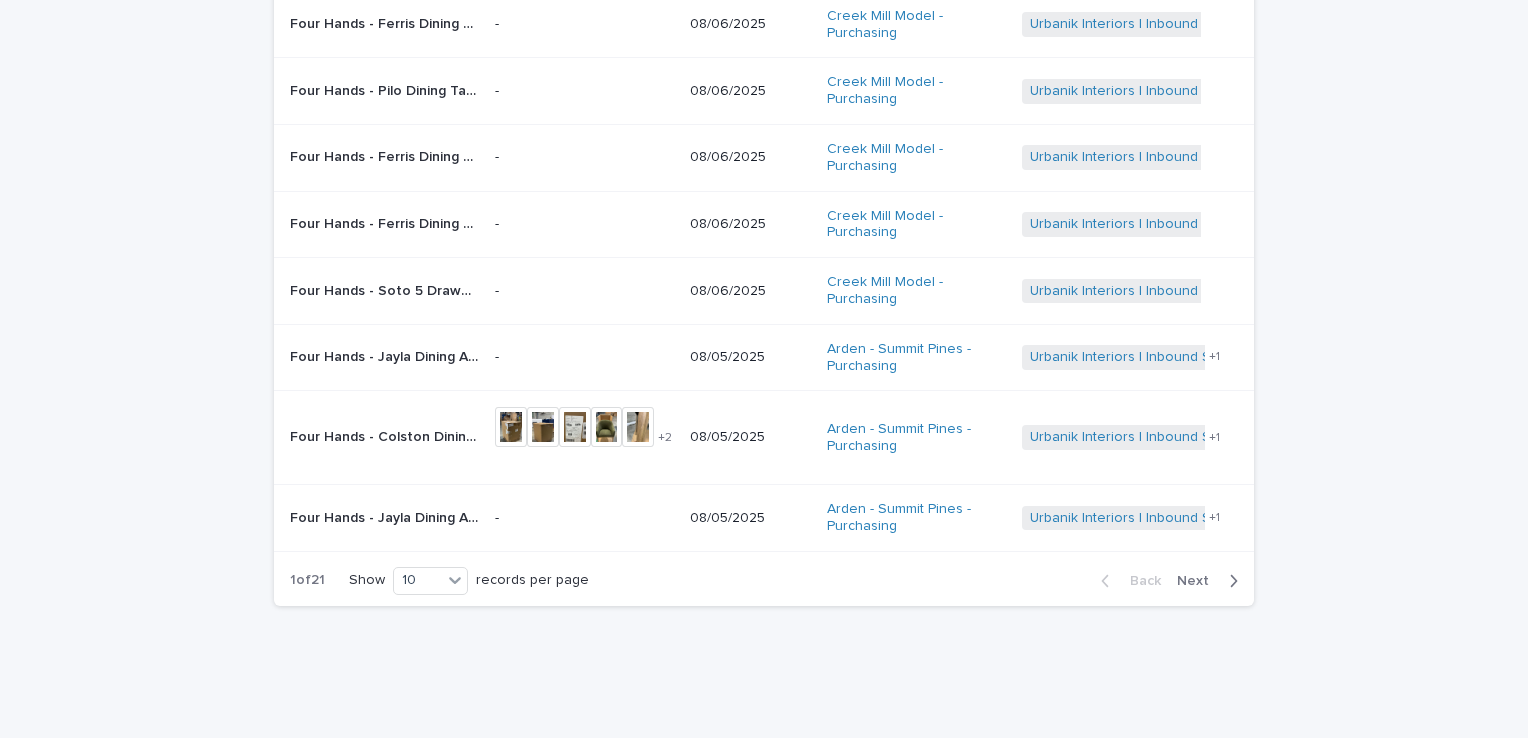 type on "**********" 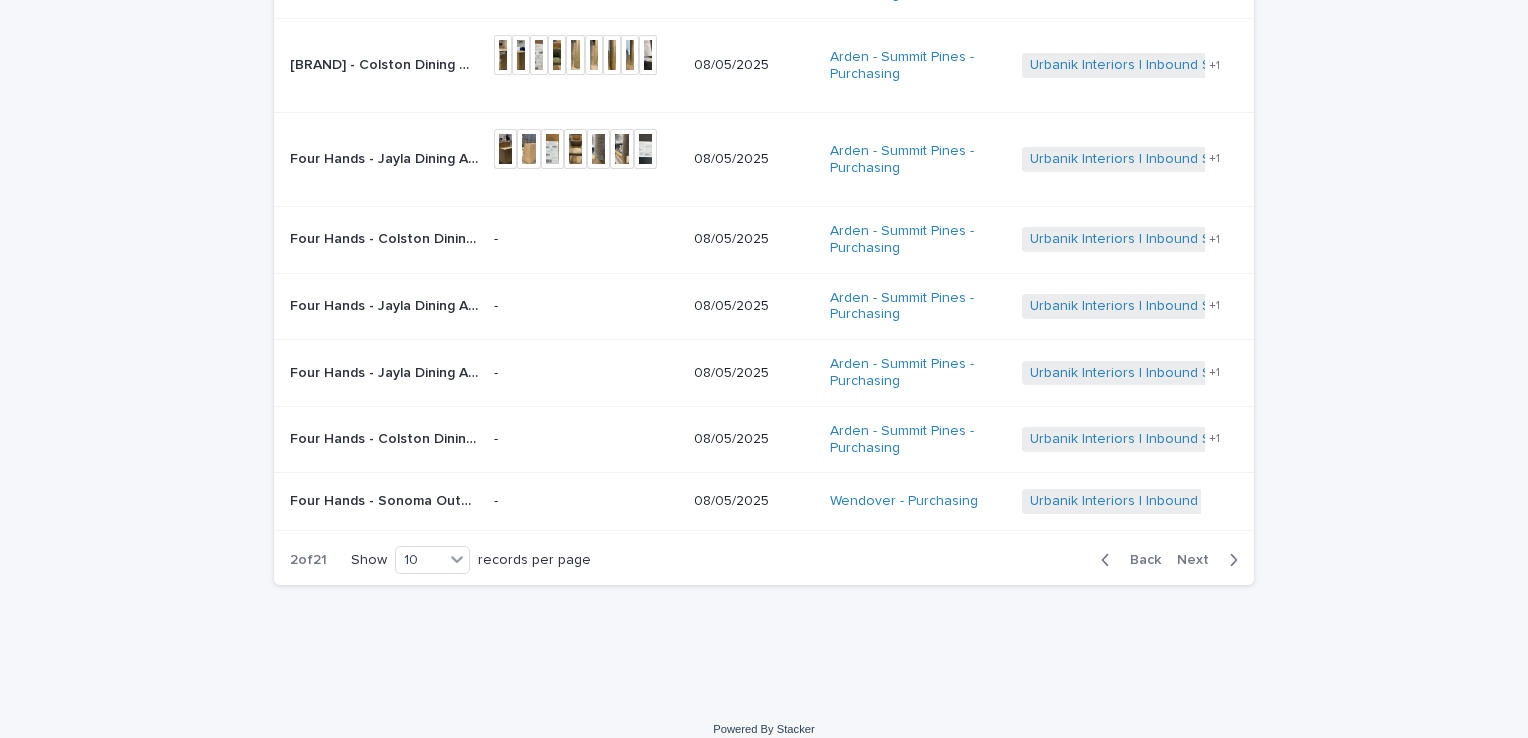 scroll, scrollTop: 456, scrollLeft: 0, axis: vertical 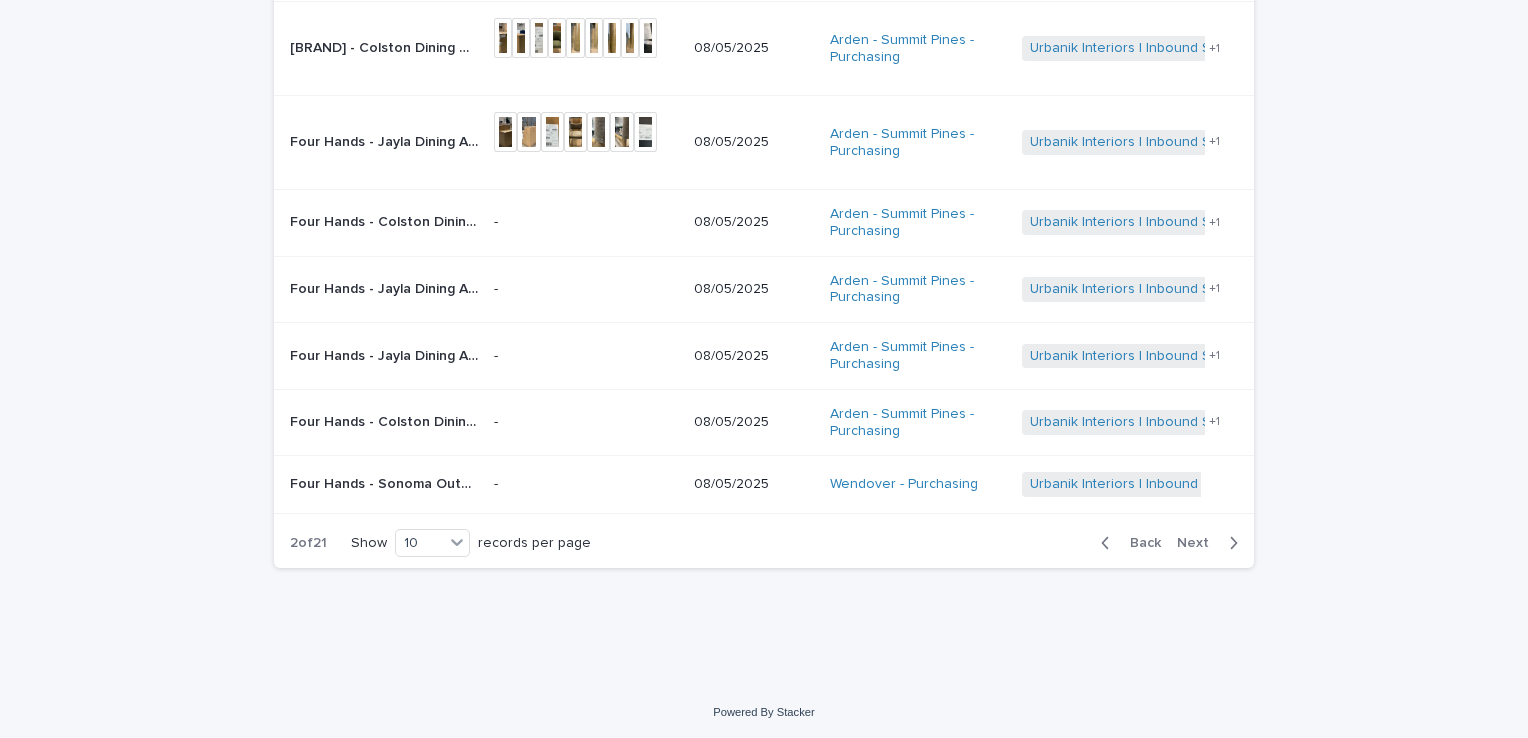 click on "Next" at bounding box center (1199, 543) 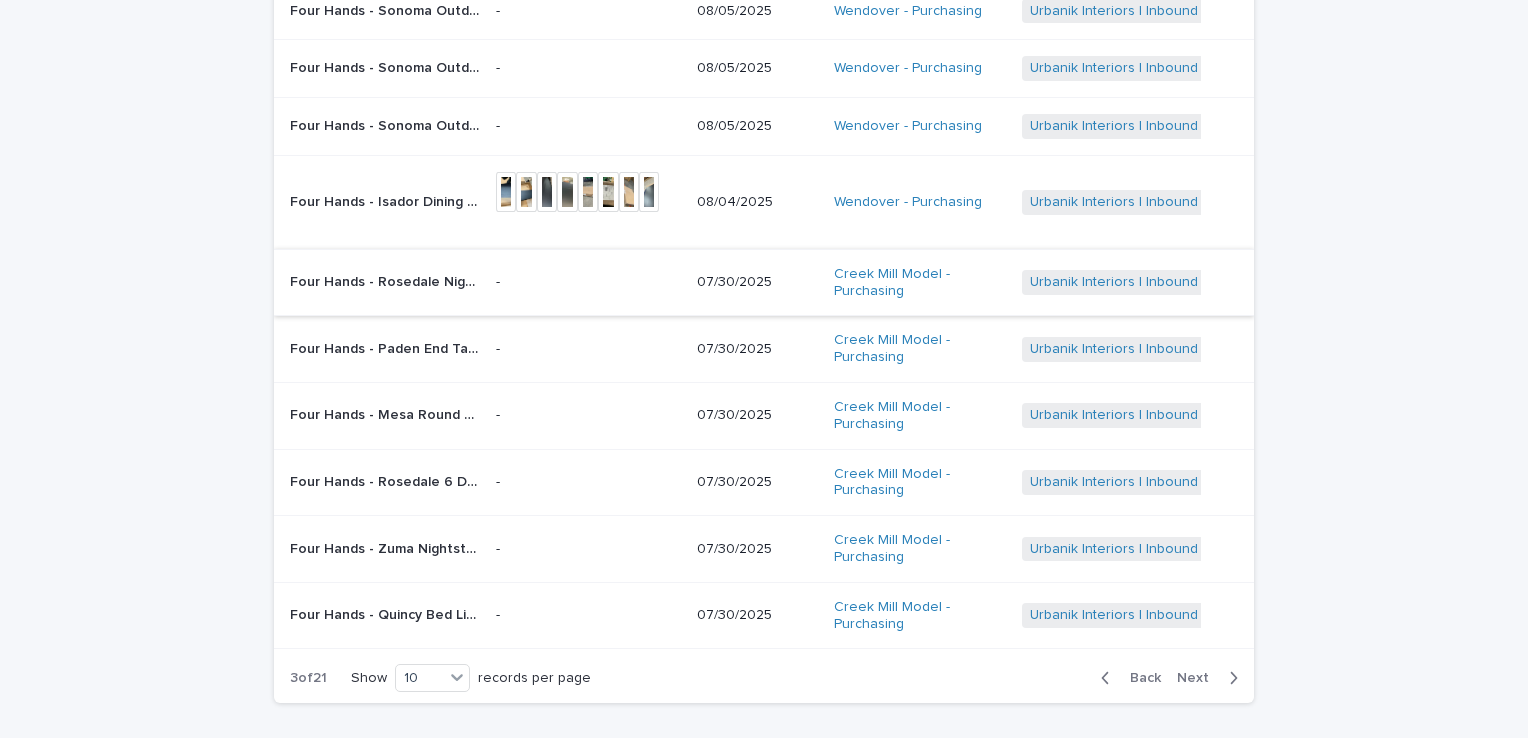 scroll, scrollTop: 311, scrollLeft: 0, axis: vertical 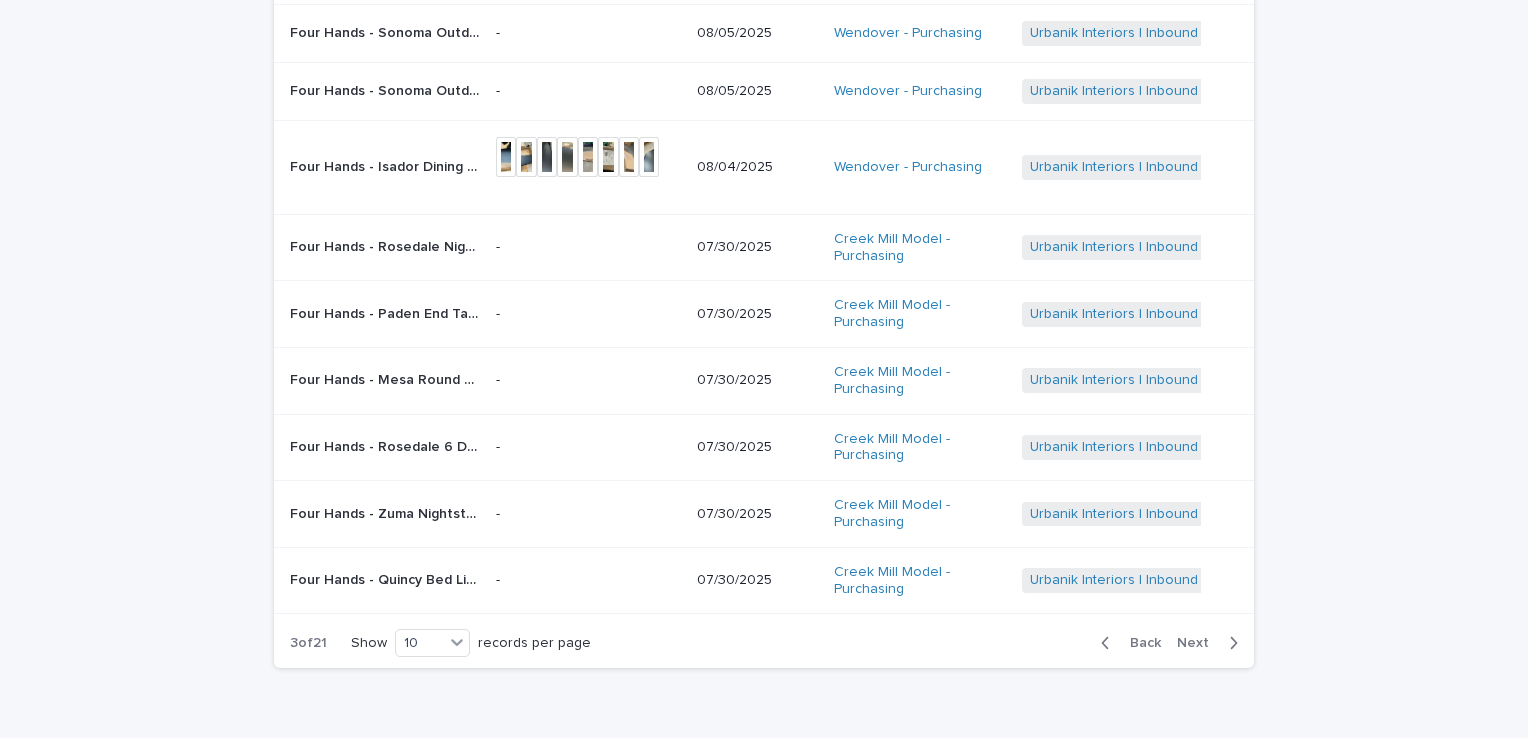 click on "Next" at bounding box center (1199, 643) 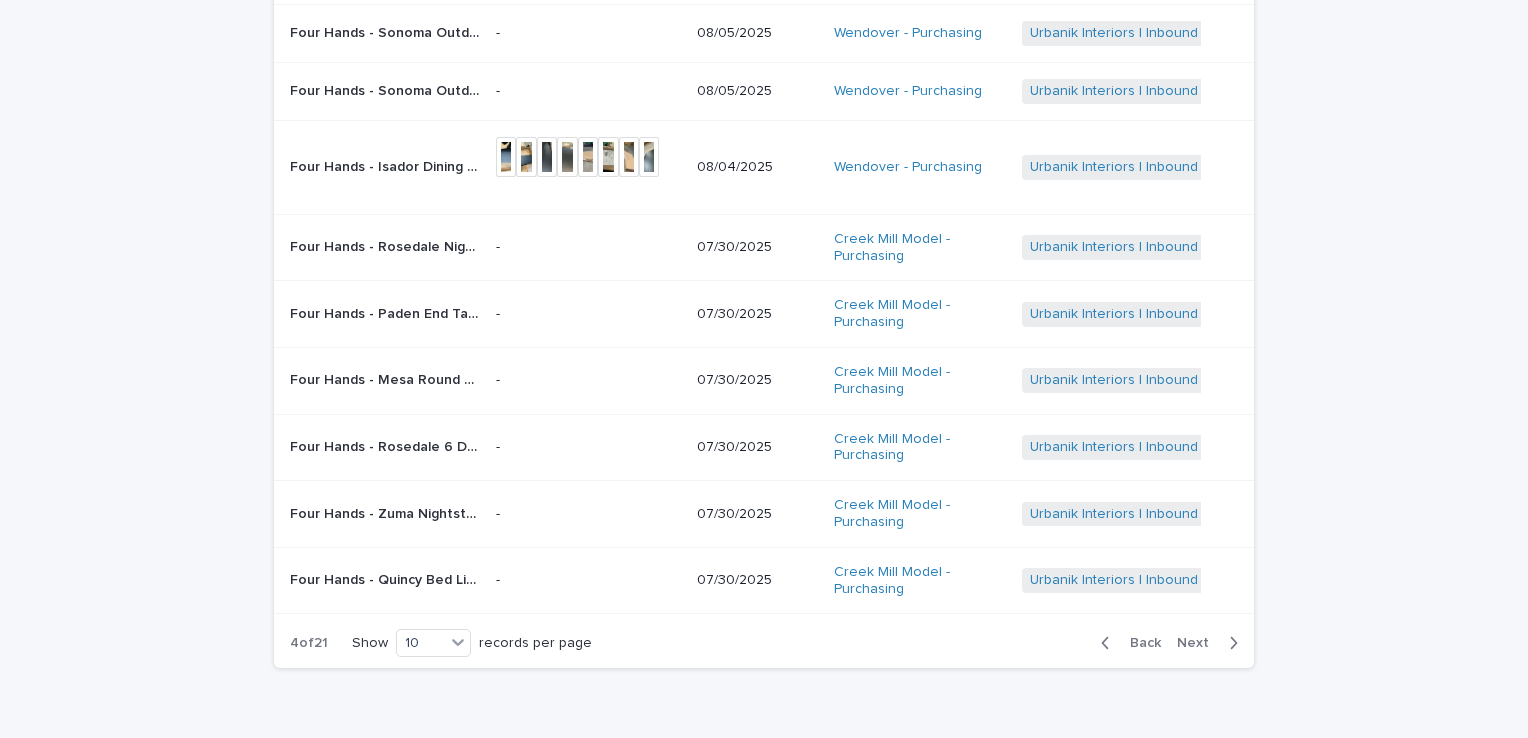 scroll, scrollTop: 302, scrollLeft: 0, axis: vertical 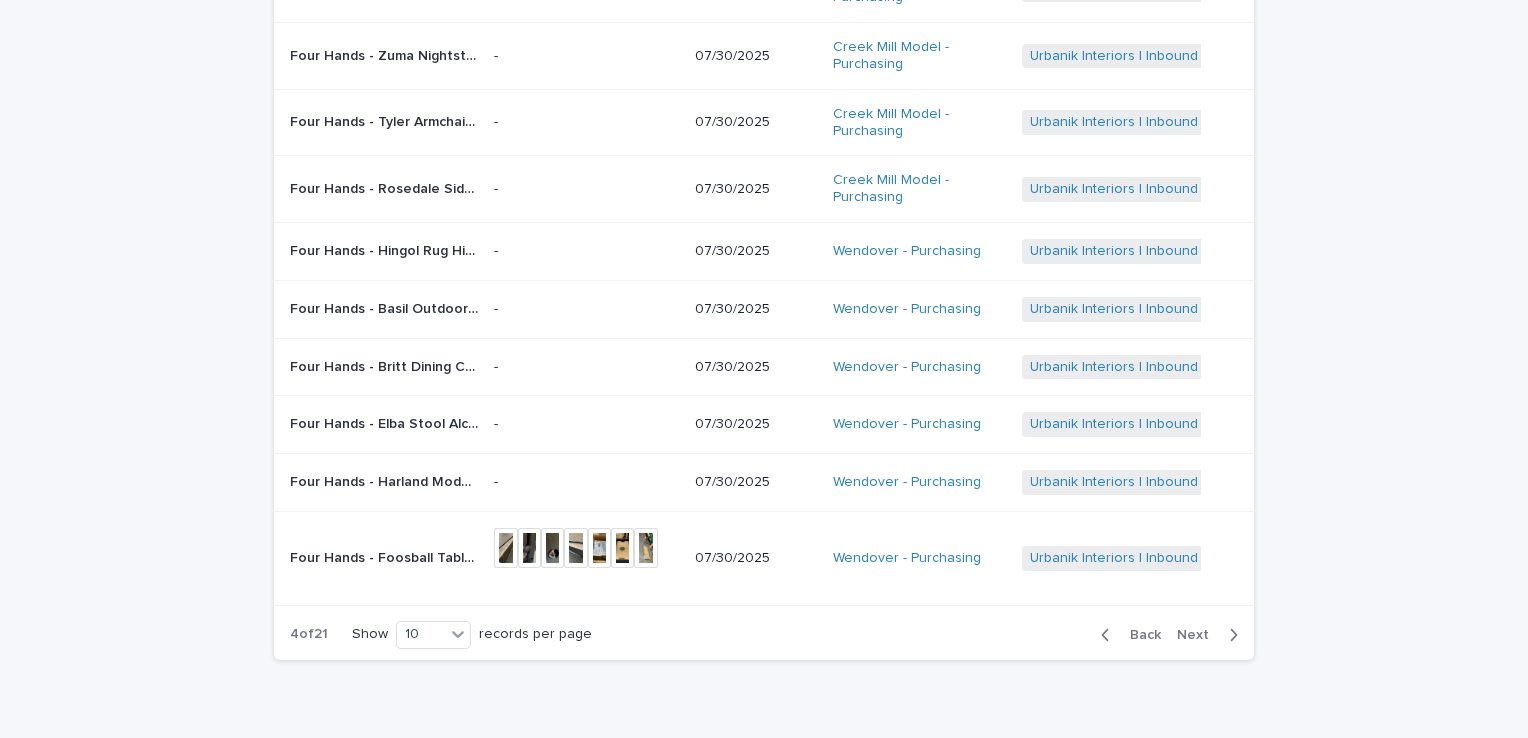 click on "Next" at bounding box center (1199, 635) 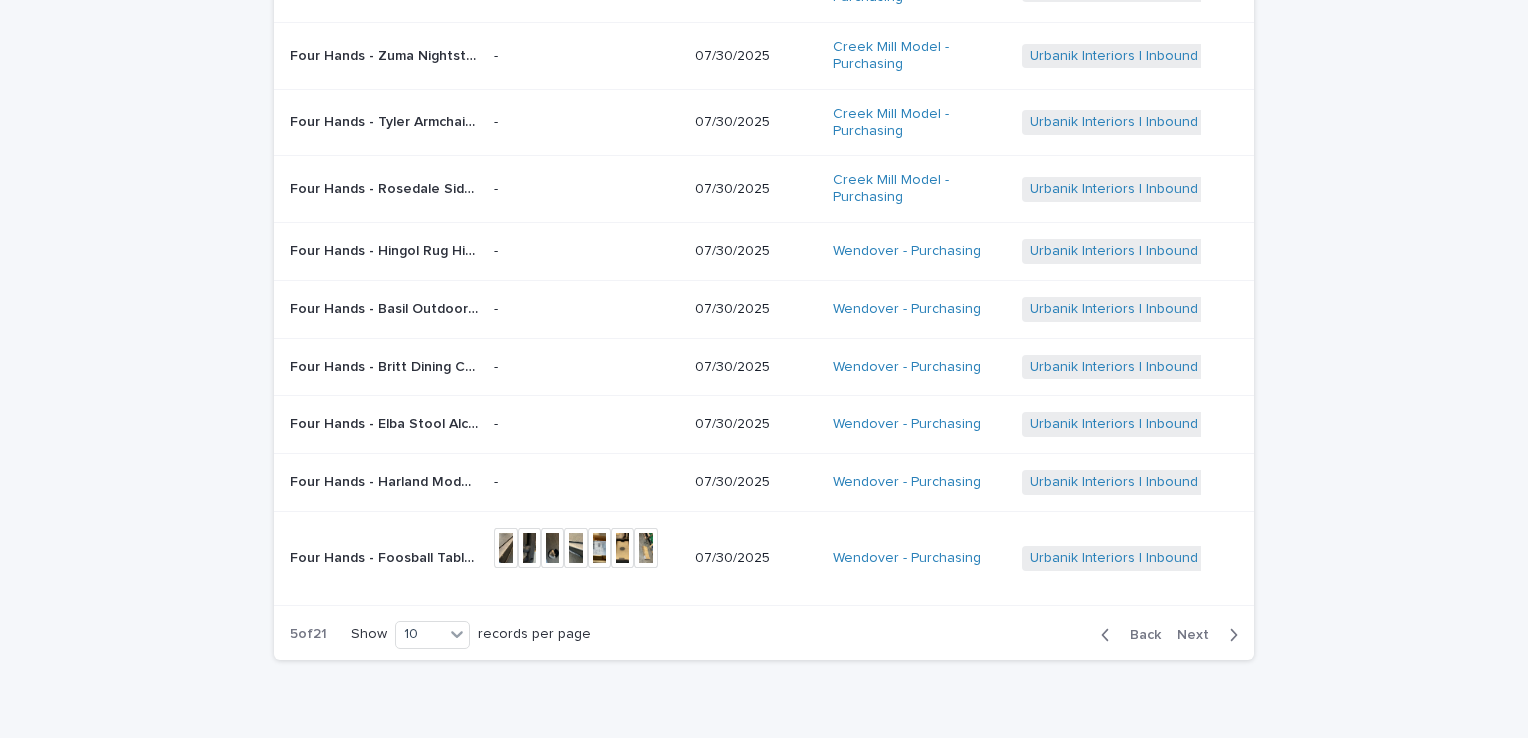 scroll, scrollTop: 259, scrollLeft: 0, axis: vertical 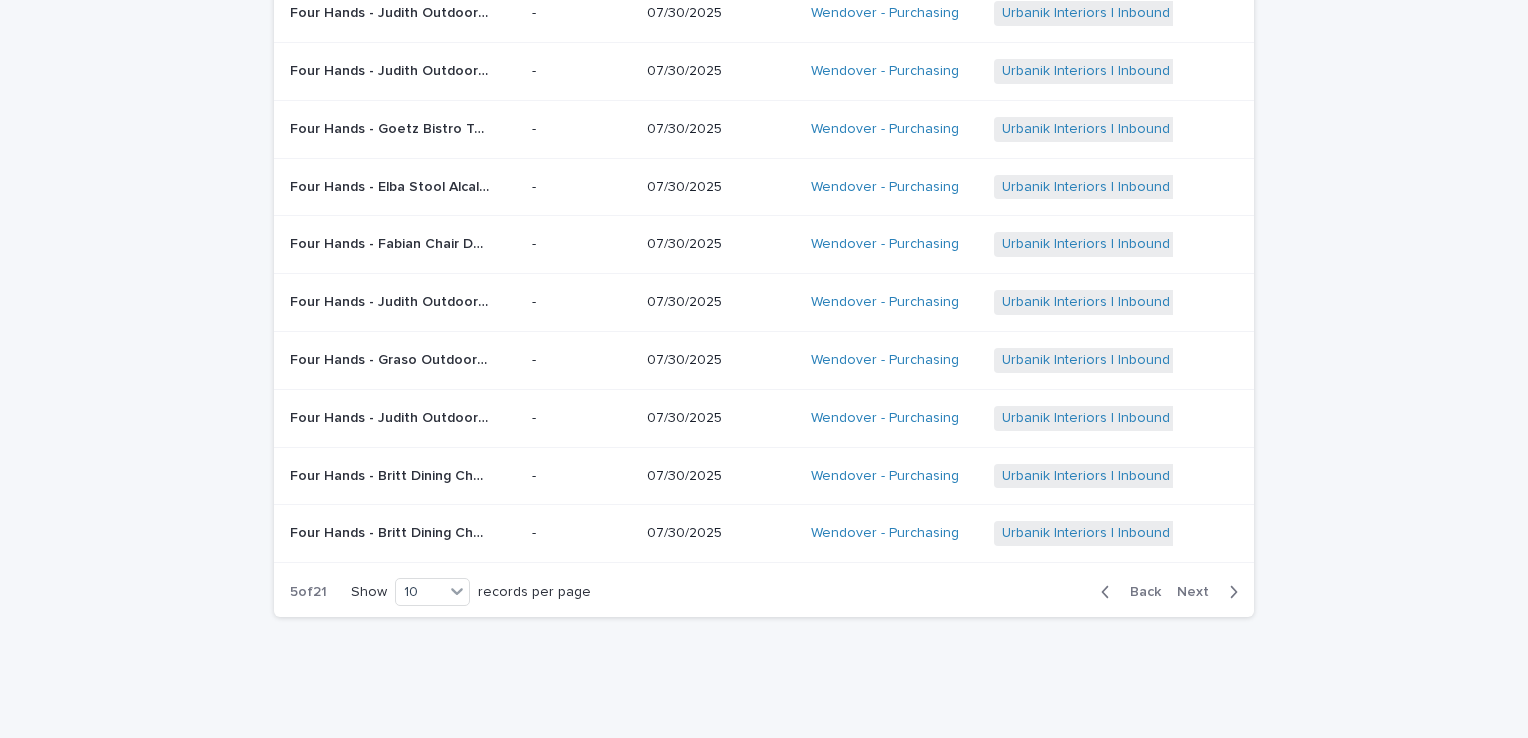 click on "Next" at bounding box center (1199, 592) 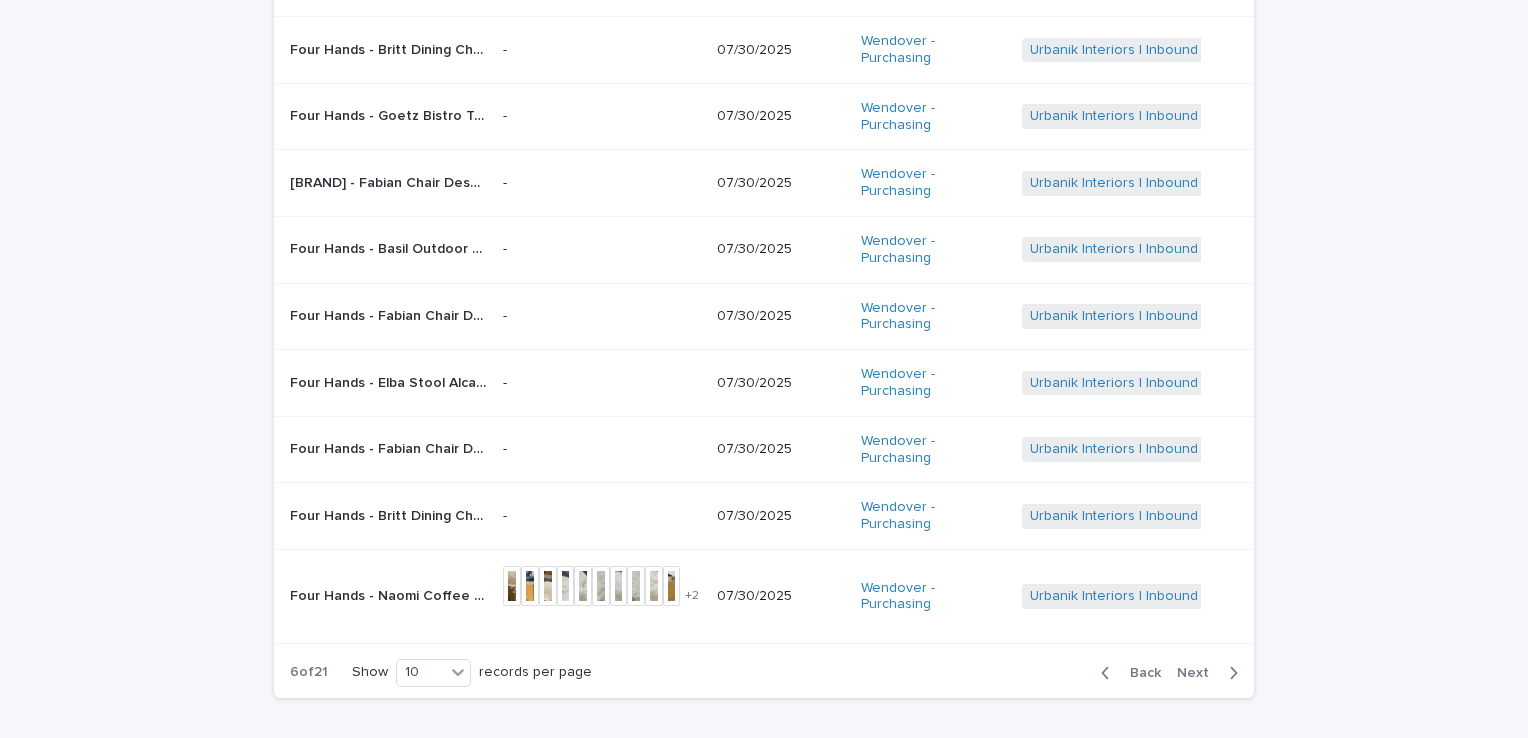 scroll, scrollTop: 344, scrollLeft: 0, axis: vertical 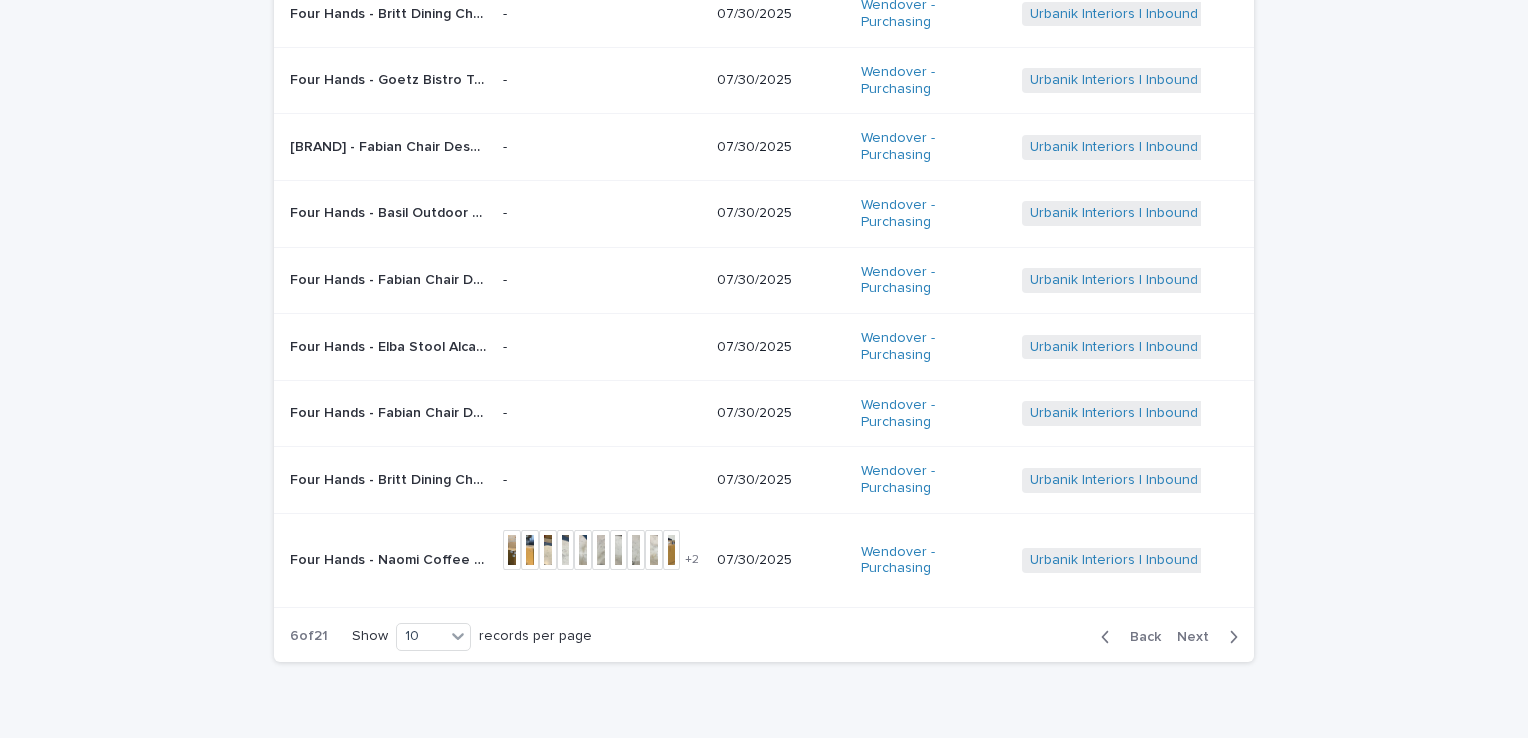 click on "Next" at bounding box center (1199, 637) 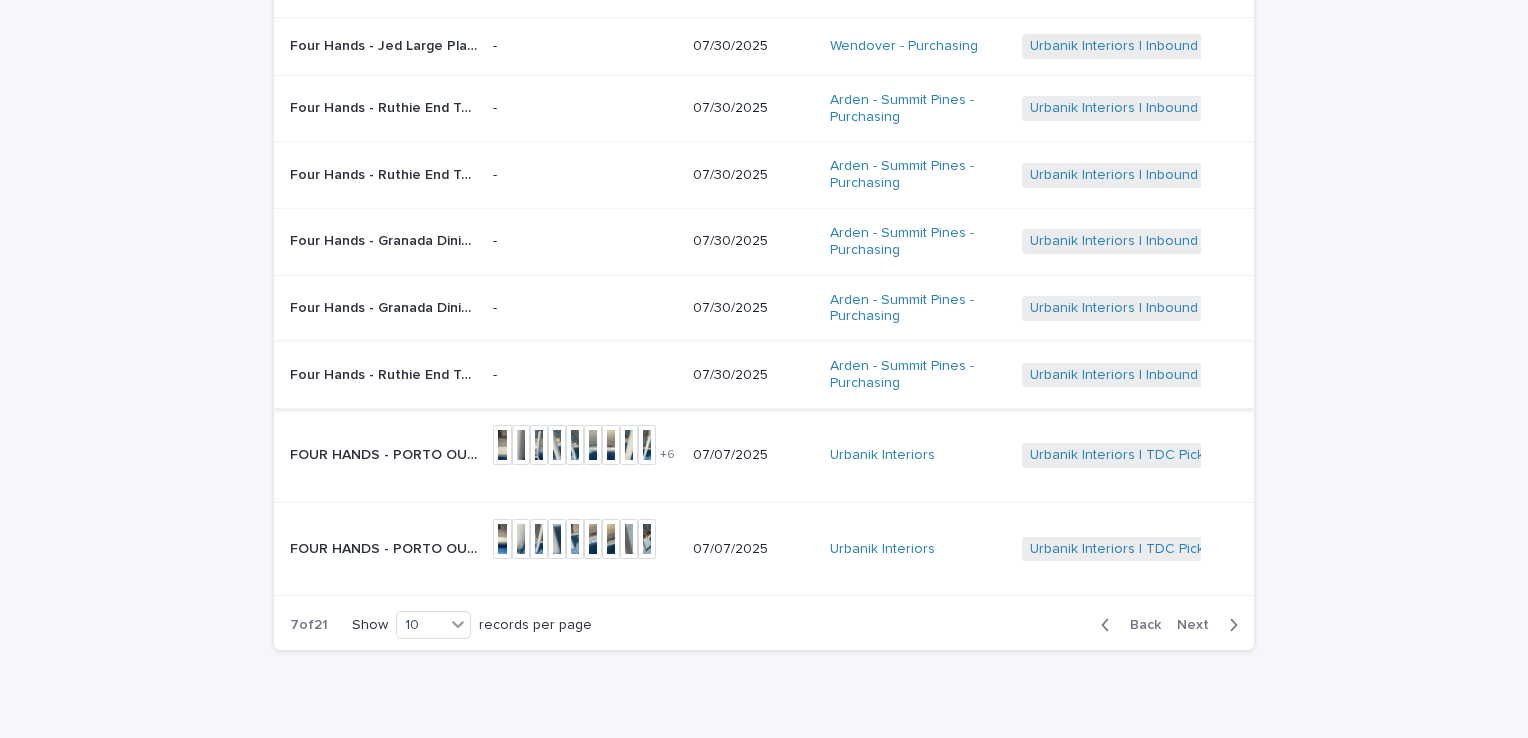 scroll, scrollTop: 395, scrollLeft: 0, axis: vertical 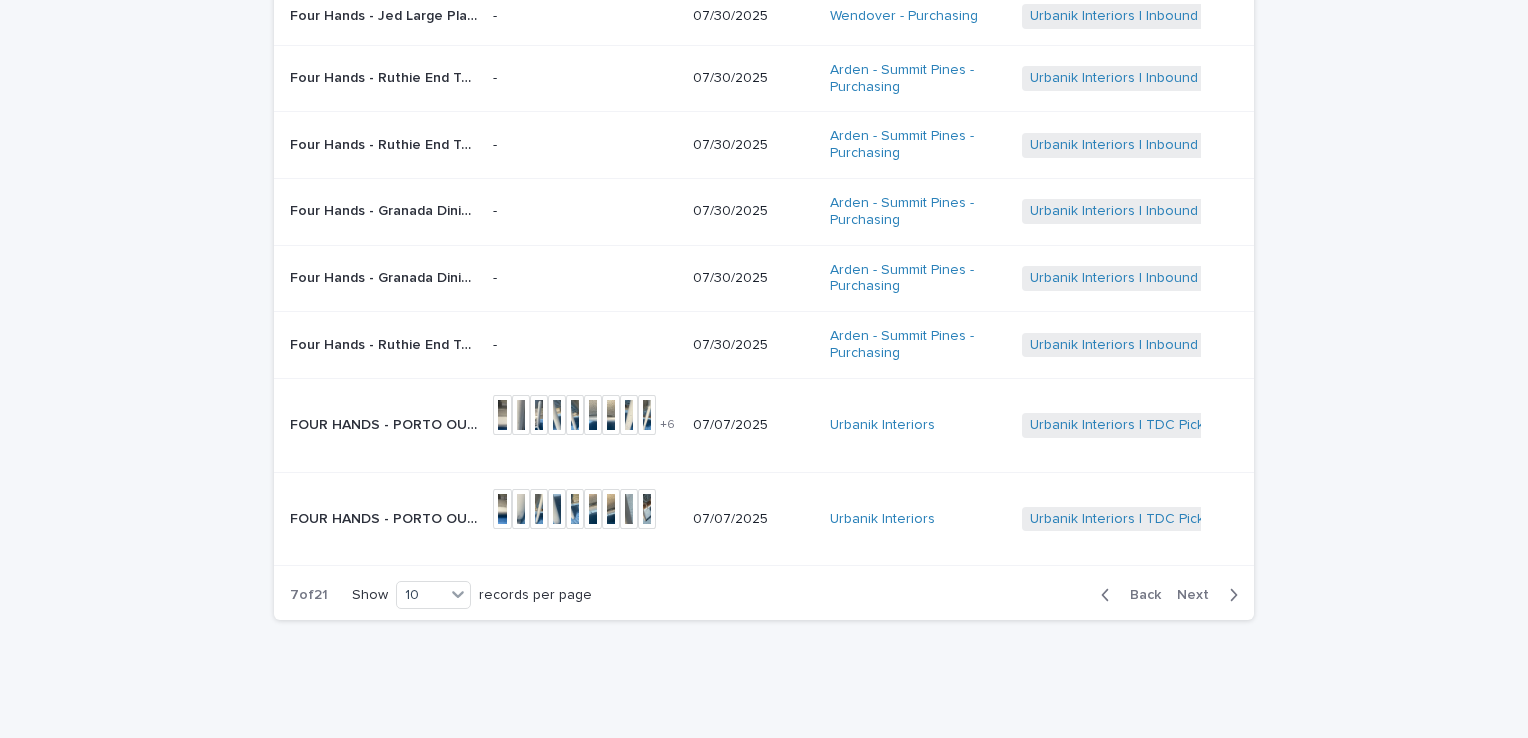 click on "Next" at bounding box center [1199, 595] 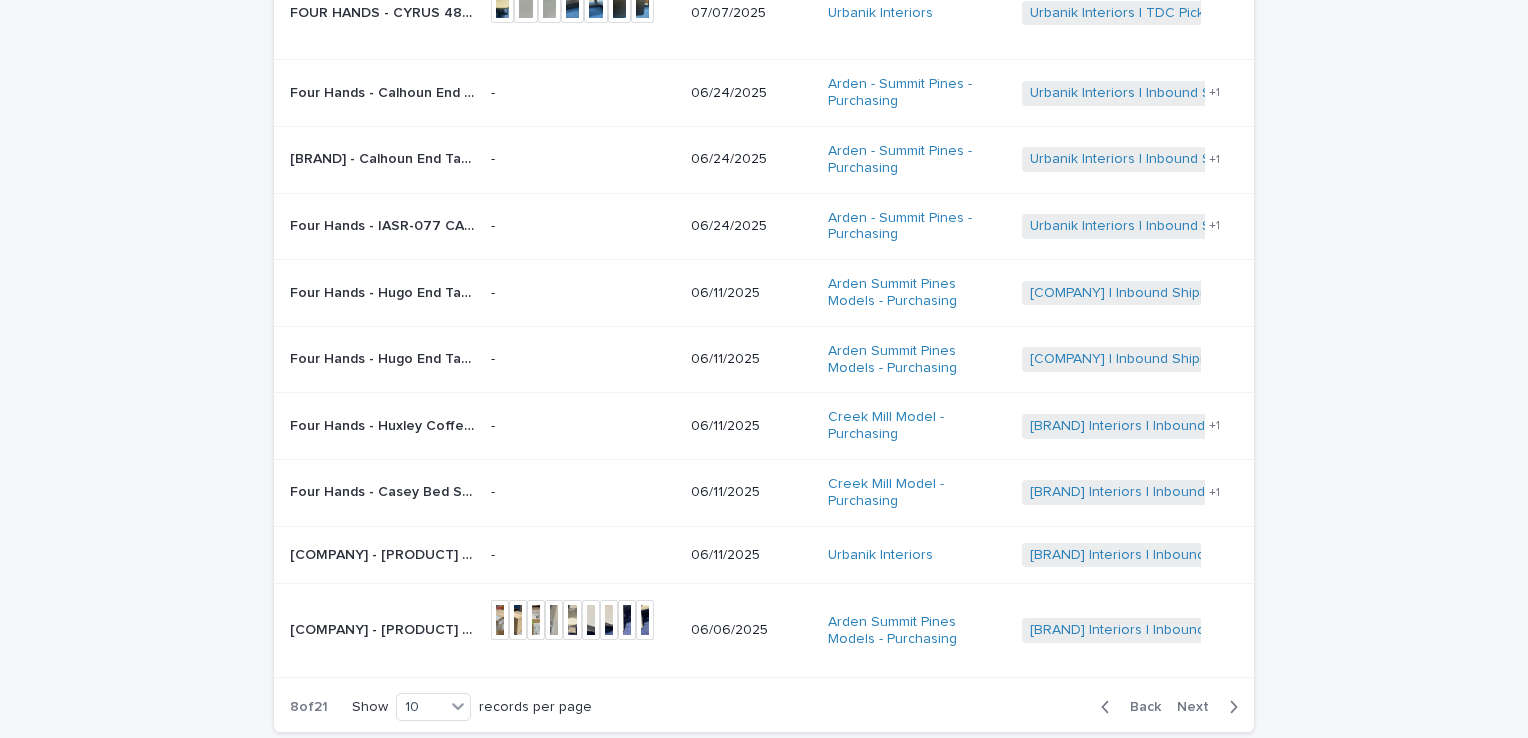 scroll, scrollTop: 356, scrollLeft: 0, axis: vertical 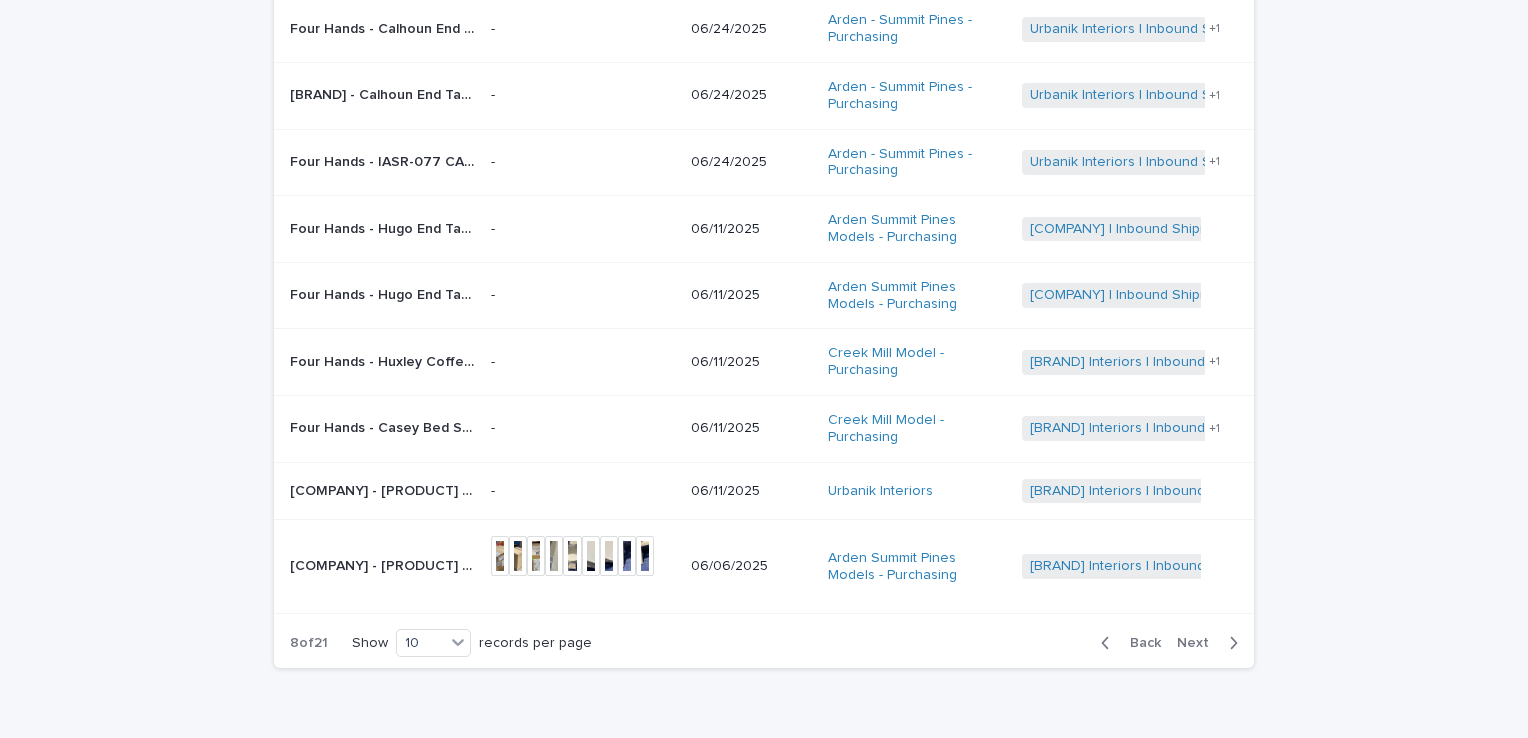 drag, startPoint x: 32, startPoint y: 248, endPoint x: 118, endPoint y: 230, distance: 87.86353 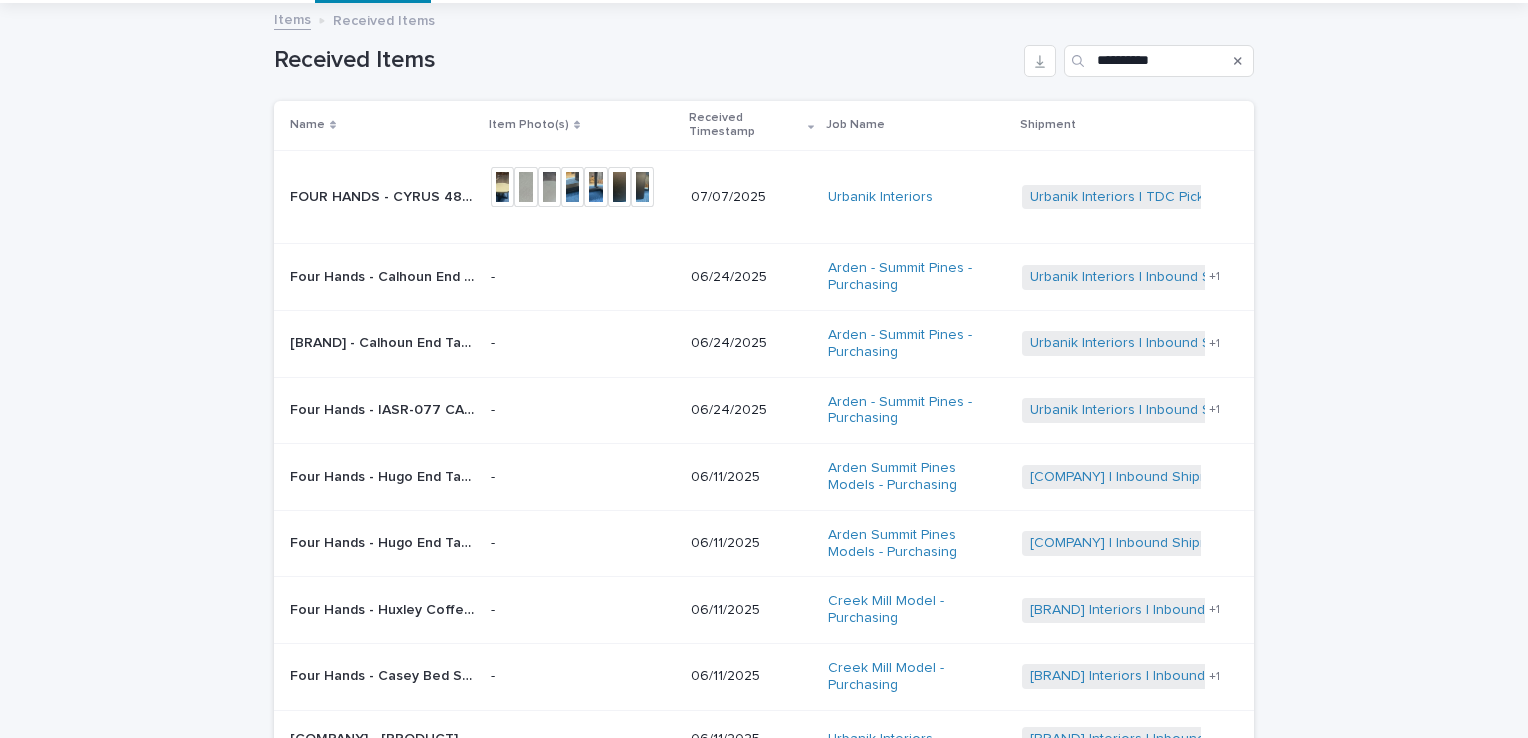 scroll, scrollTop: 0, scrollLeft: 0, axis: both 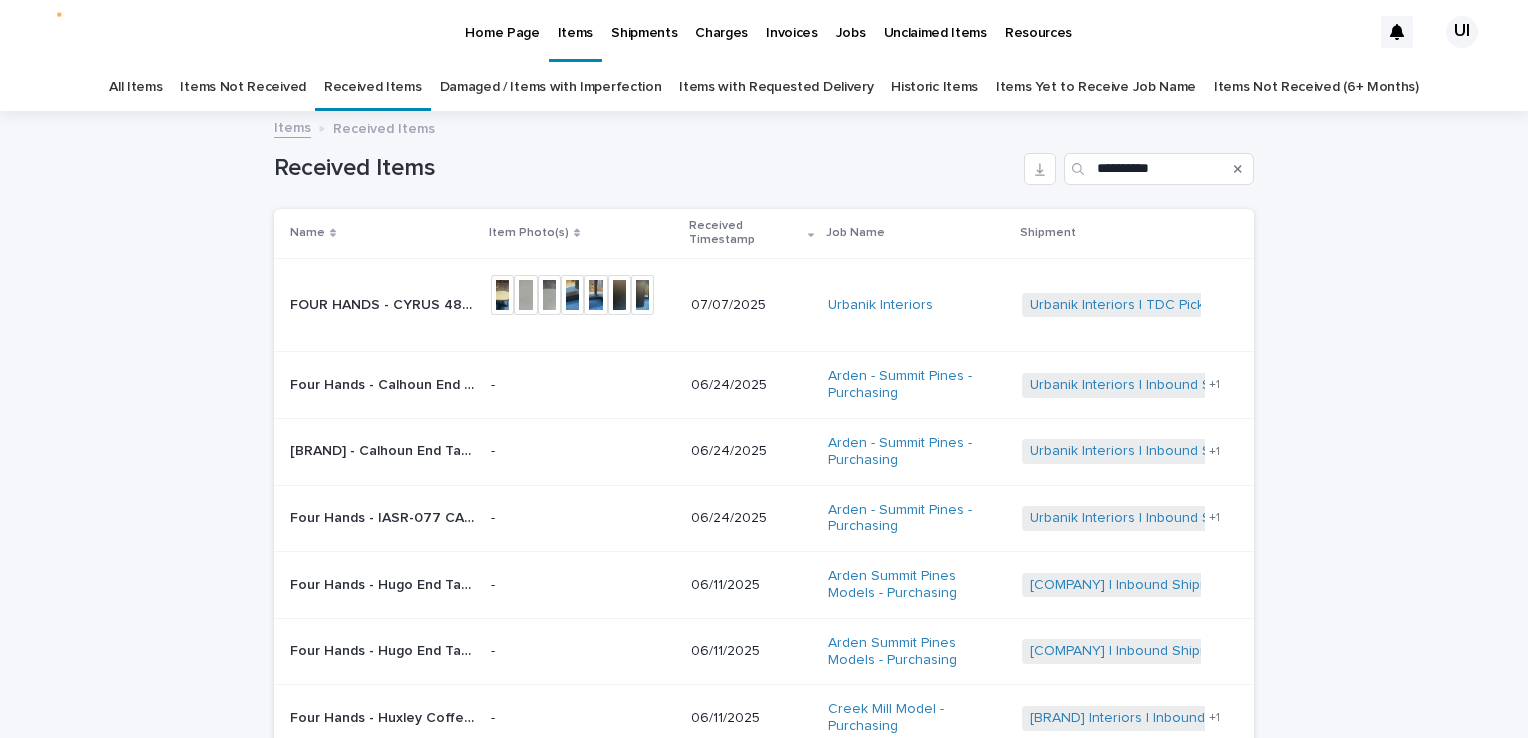 click on "Home Page" at bounding box center [502, 21] 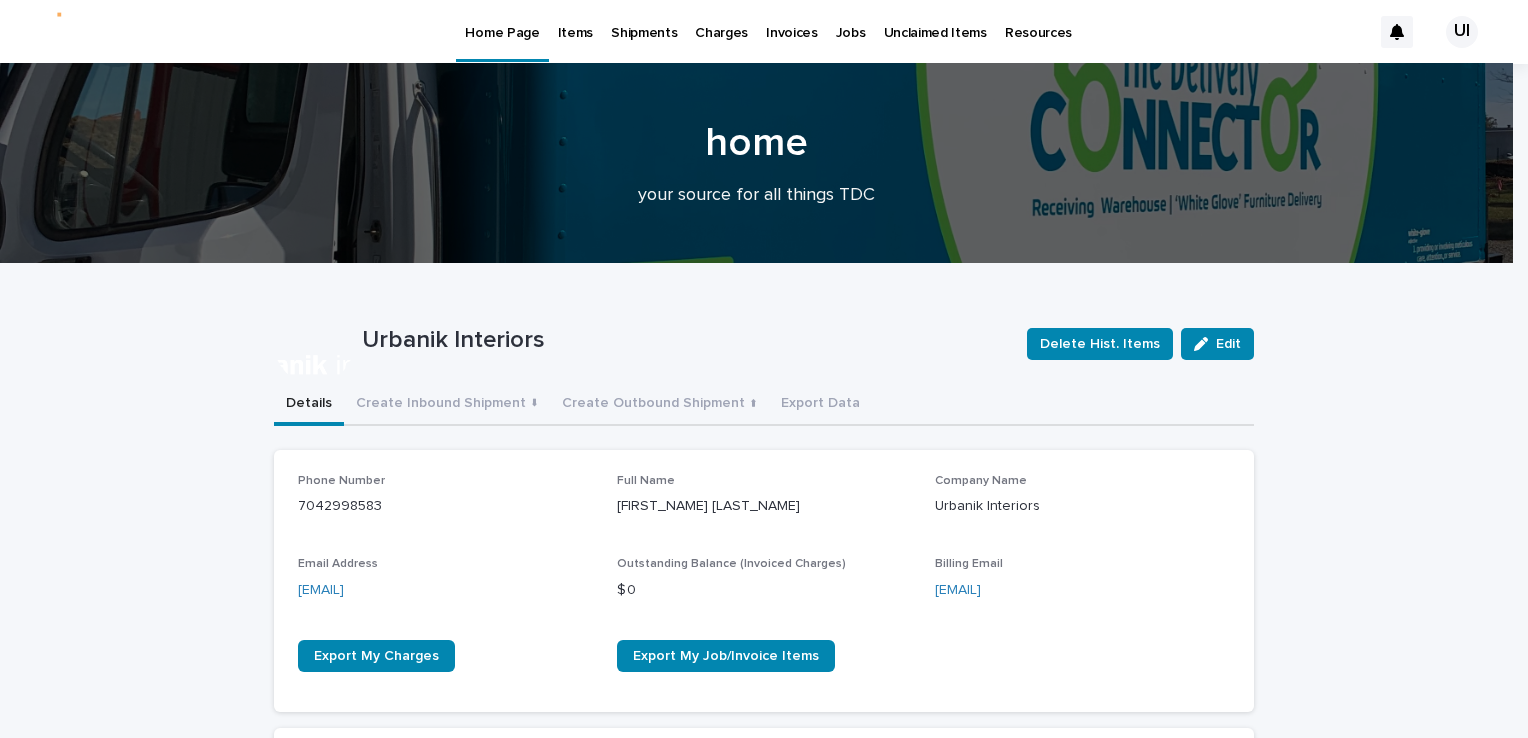 click on "Items" at bounding box center (575, 21) 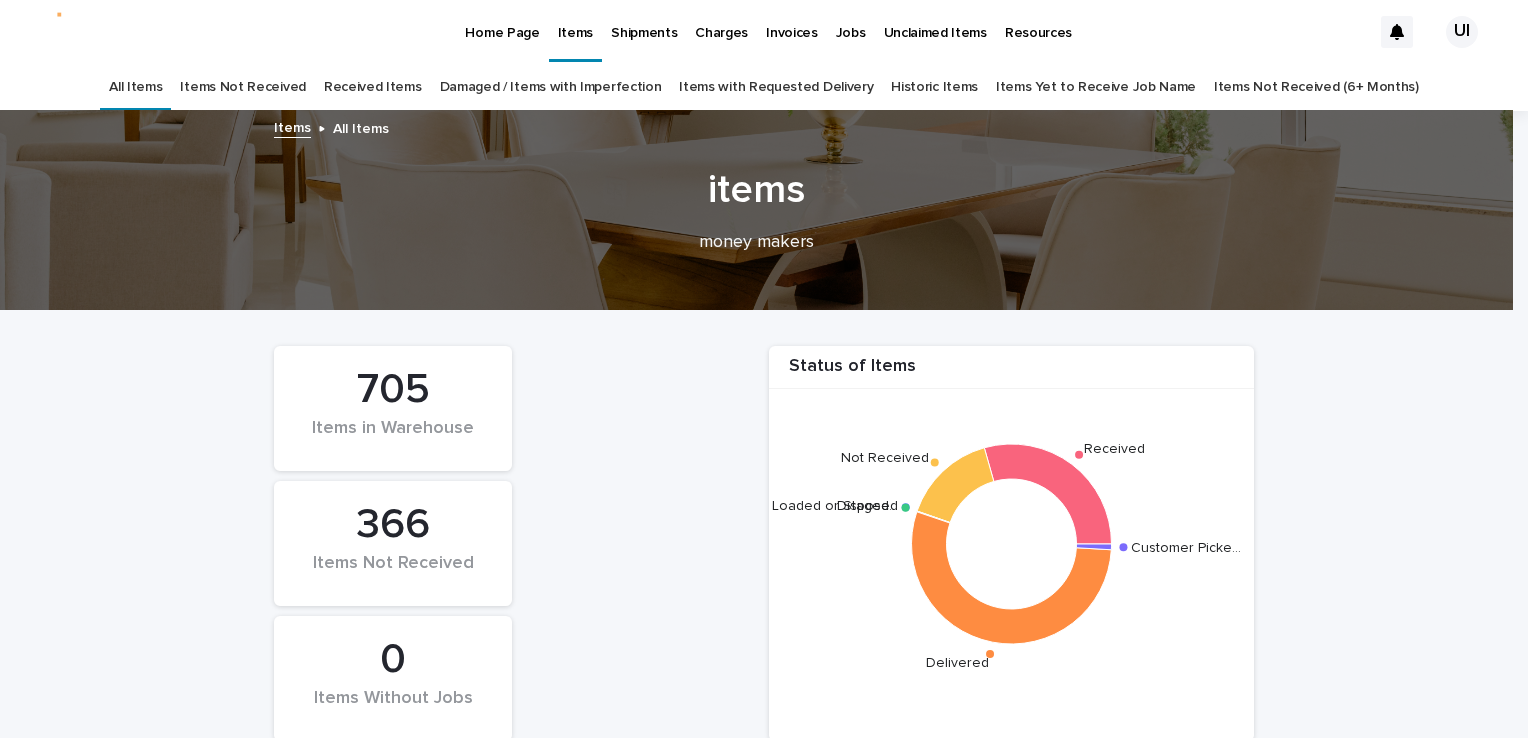 click on "Received Items" at bounding box center [373, 87] 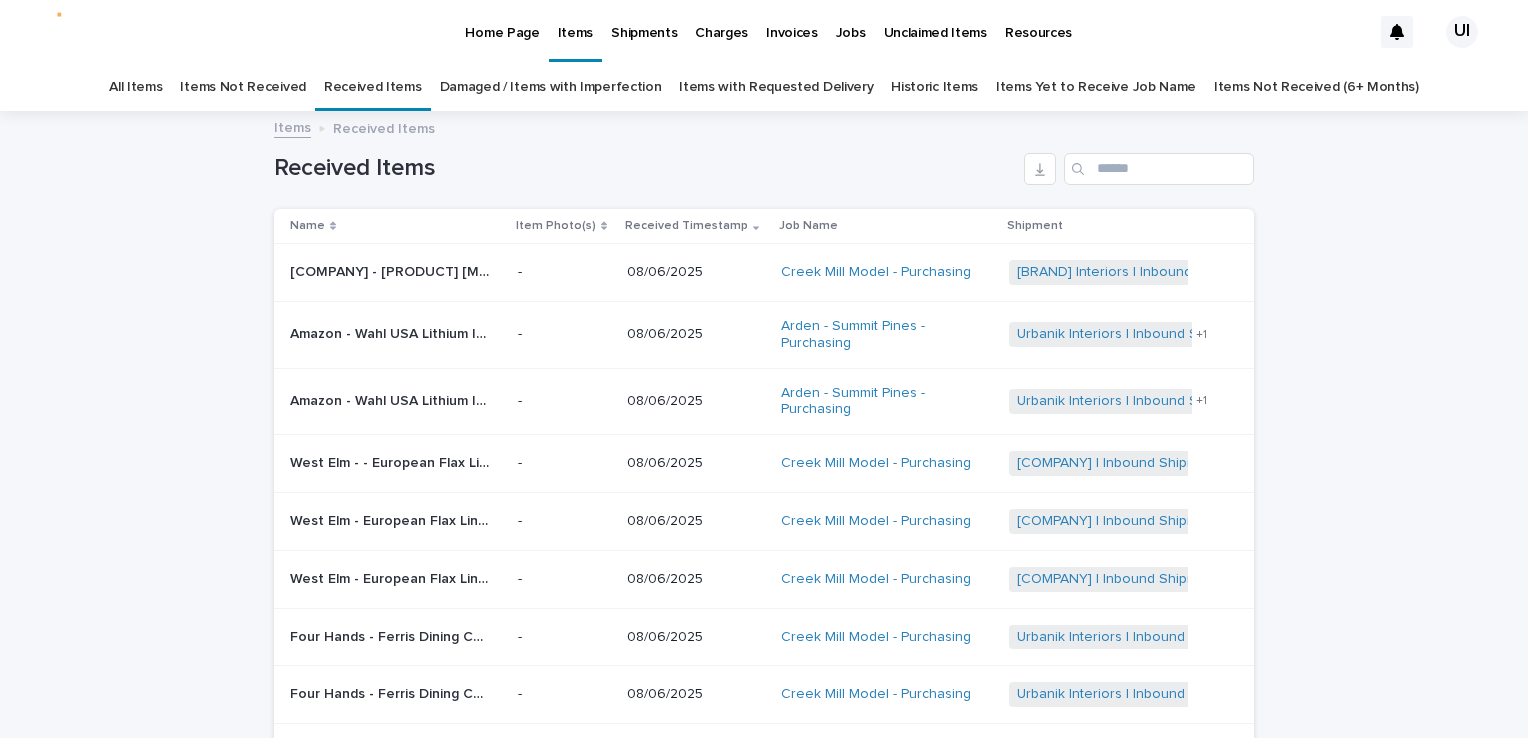 click on "Items Not Received" at bounding box center (242, 87) 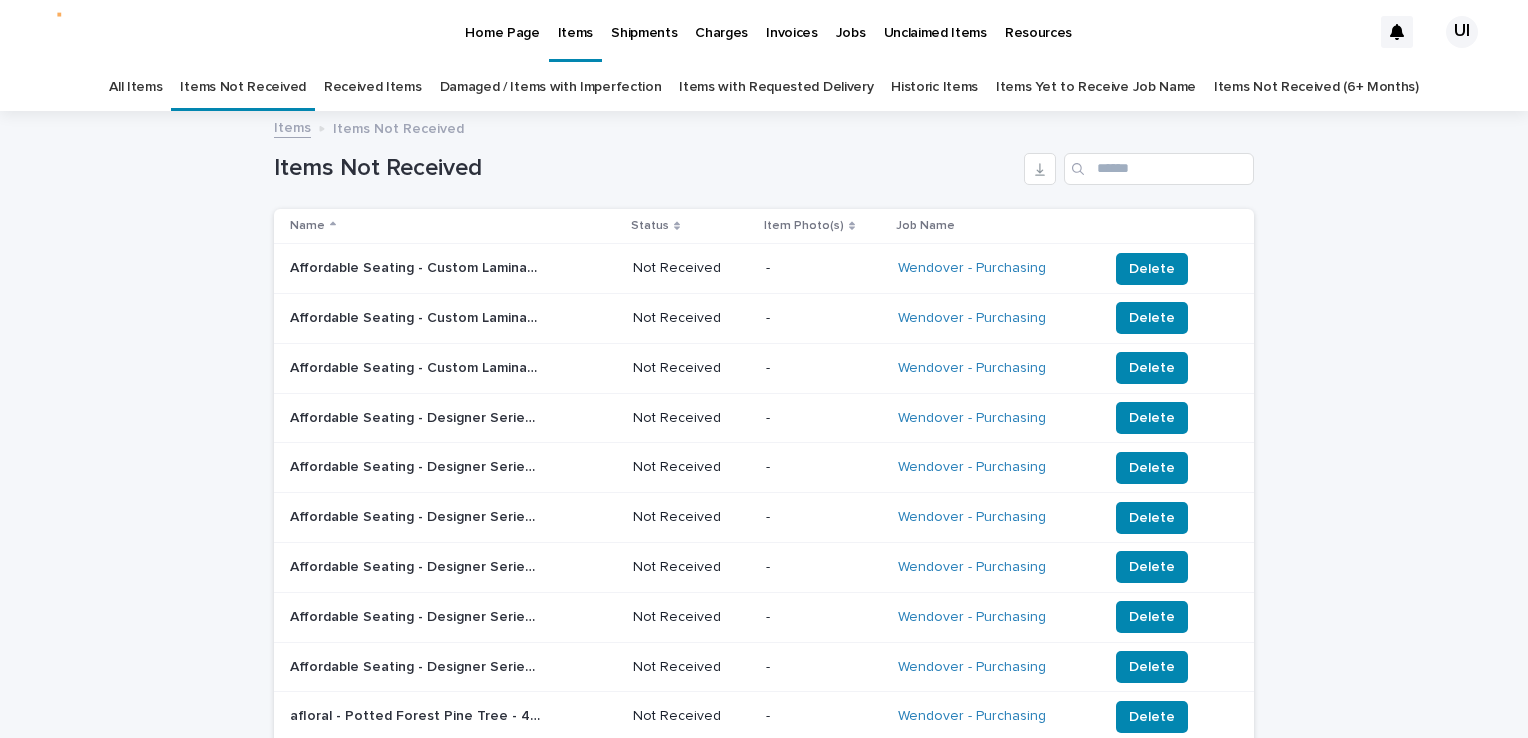 click on "Received Items" at bounding box center (373, 87) 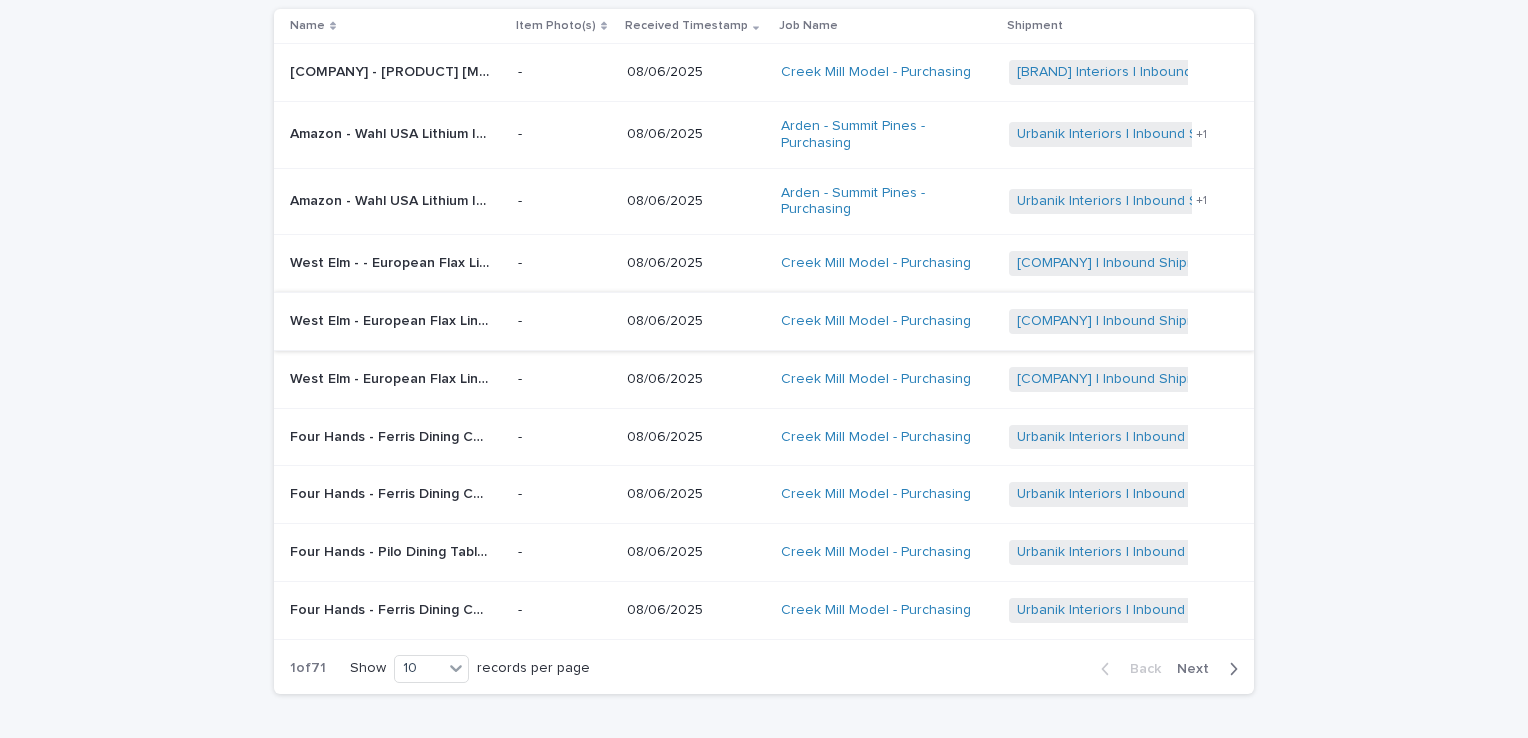 scroll, scrollTop: 300, scrollLeft: 0, axis: vertical 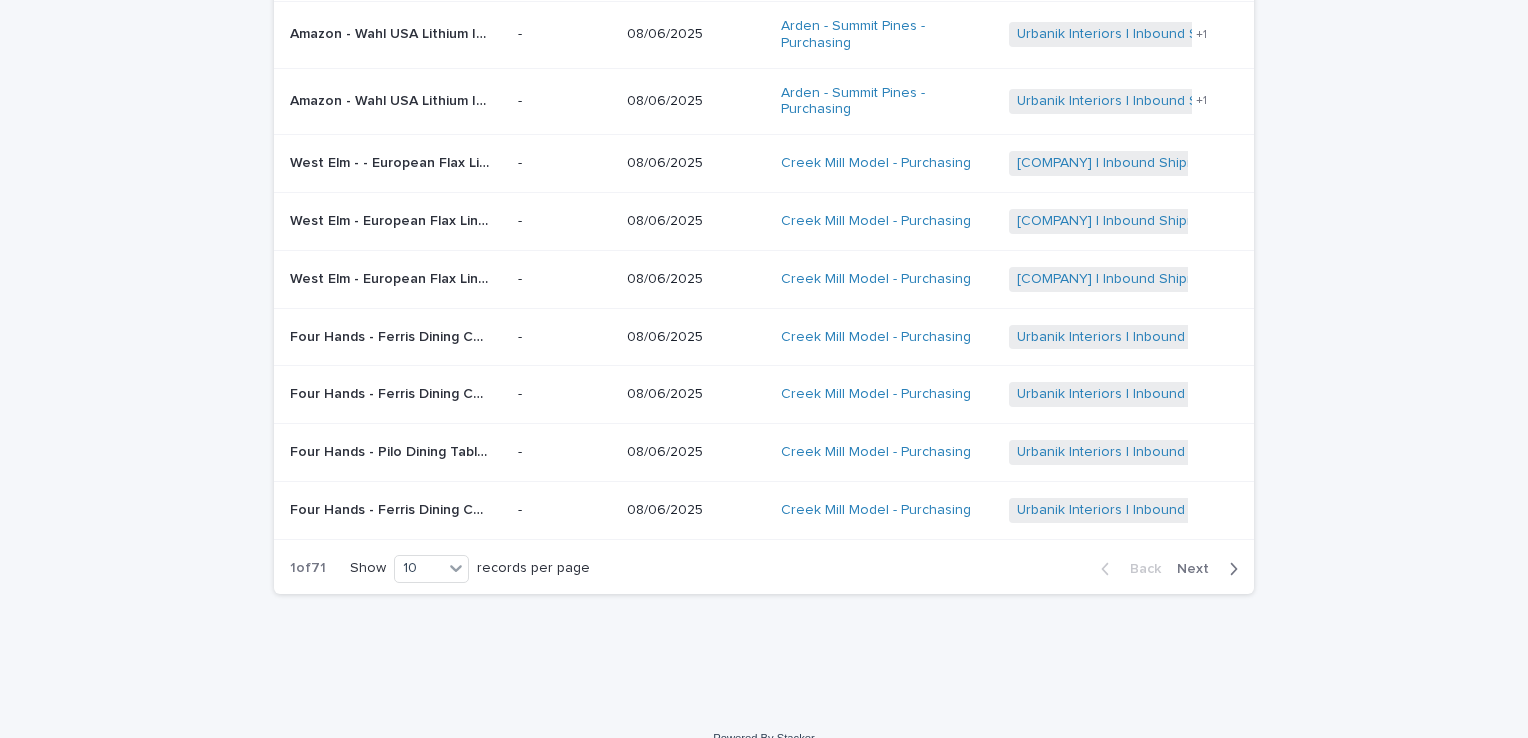 click on "Next" at bounding box center [1211, 569] 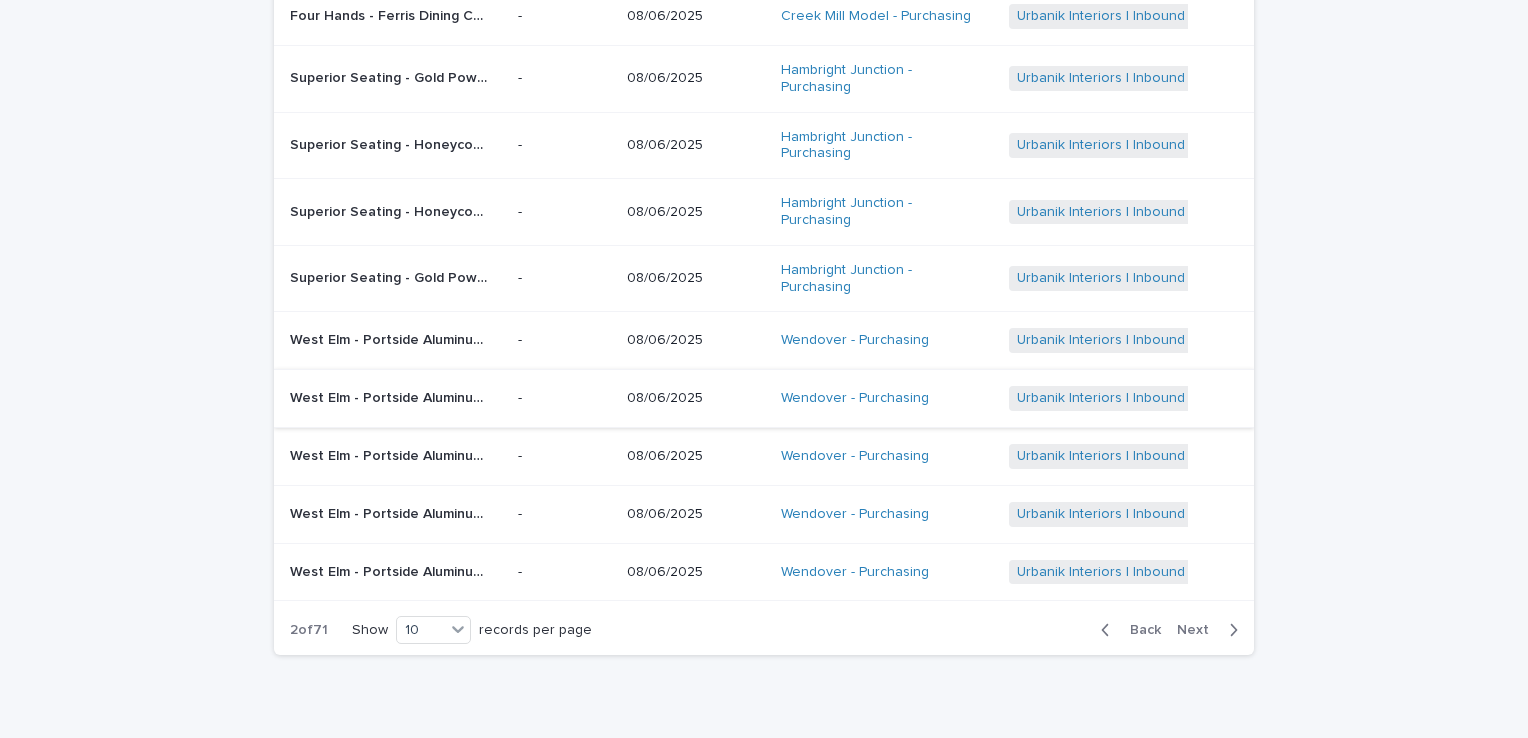scroll, scrollTop: 291, scrollLeft: 0, axis: vertical 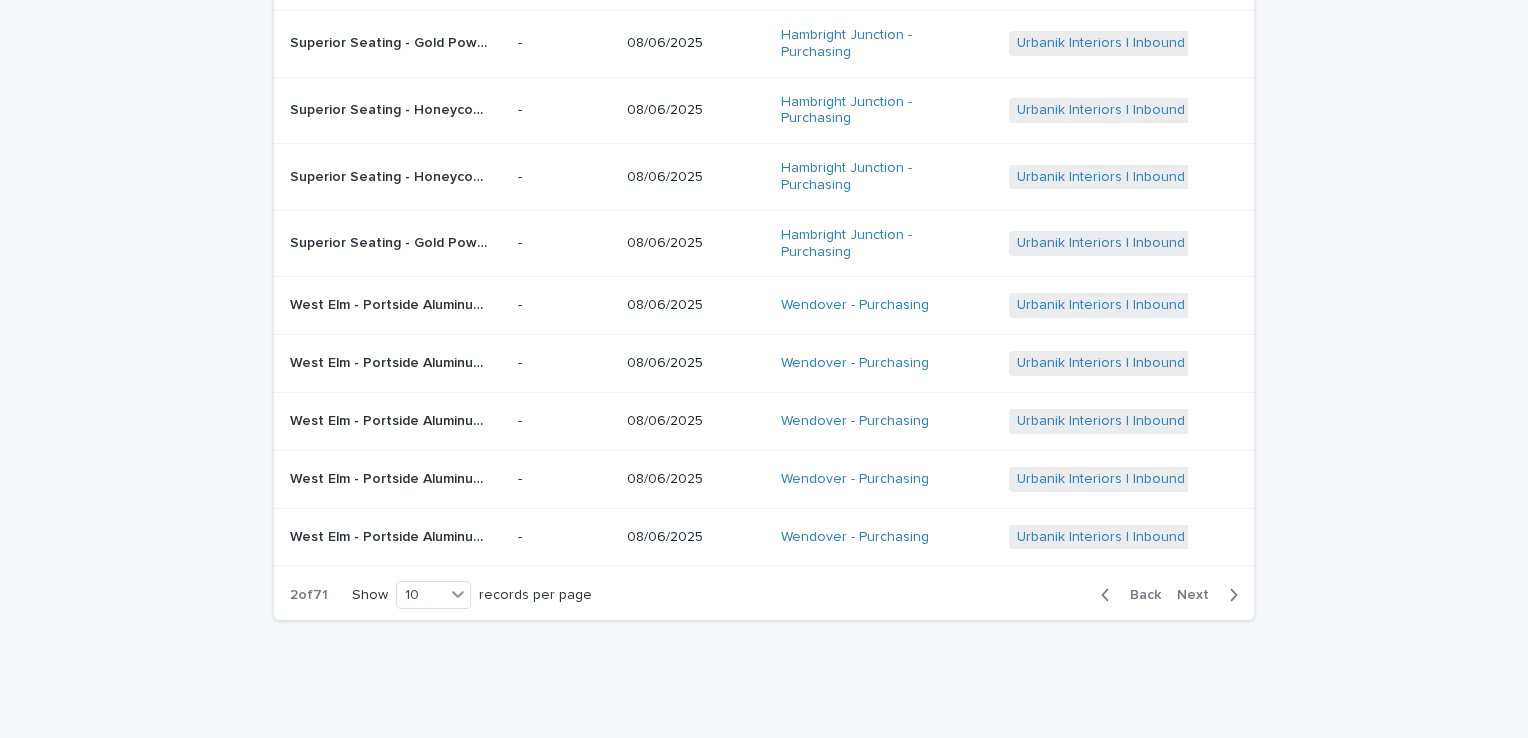 click on "Next" at bounding box center (1199, 595) 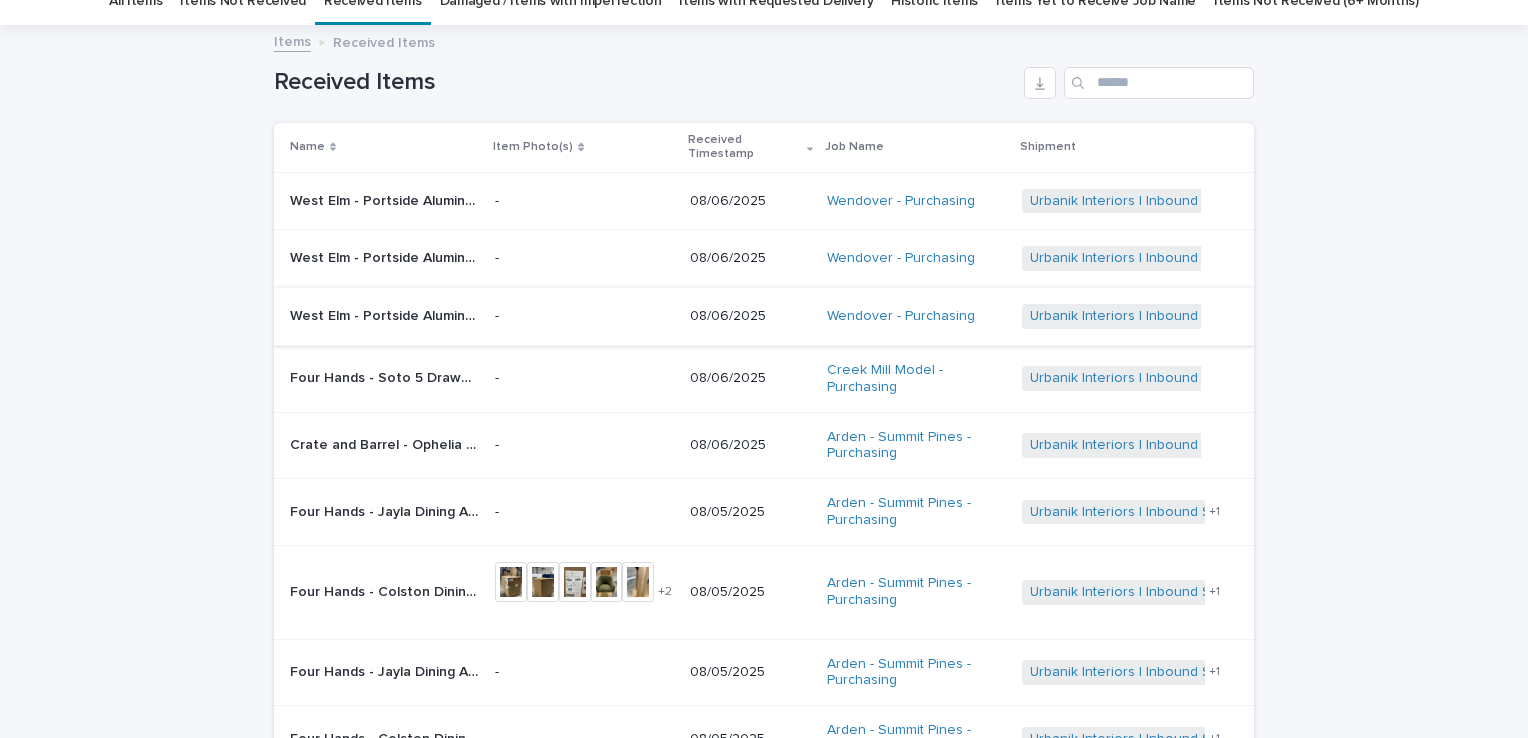 scroll, scrollTop: 0, scrollLeft: 0, axis: both 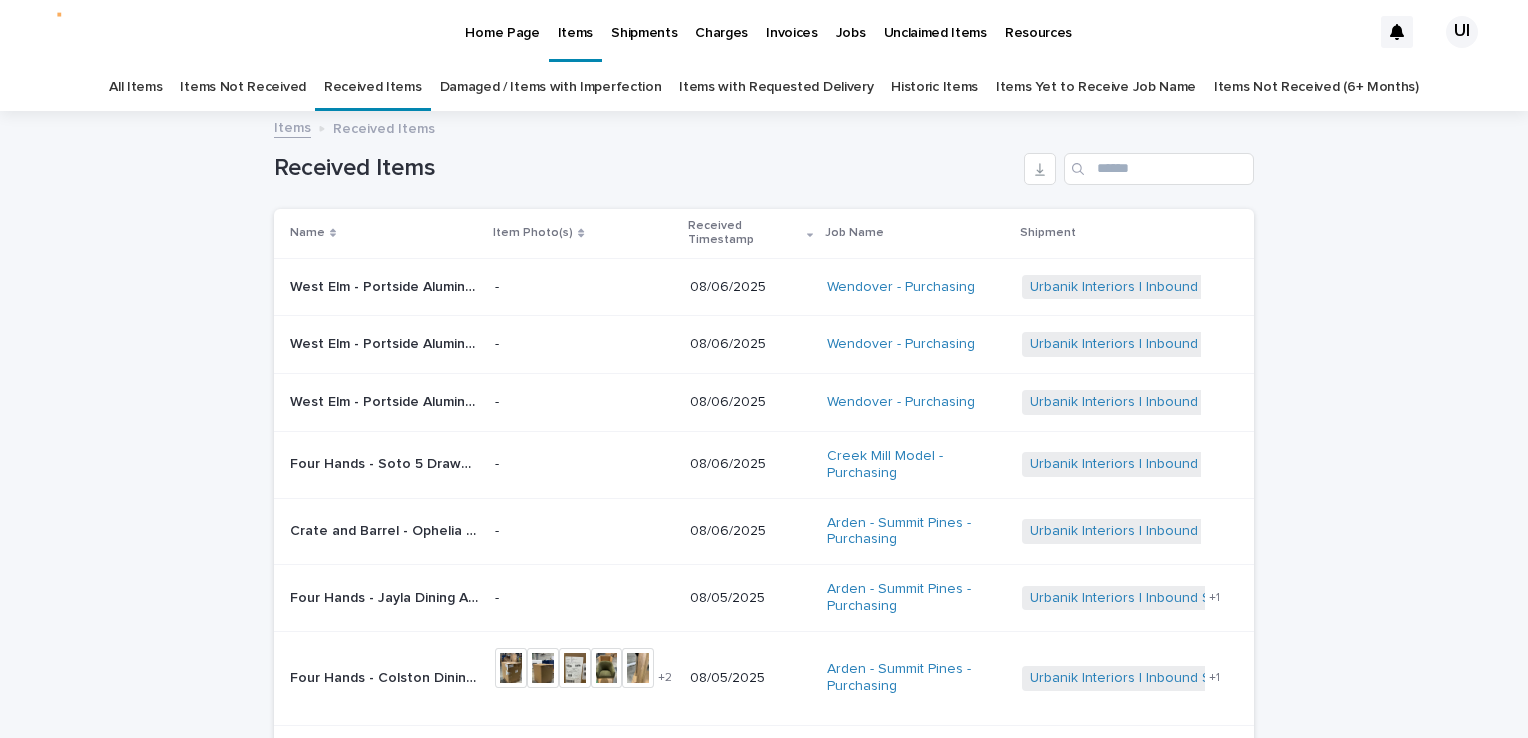 click on "Home Page" at bounding box center (502, 21) 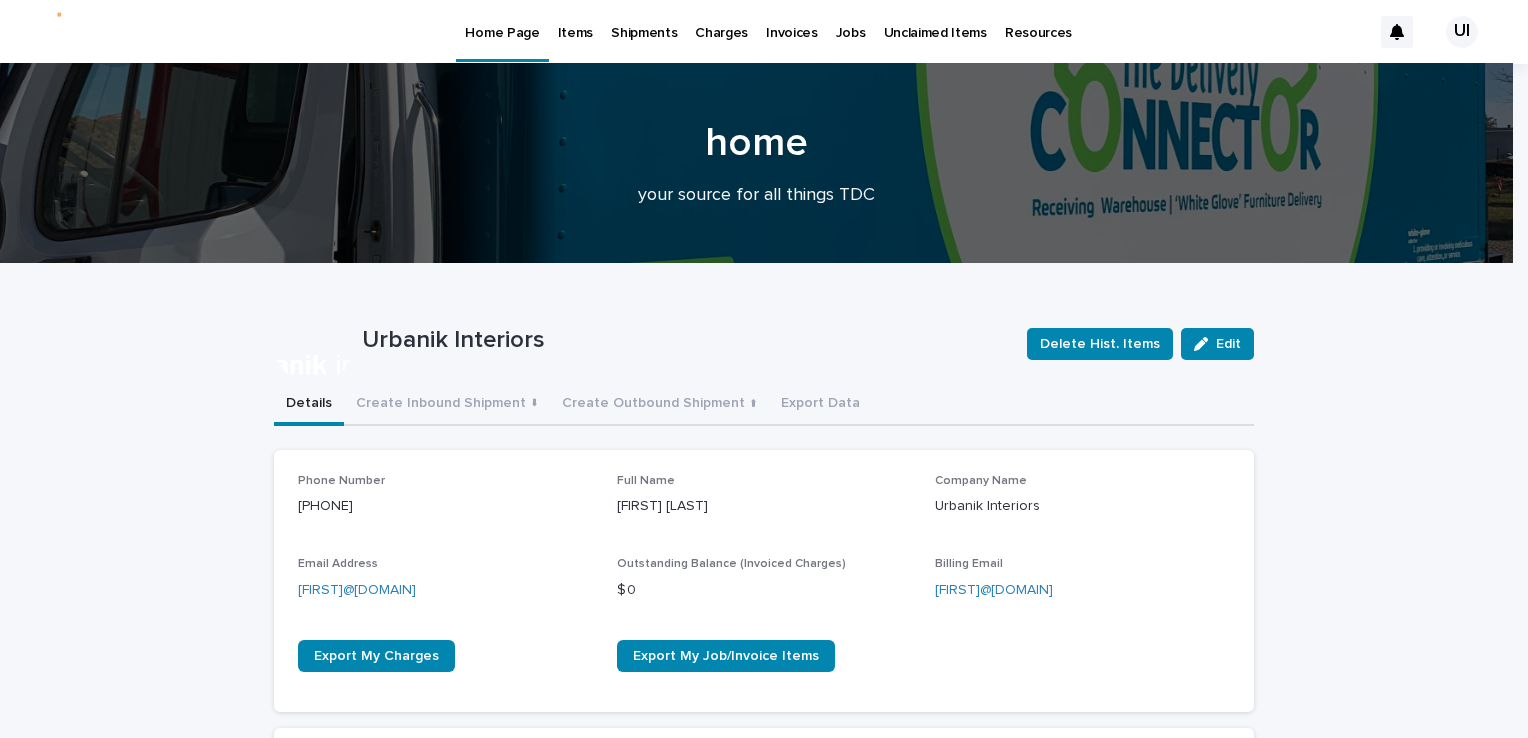 click on "Items" at bounding box center (575, 21) 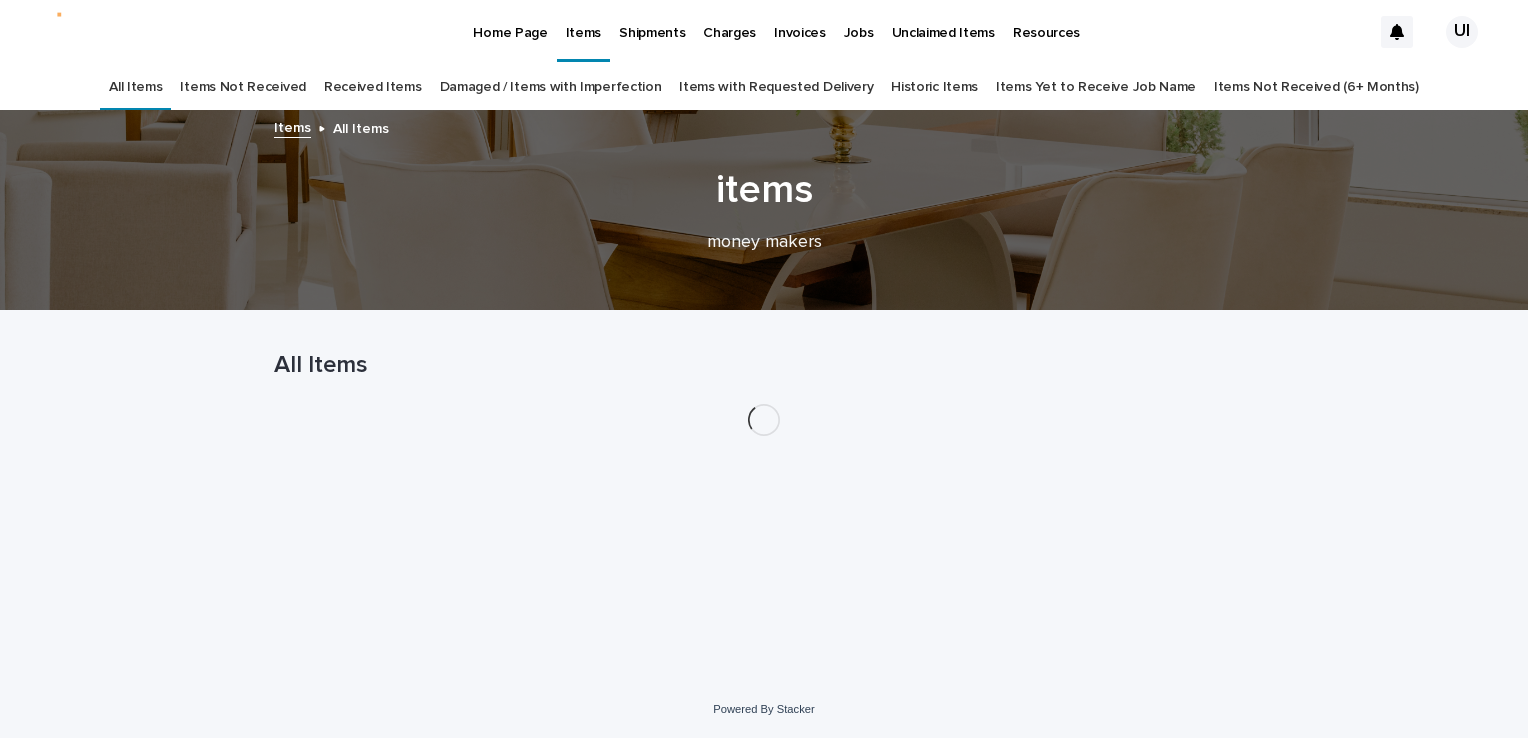 click on "Received Items" at bounding box center (373, 87) 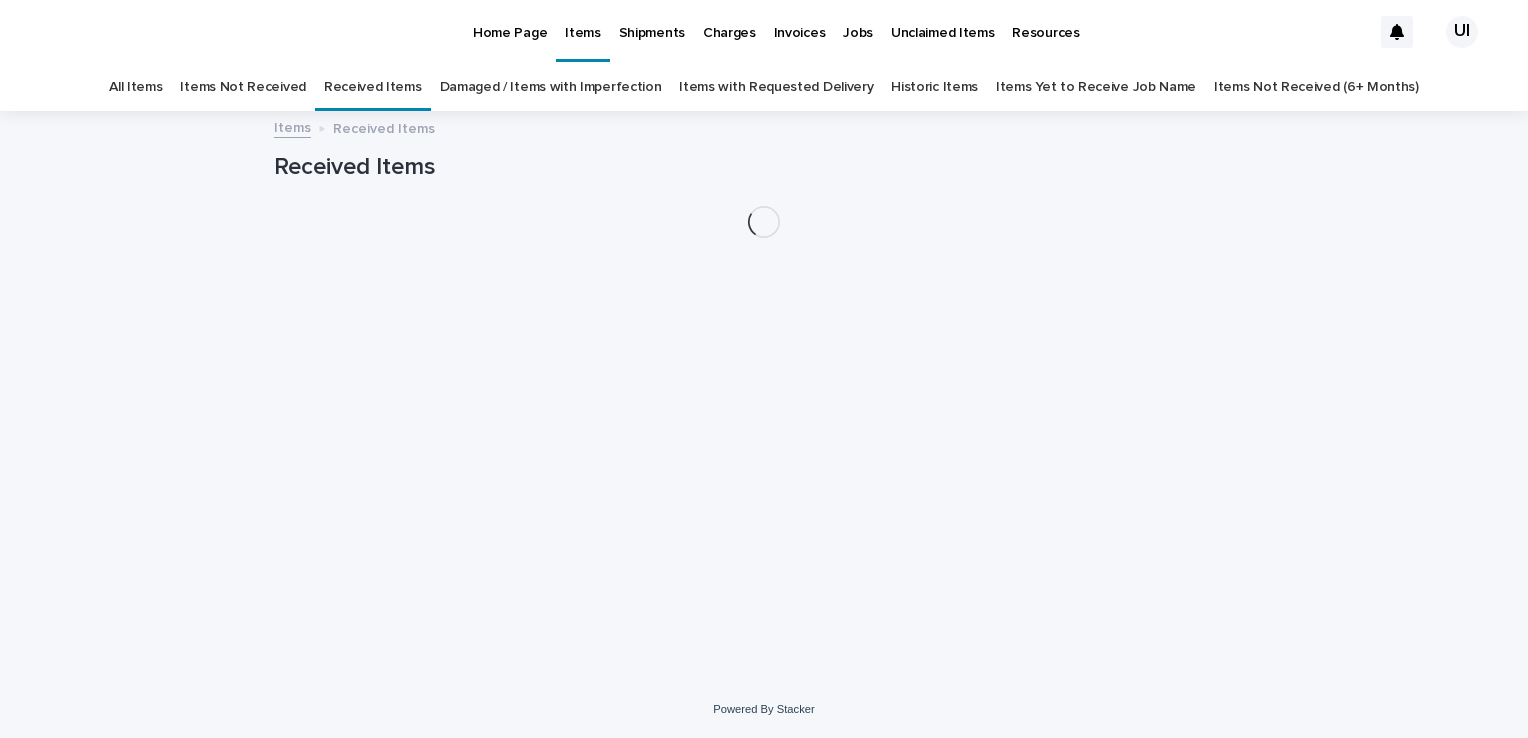 scroll, scrollTop: 0, scrollLeft: 0, axis: both 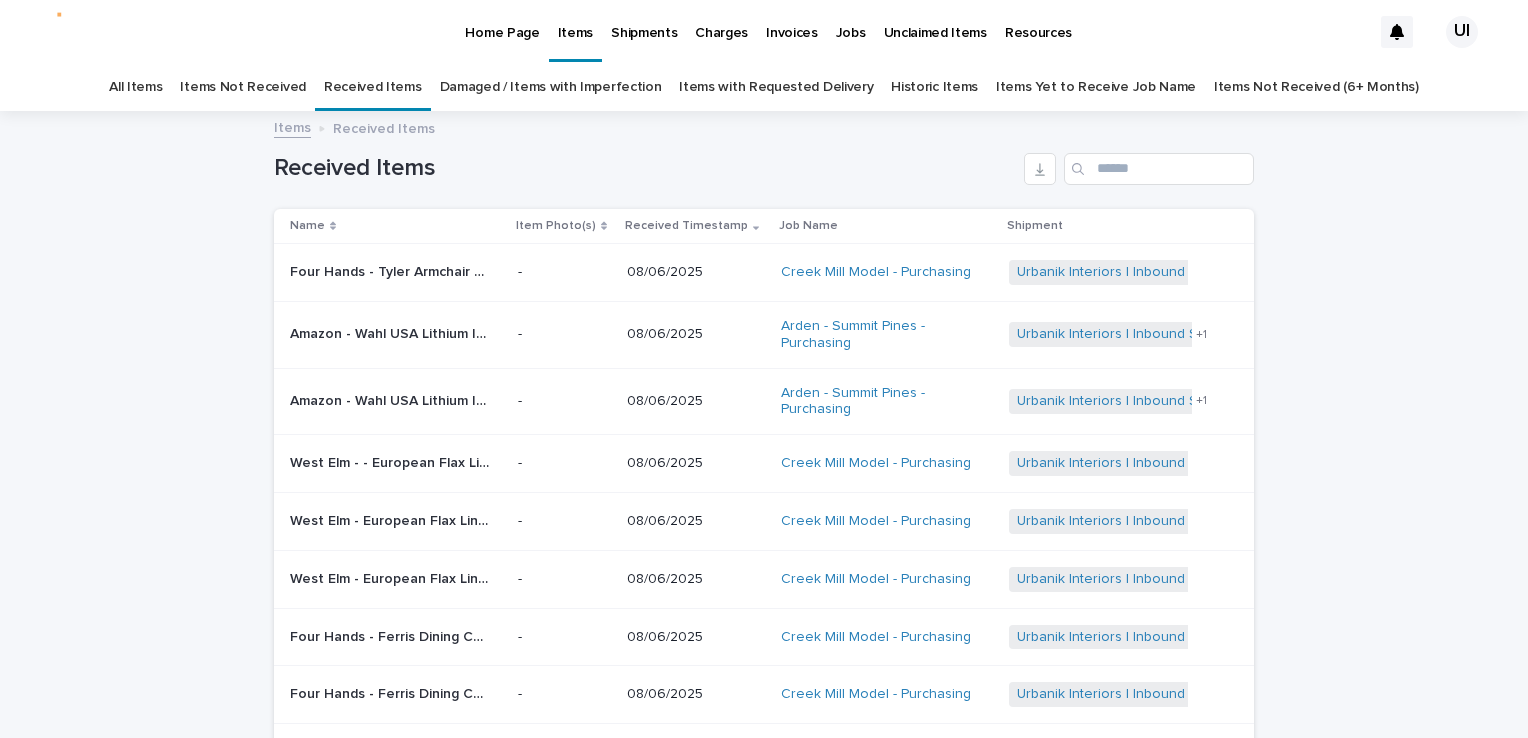 click on "Shipments" at bounding box center [644, 21] 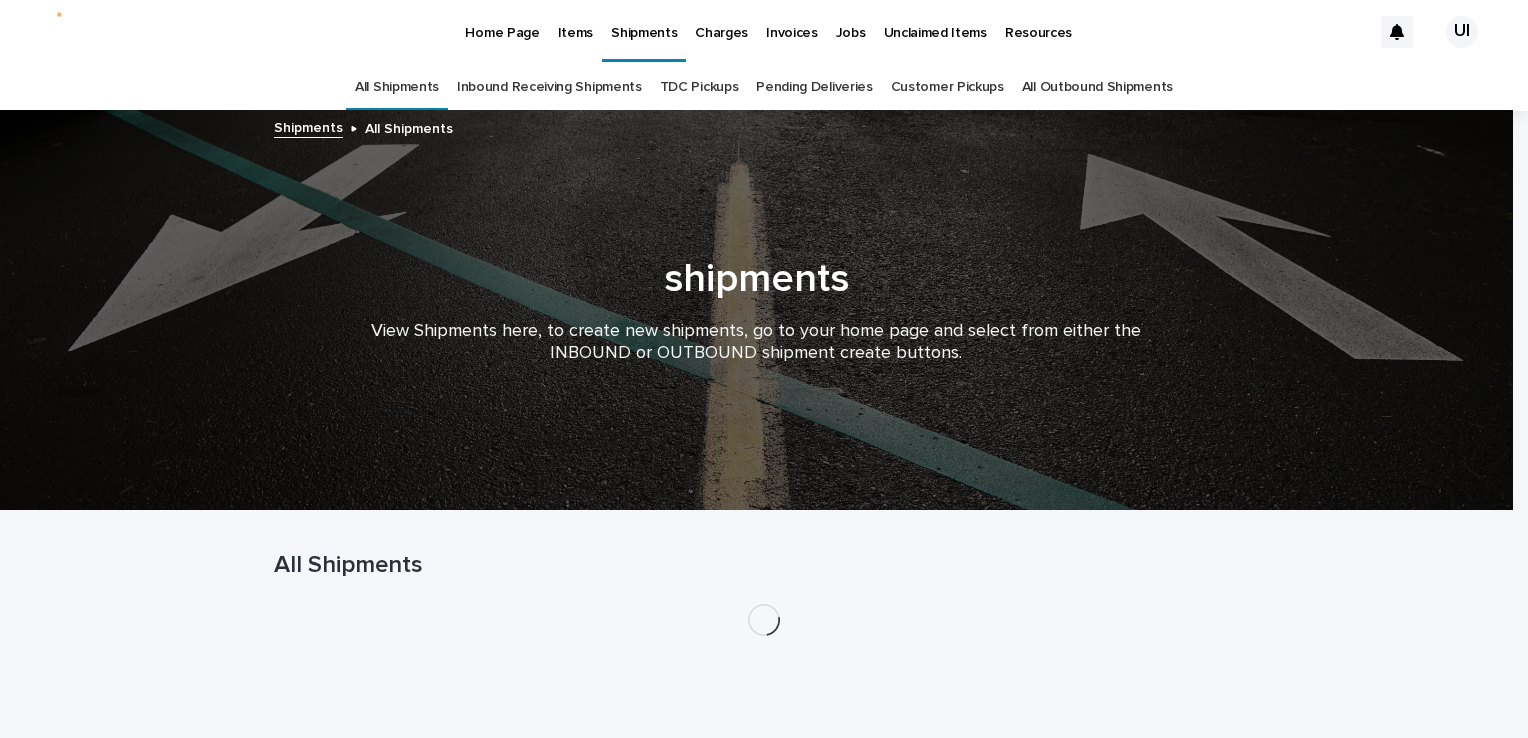 click on "Items" at bounding box center [575, 21] 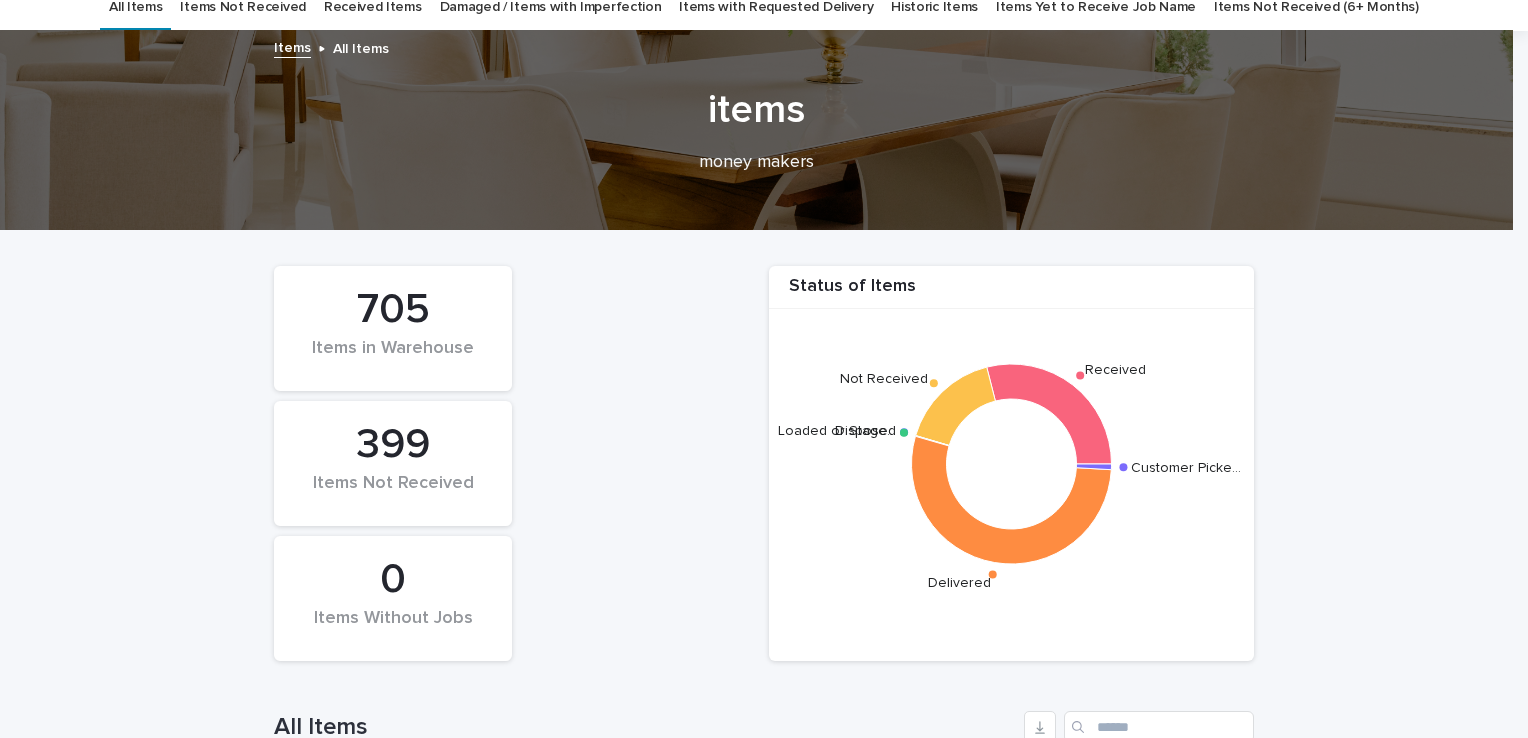 scroll, scrollTop: 0, scrollLeft: 0, axis: both 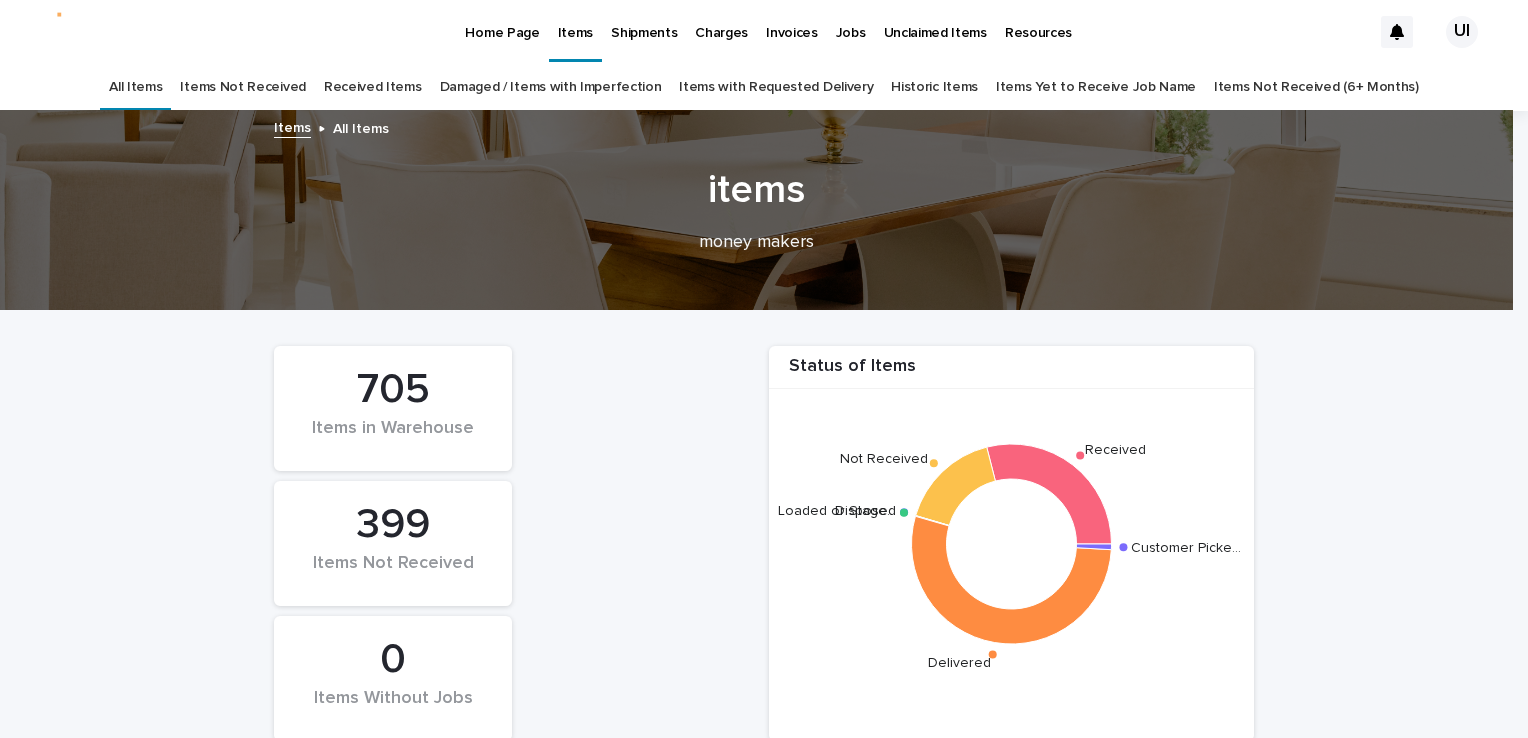 click on "Received Items" at bounding box center (373, 87) 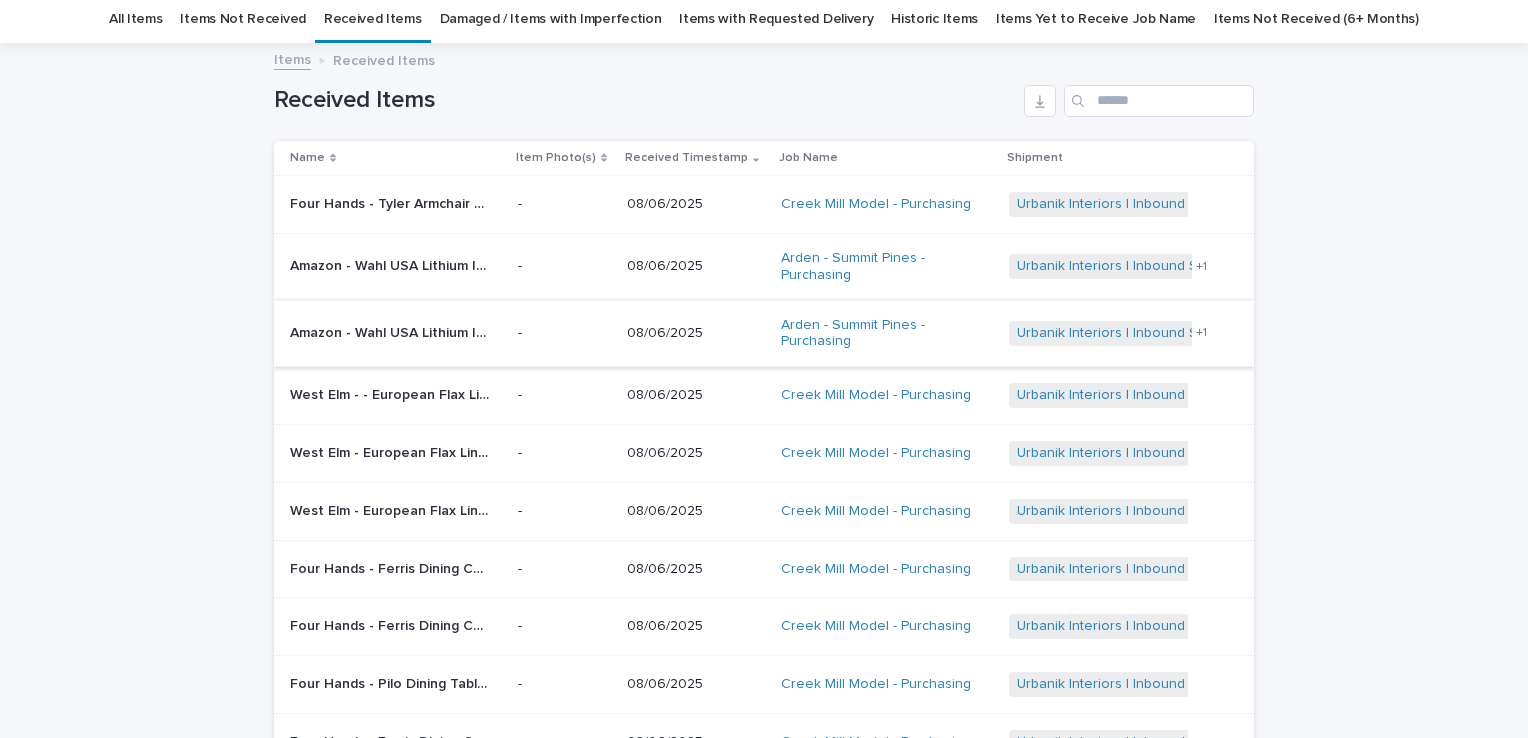 scroll, scrollTop: 100, scrollLeft: 0, axis: vertical 